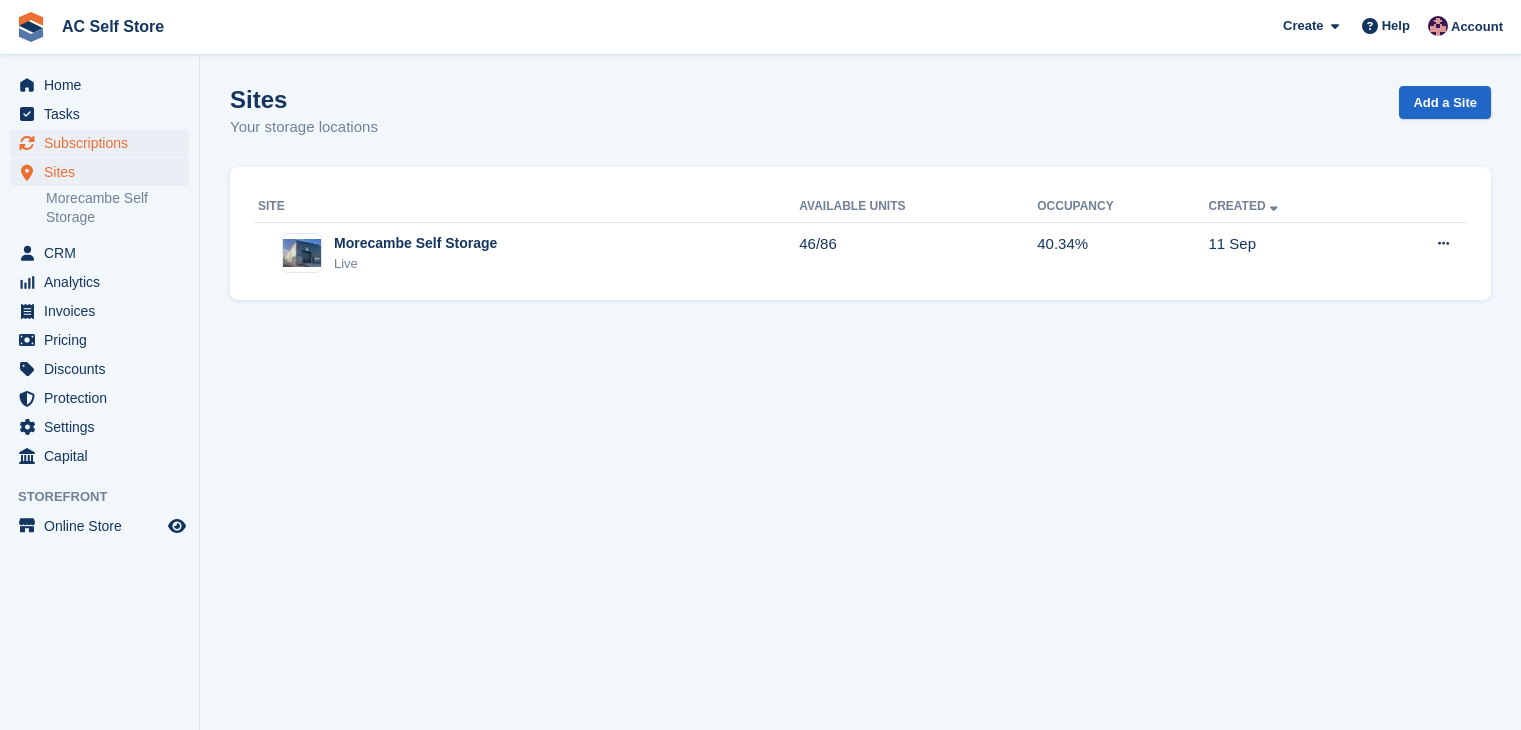 scroll, scrollTop: 0, scrollLeft: 0, axis: both 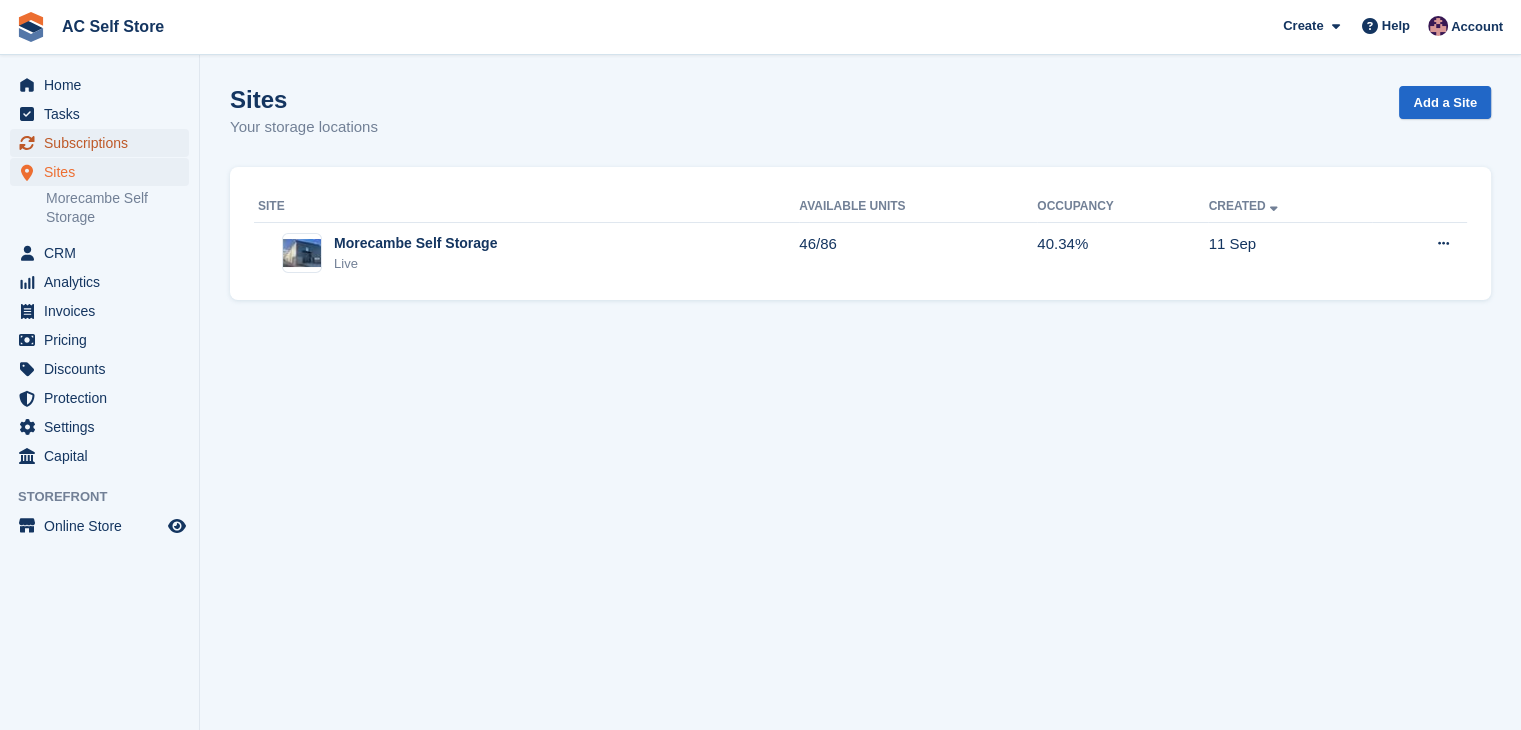 click on "Subscriptions" at bounding box center (104, 143) 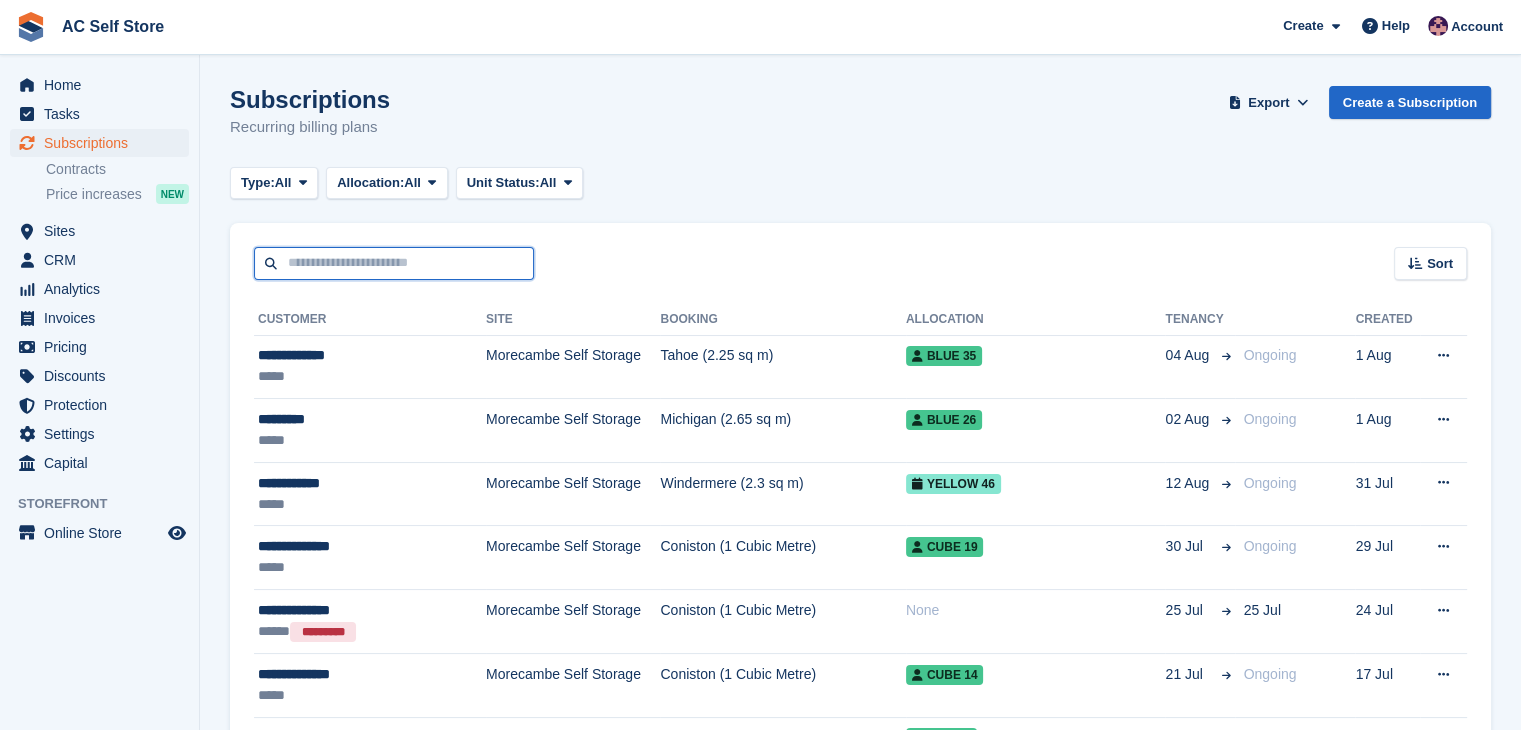click at bounding box center [394, 263] 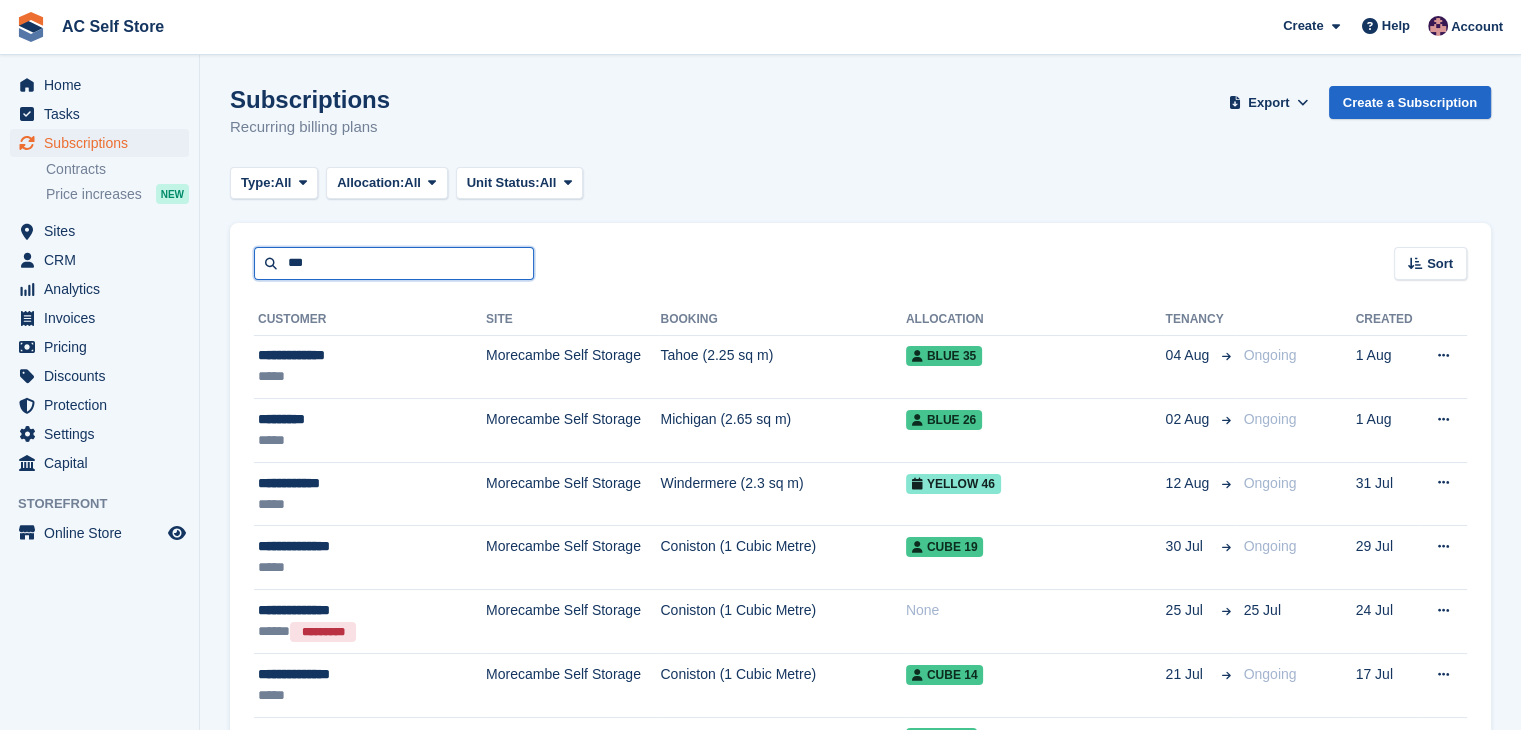 type on "***" 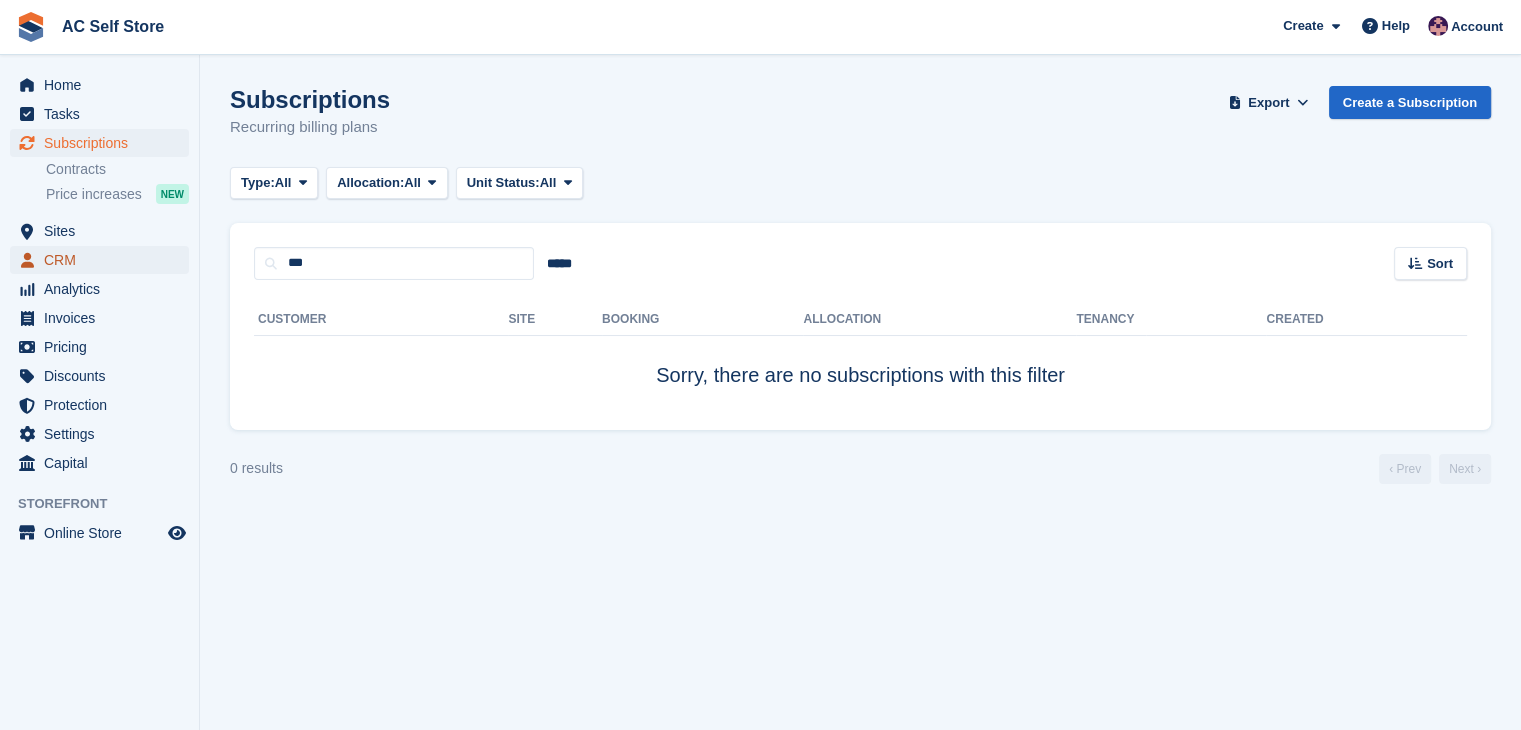 click on "CRM" at bounding box center (104, 260) 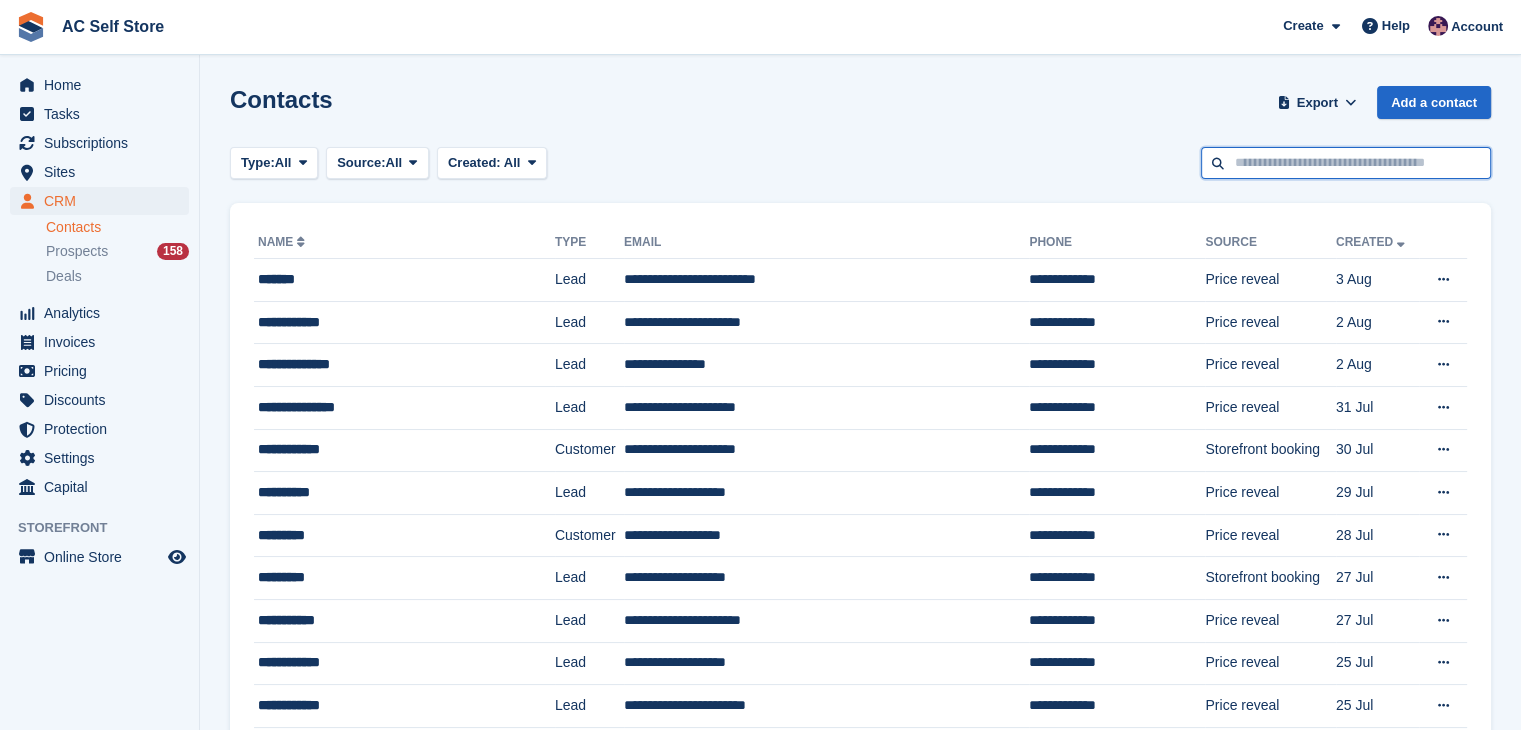 click at bounding box center (1346, 163) 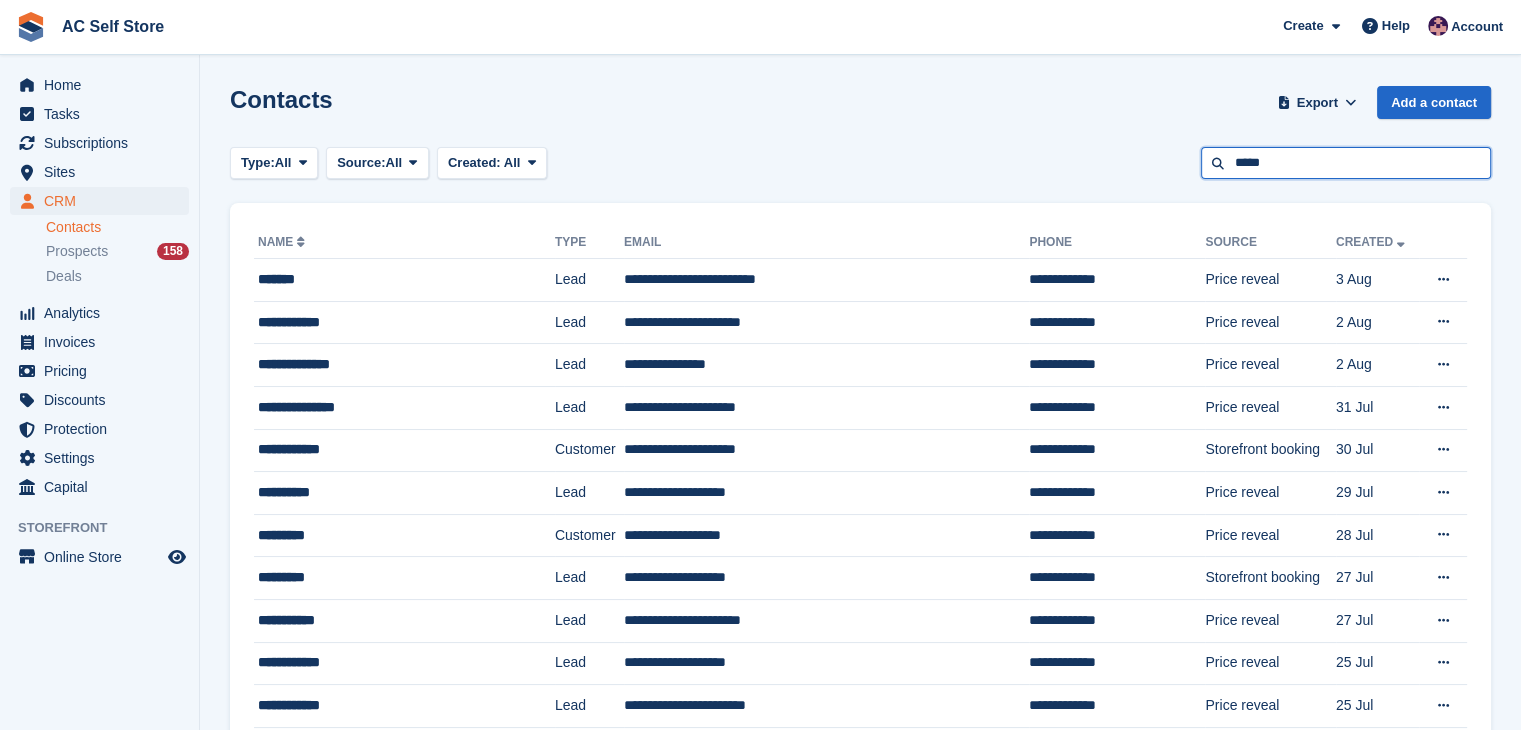 type on "*****" 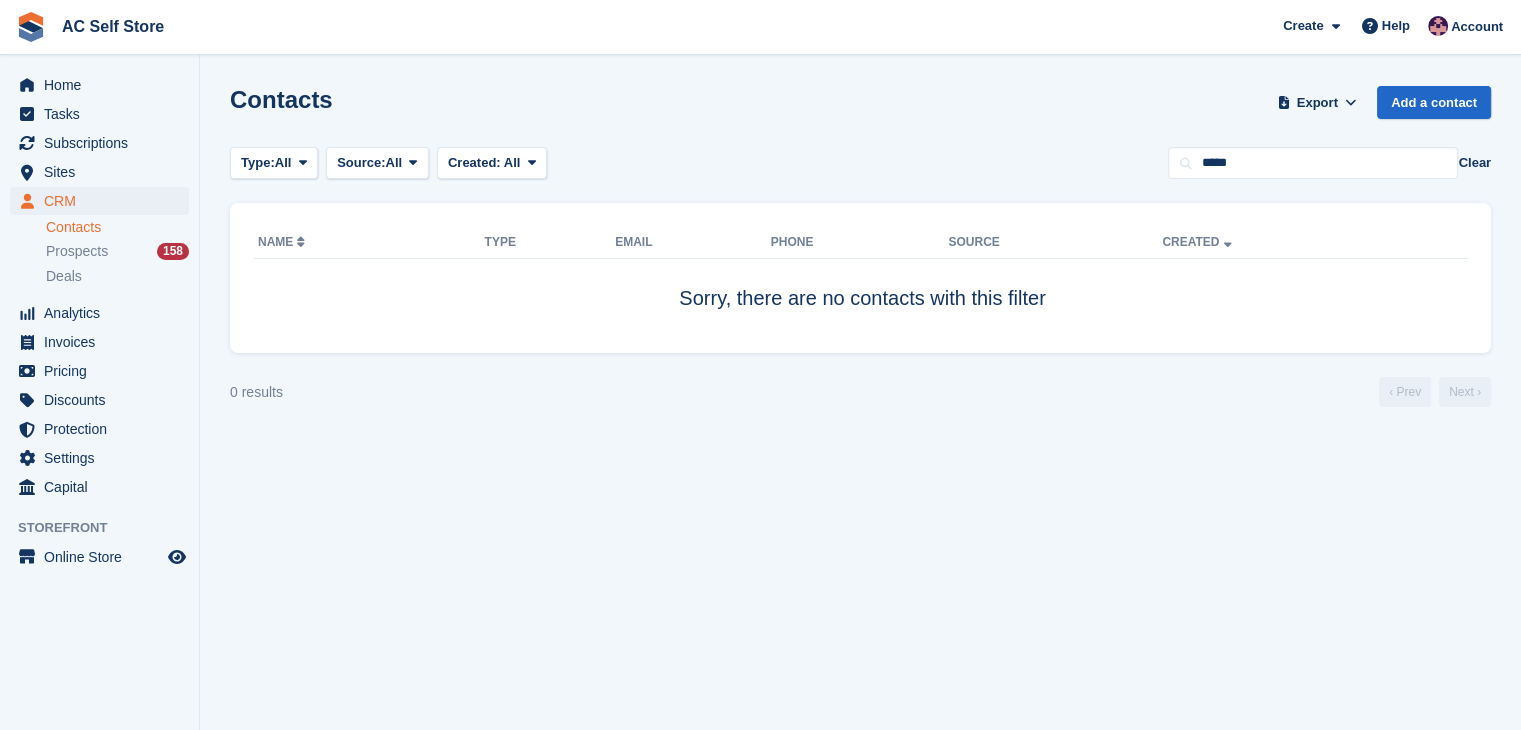 click on "Clear" at bounding box center (1474, 163) 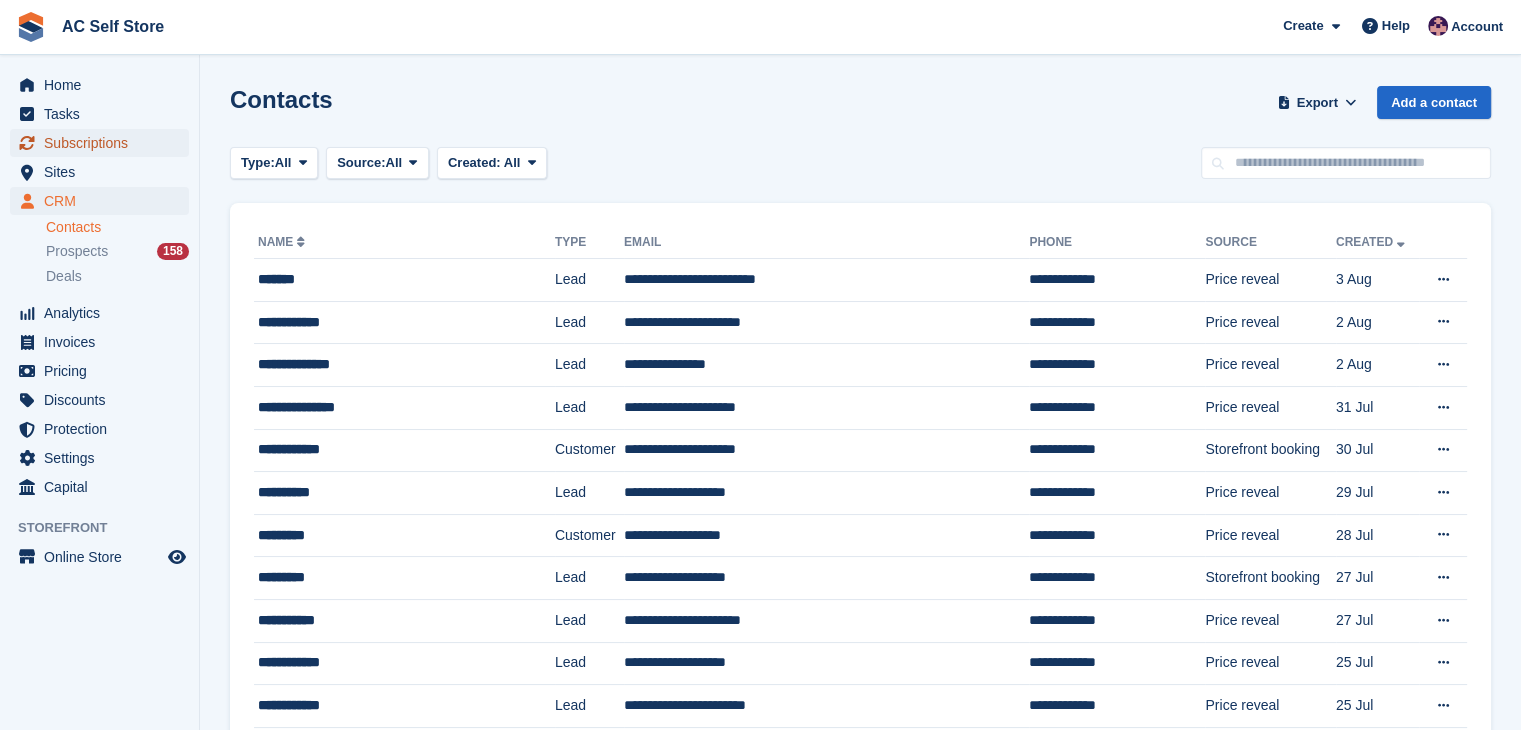 click on "Subscriptions" at bounding box center (104, 143) 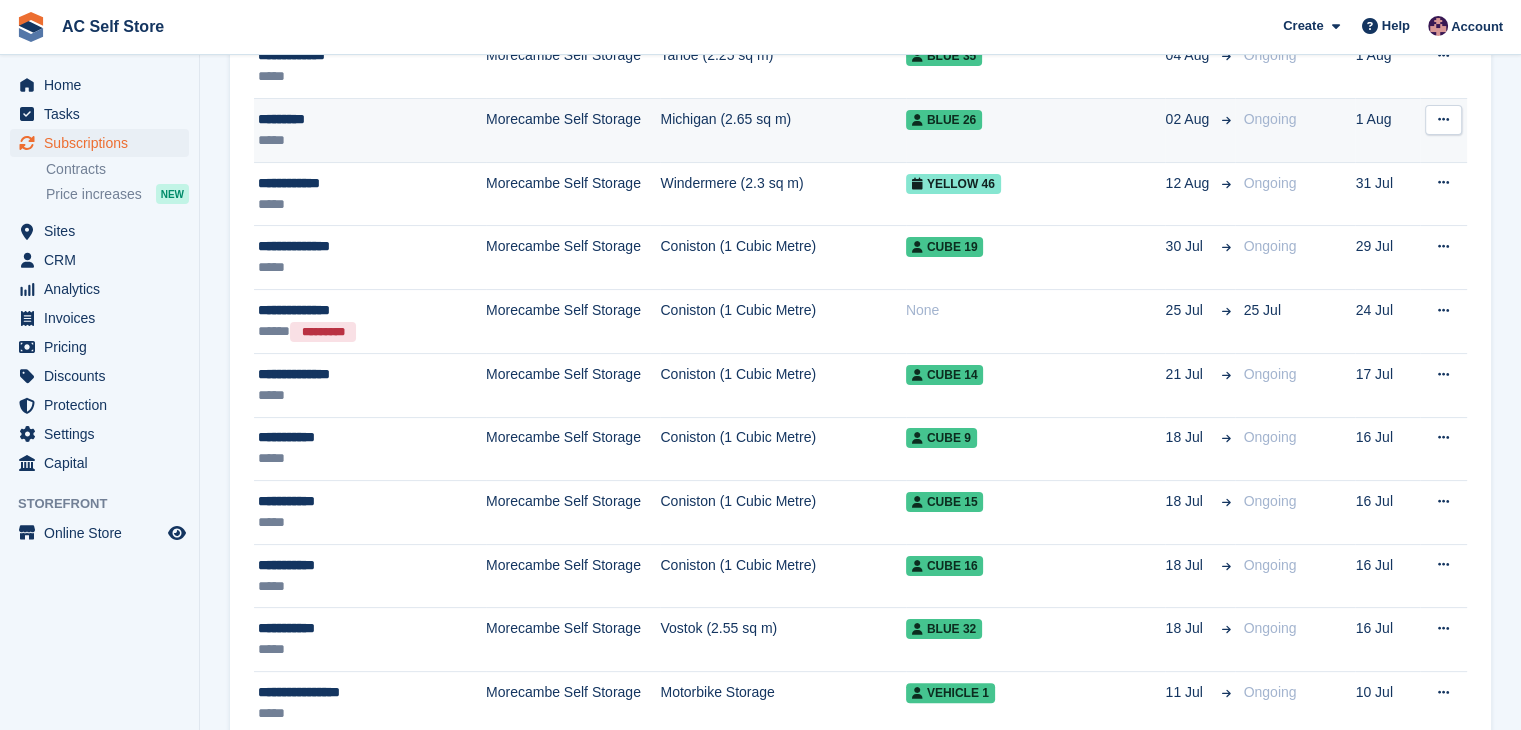 scroll, scrollTop: 0, scrollLeft: 0, axis: both 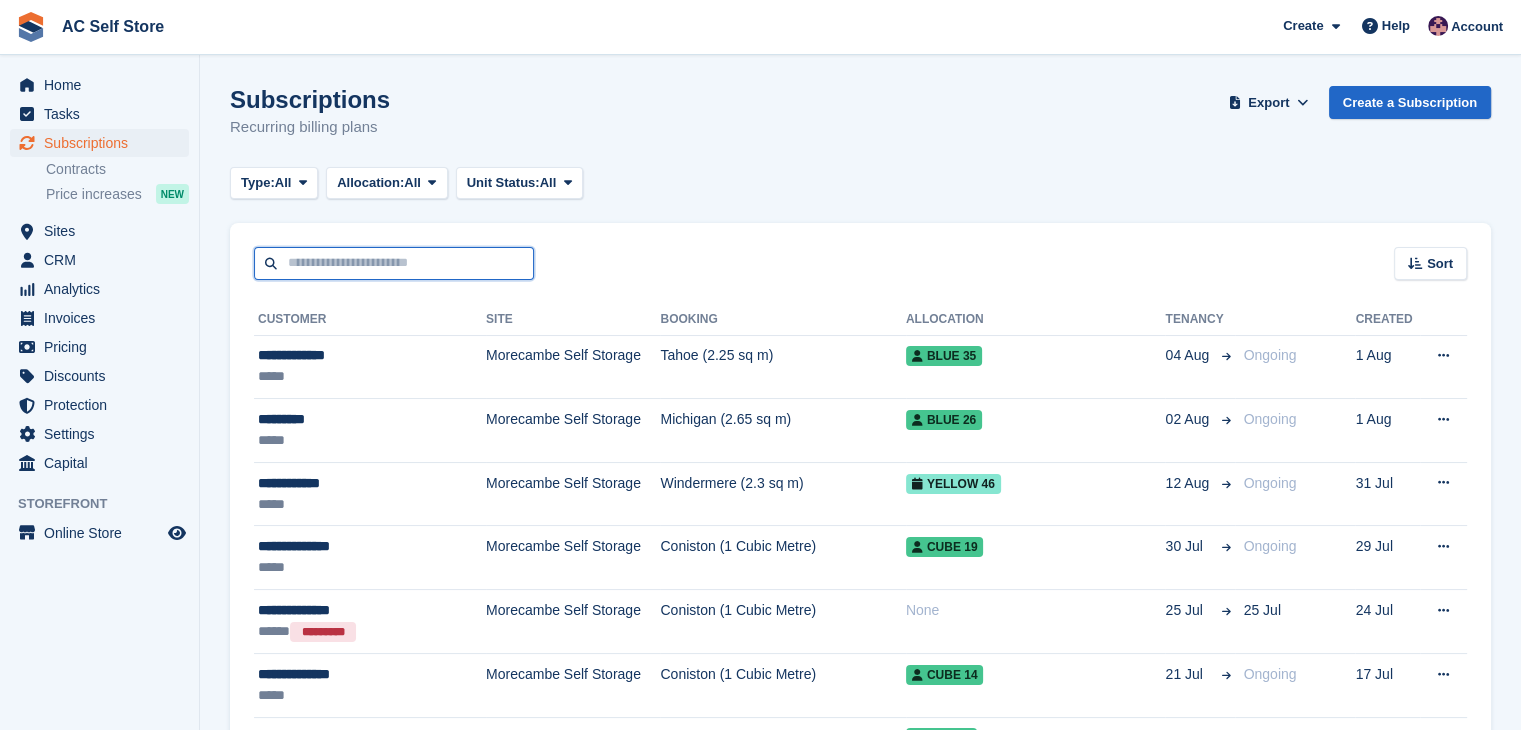 click at bounding box center (394, 263) 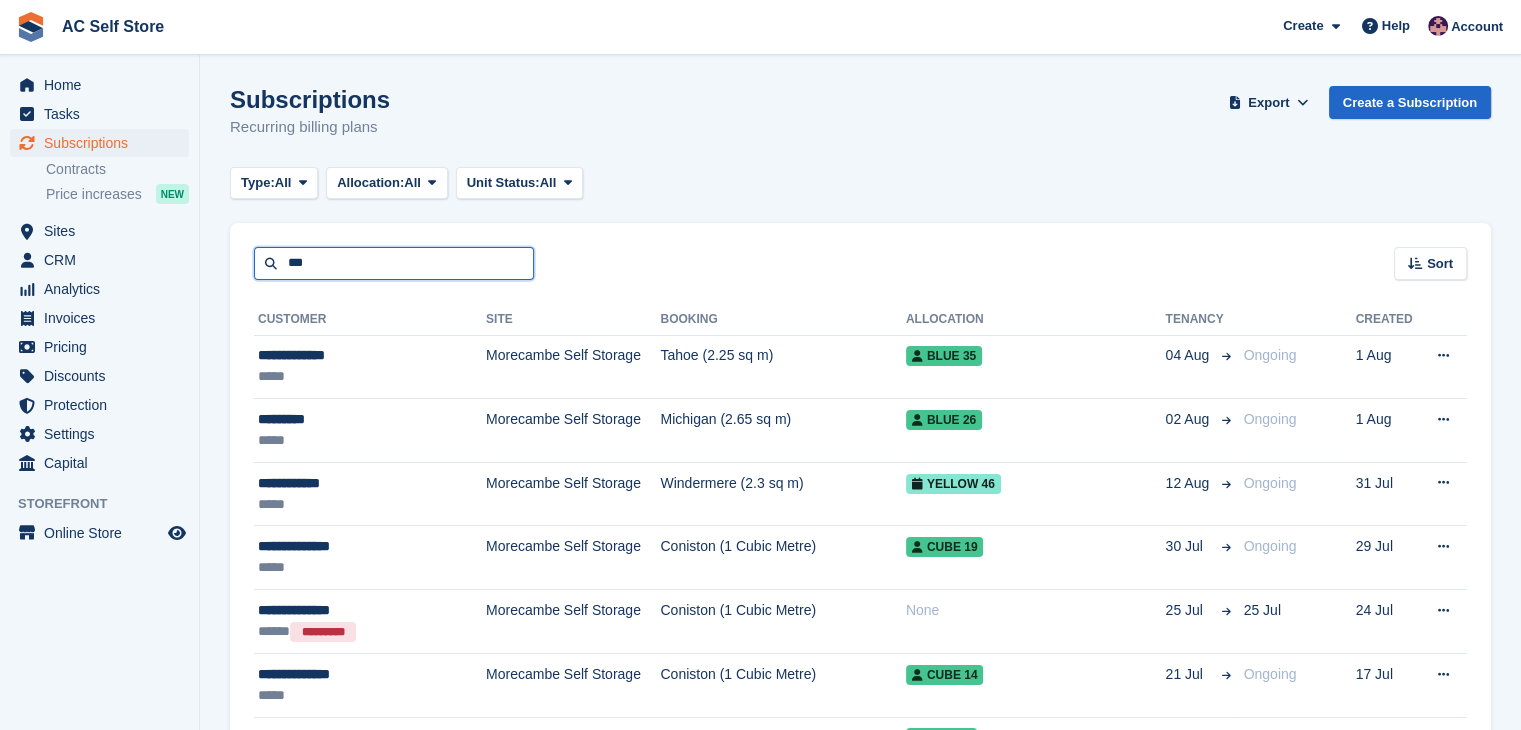 type on "***" 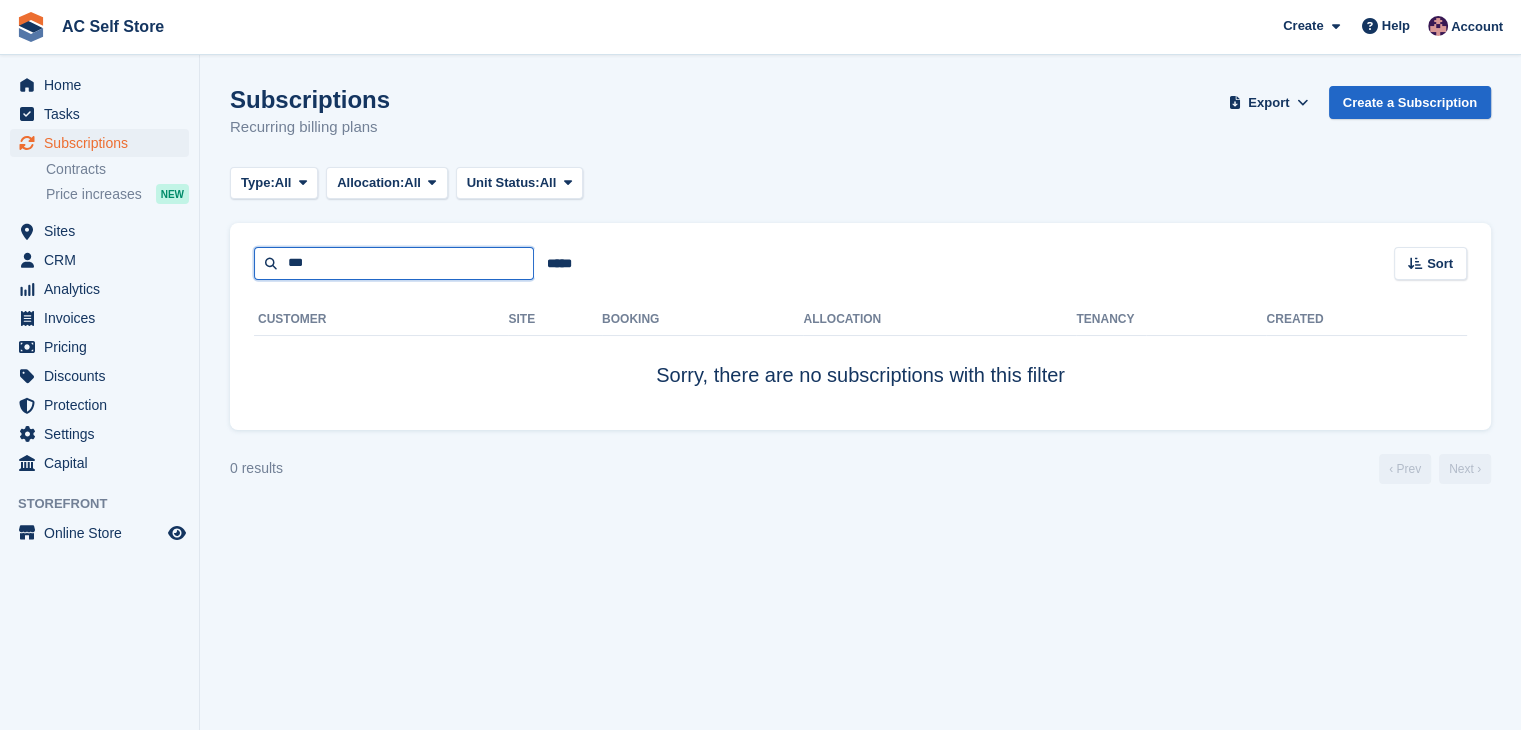 click on "***" at bounding box center [394, 263] 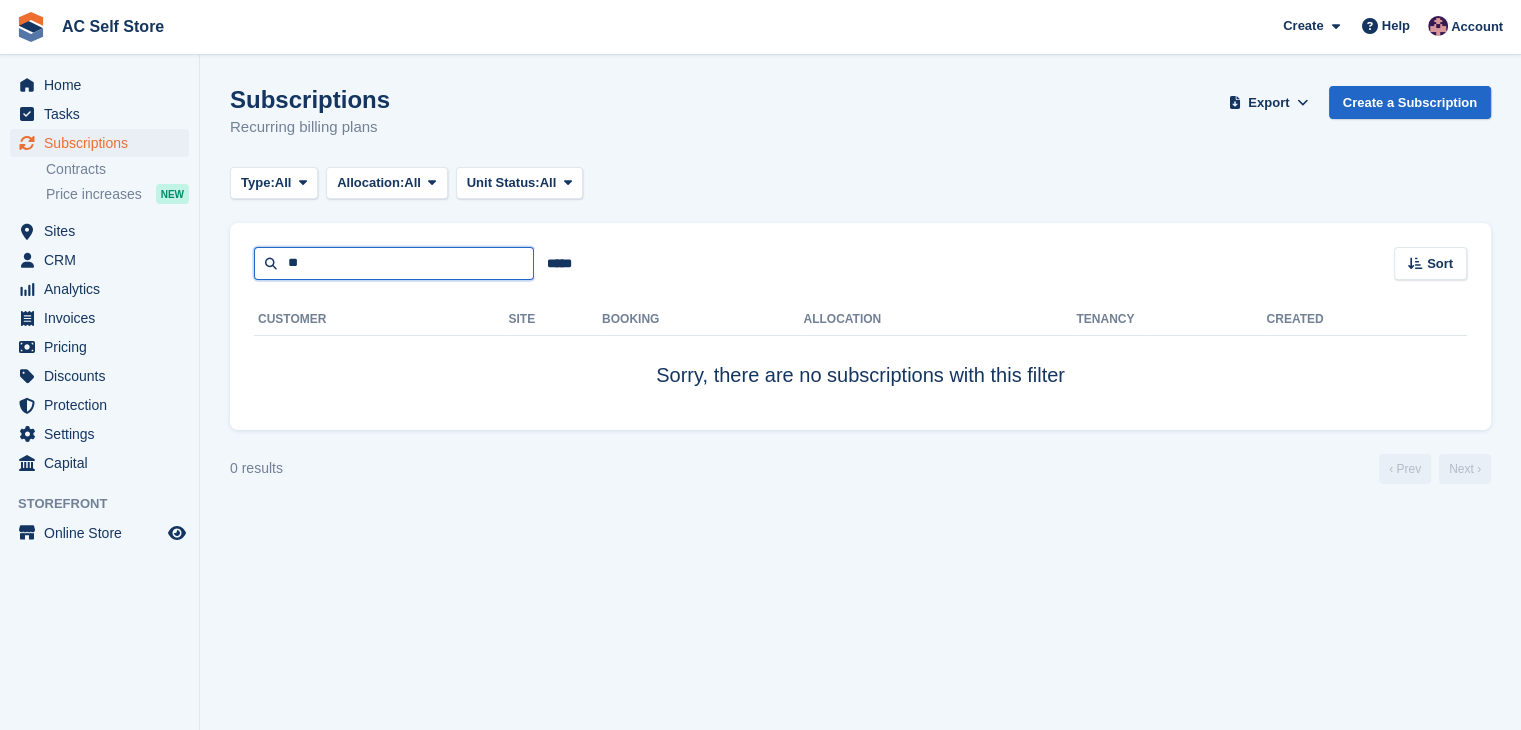 type on "**" 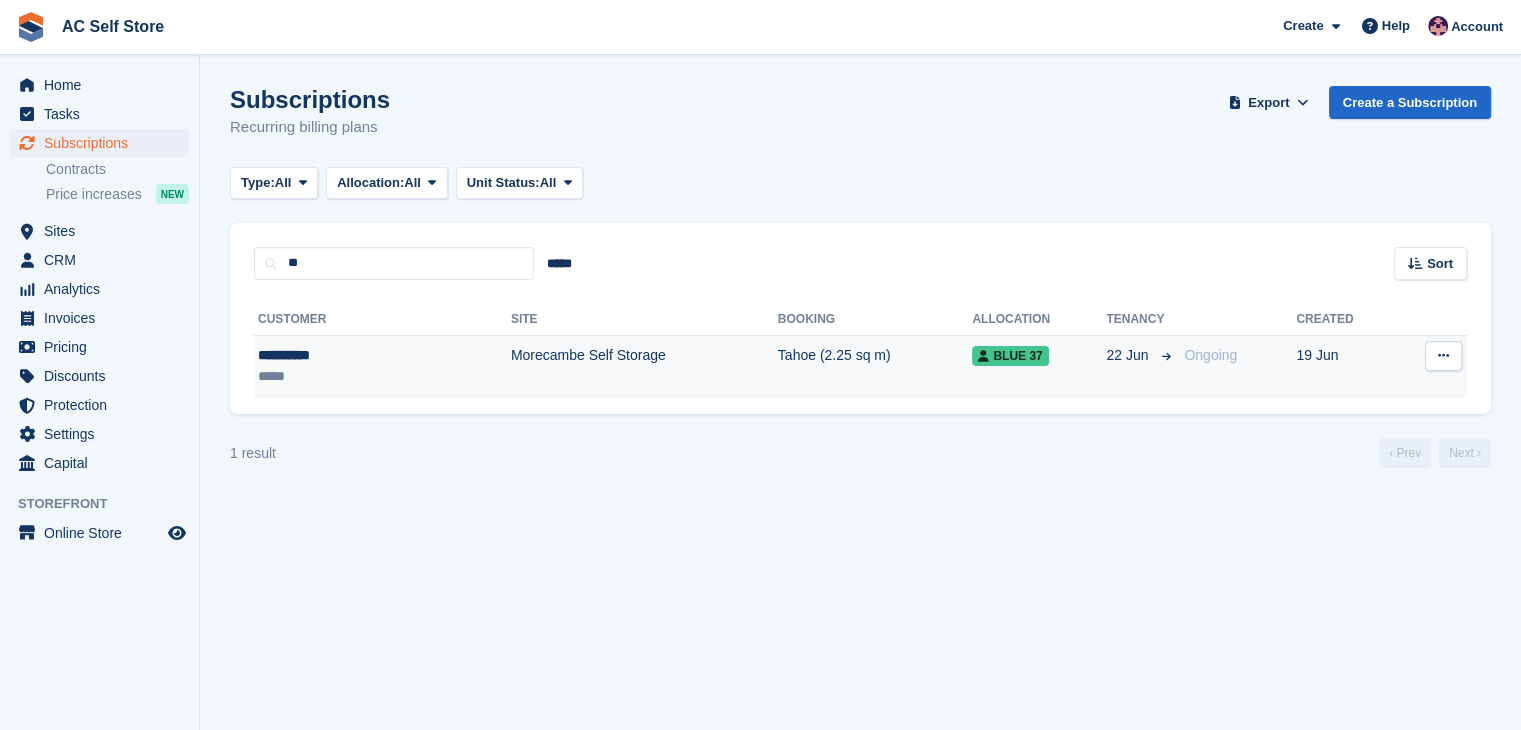 click on "*****" at bounding box center [330, 376] 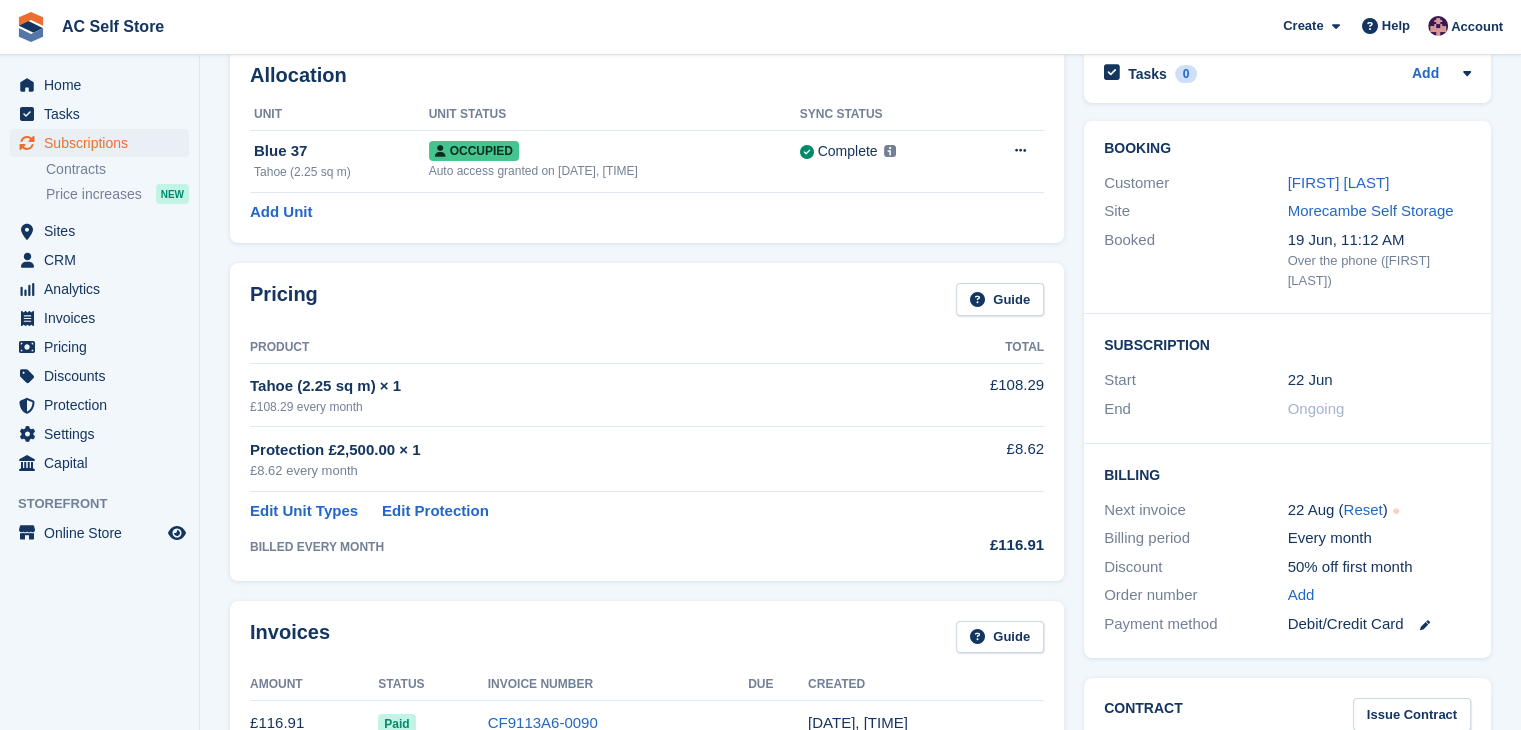 scroll, scrollTop: 100, scrollLeft: 0, axis: vertical 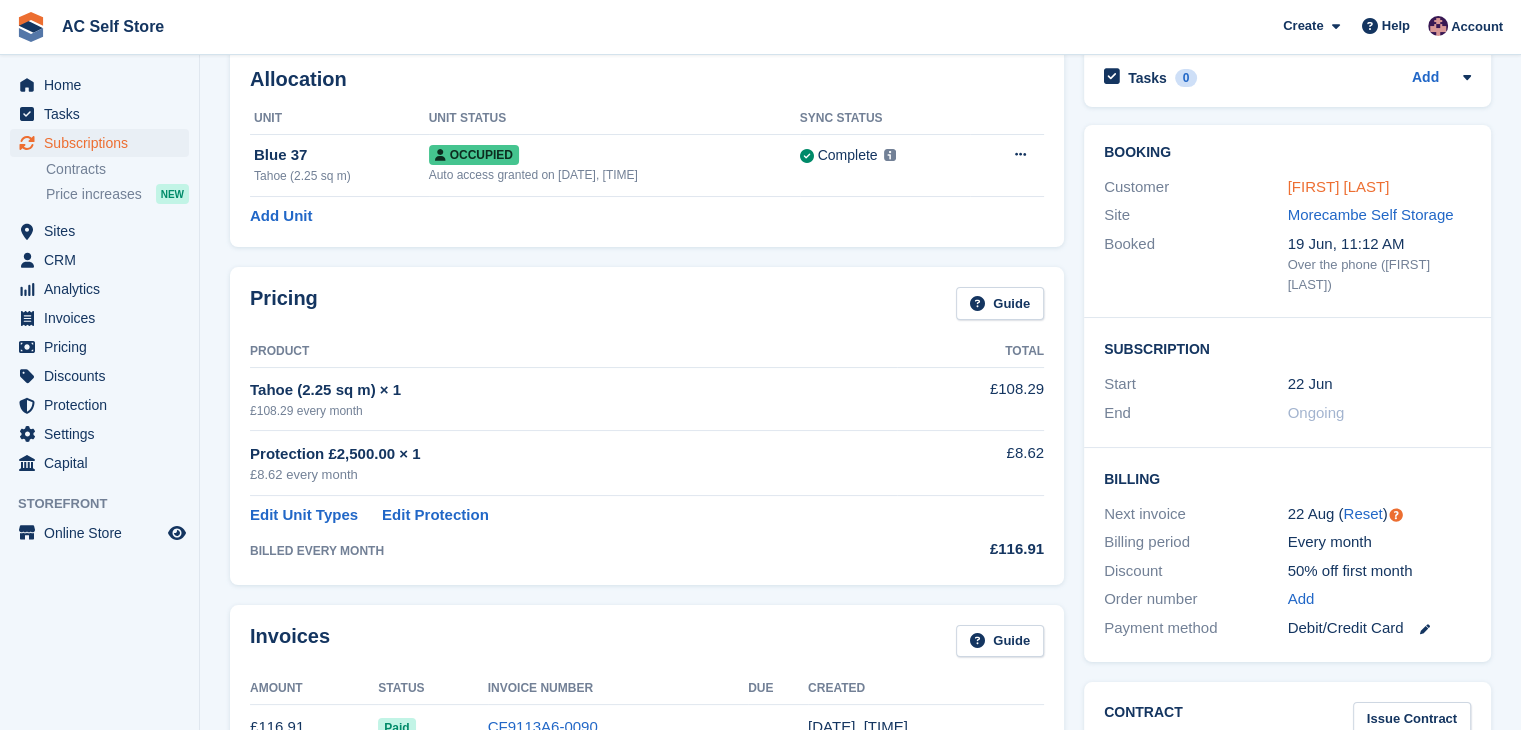 click on "Jo Watkins" at bounding box center [1339, 186] 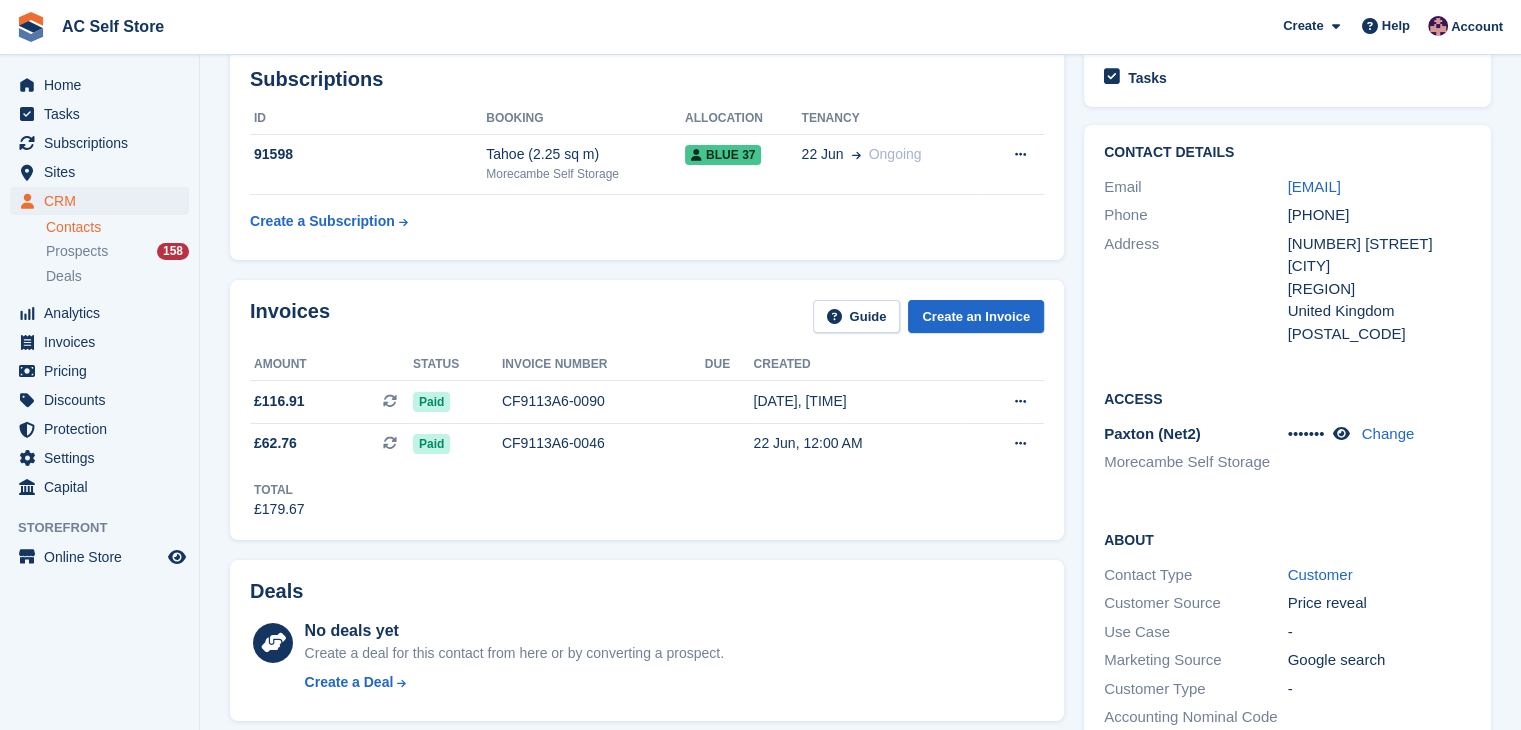 scroll, scrollTop: 0, scrollLeft: 0, axis: both 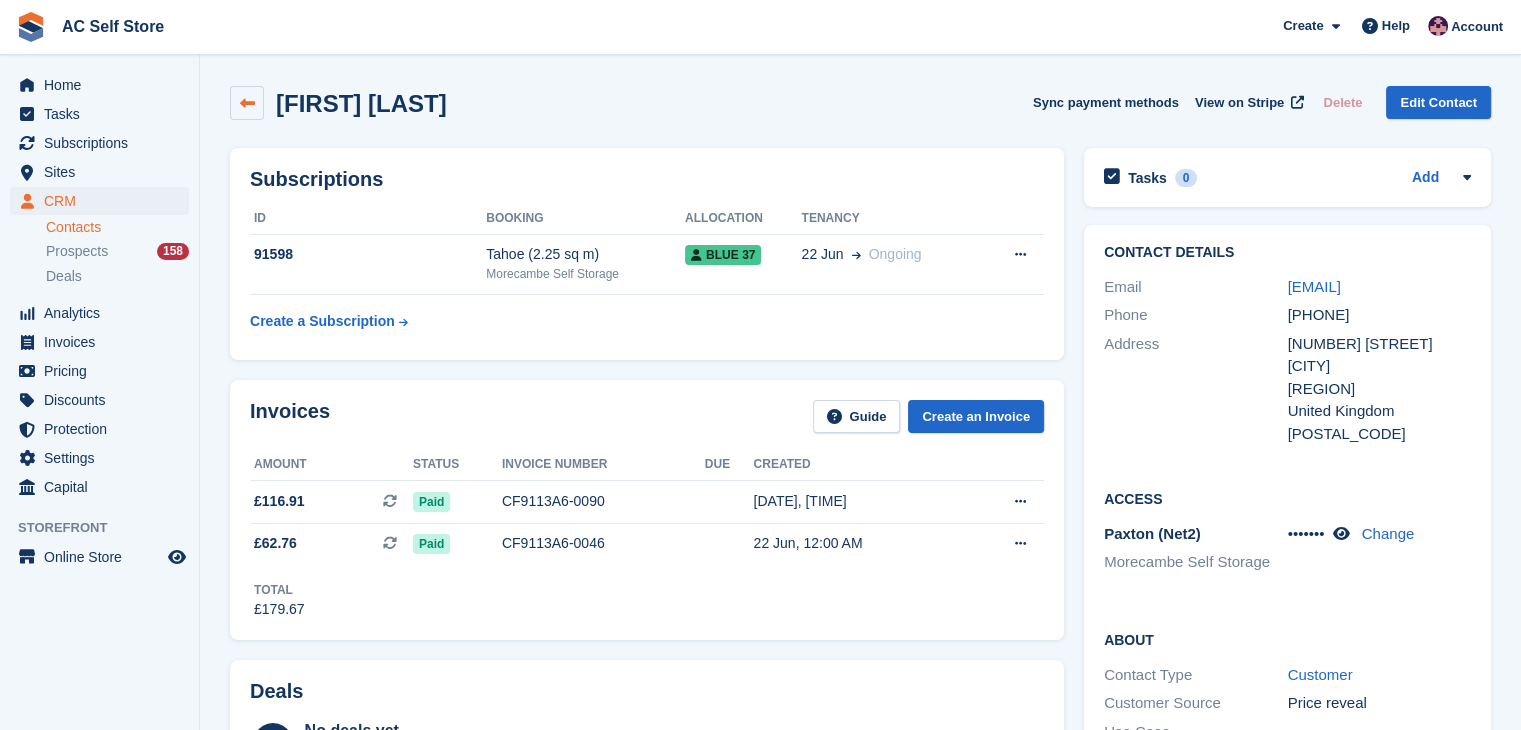 click at bounding box center [247, 103] 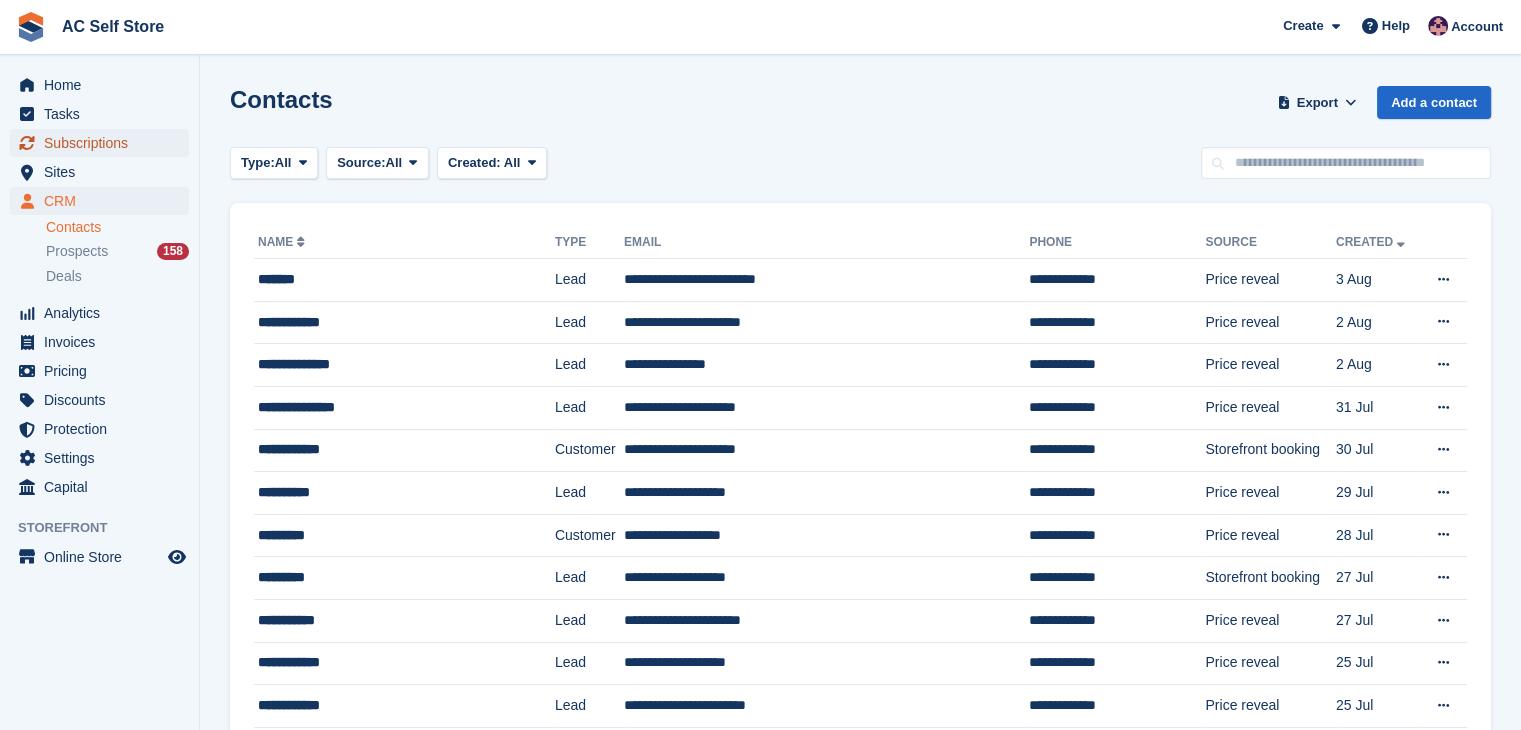 click on "Subscriptions" at bounding box center [104, 143] 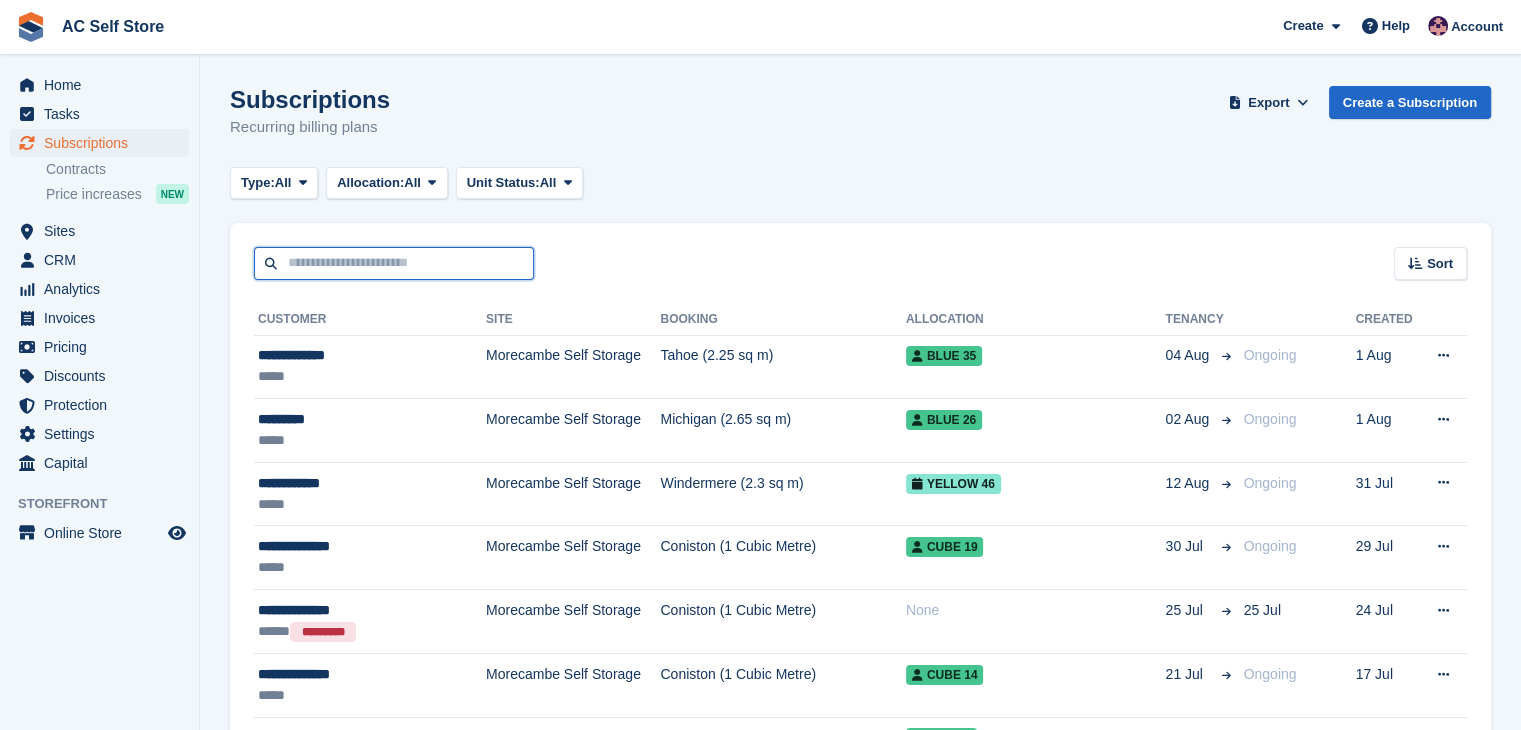 click at bounding box center (394, 263) 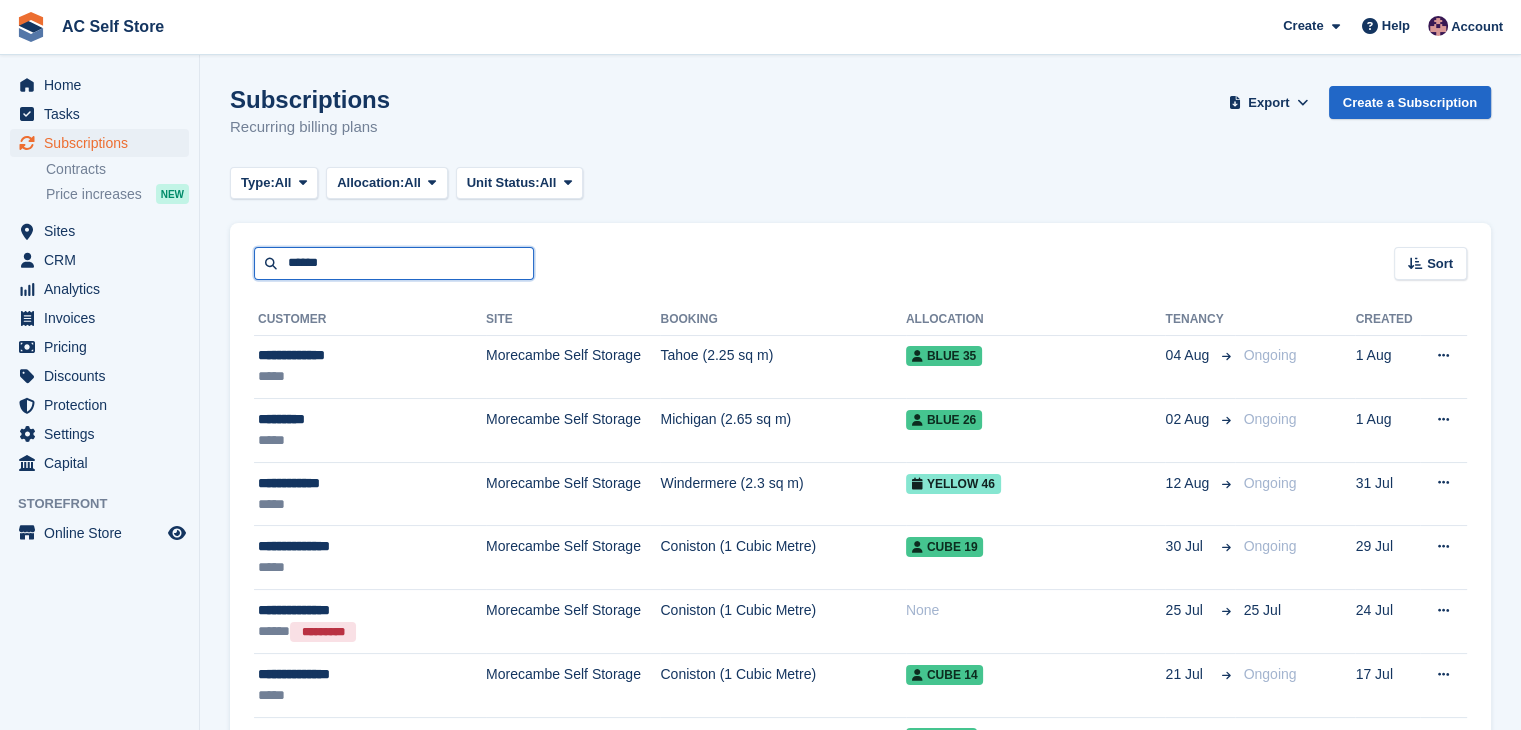 type on "******" 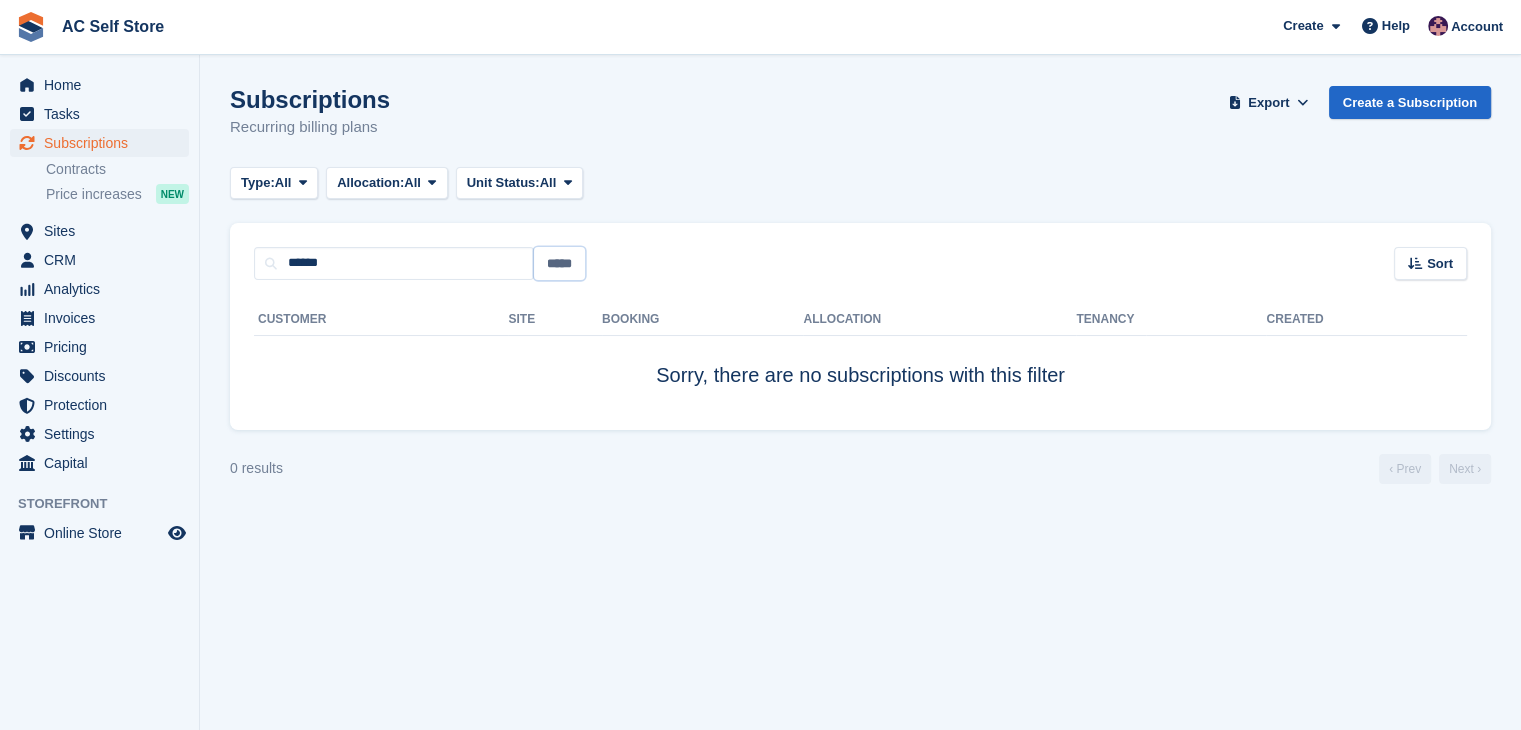 click on "*****" at bounding box center (559, 263) 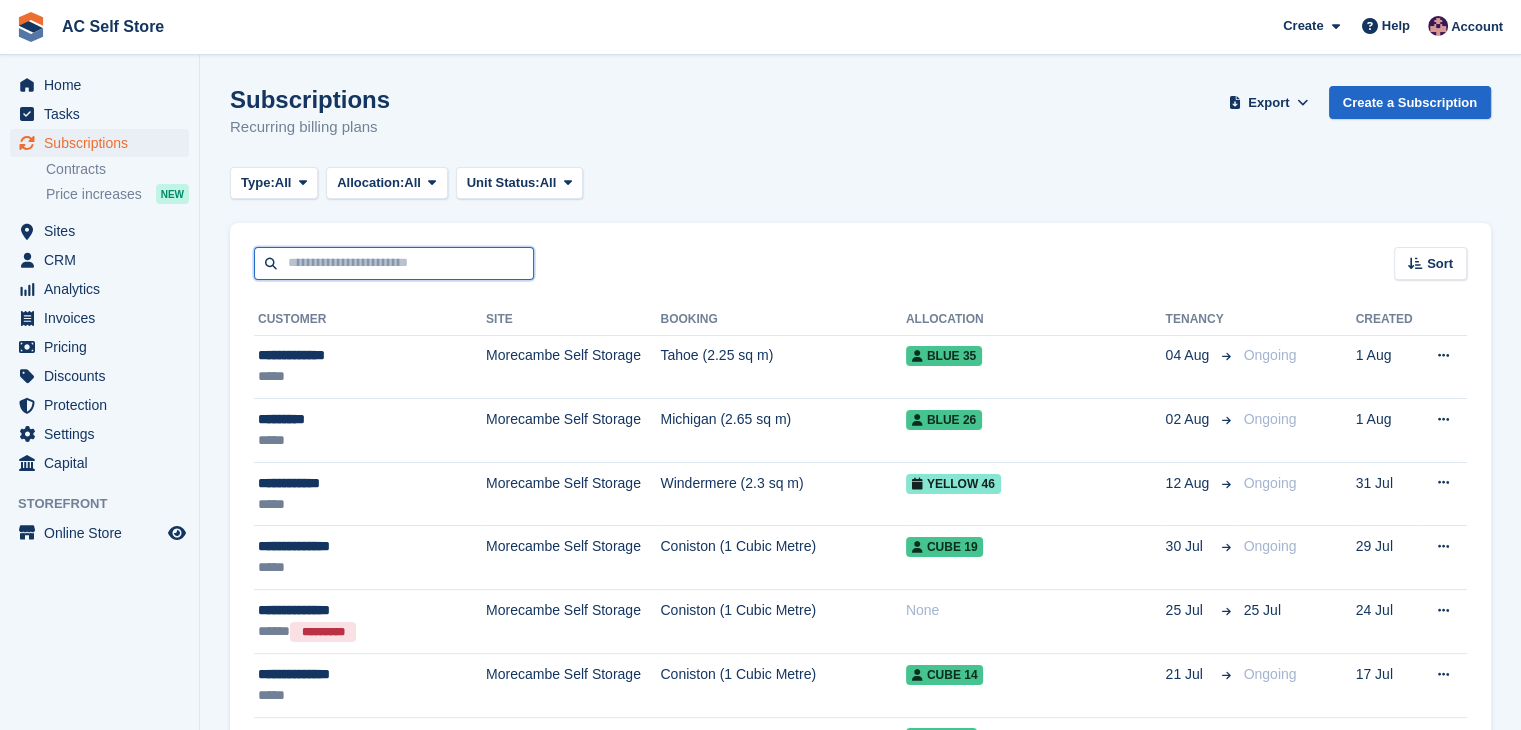 click at bounding box center (394, 263) 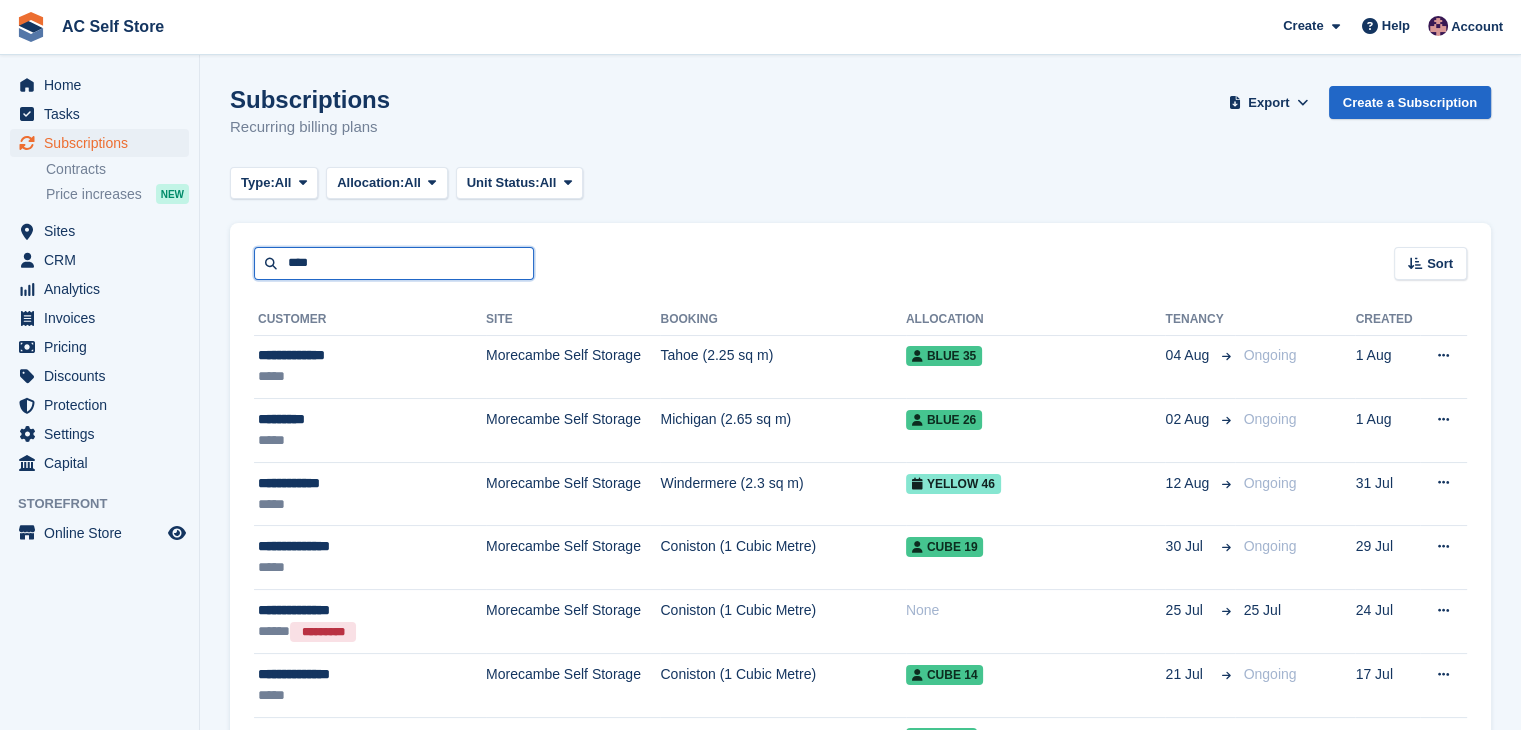 type on "****" 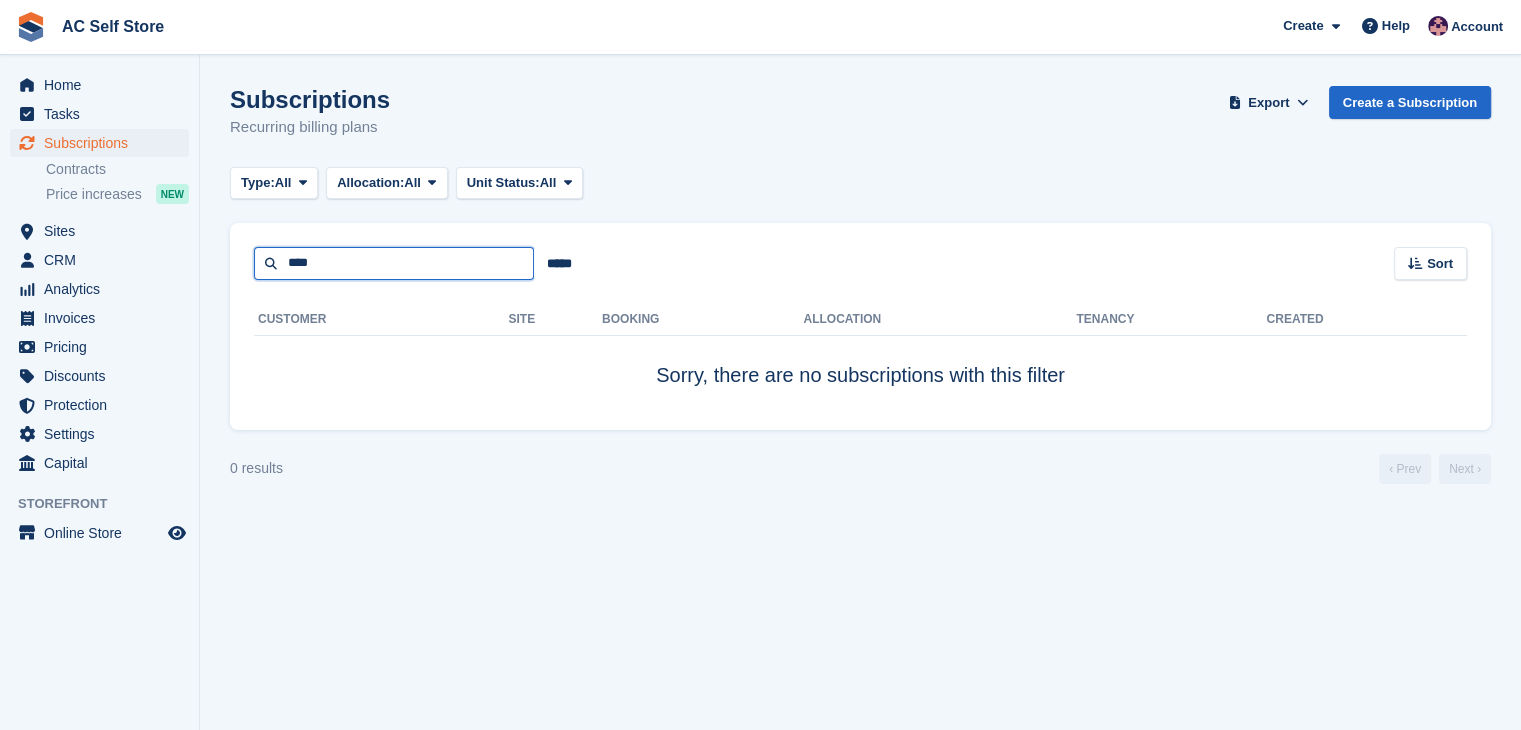click on "****" at bounding box center [394, 263] 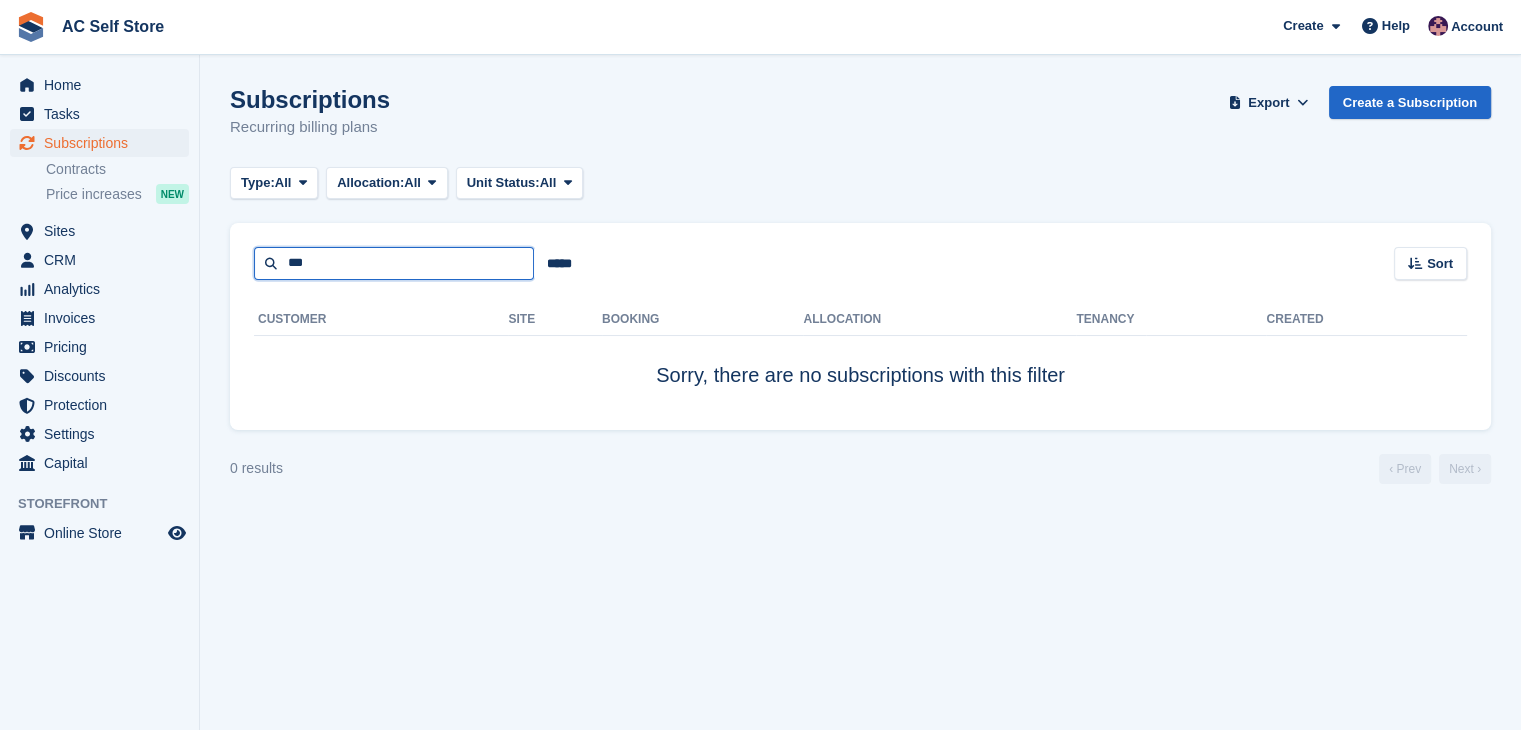 type on "***" 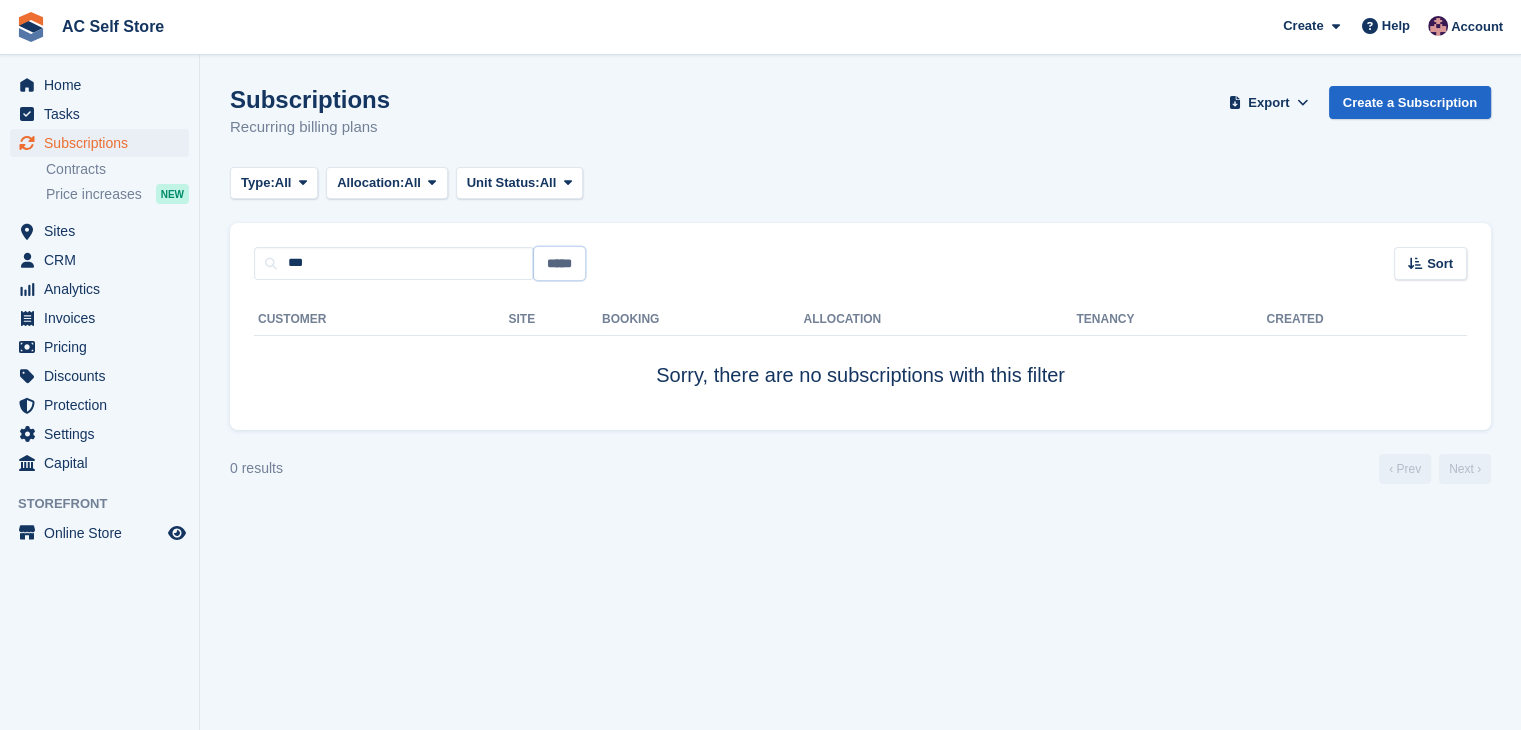 click on "*****" at bounding box center (559, 263) 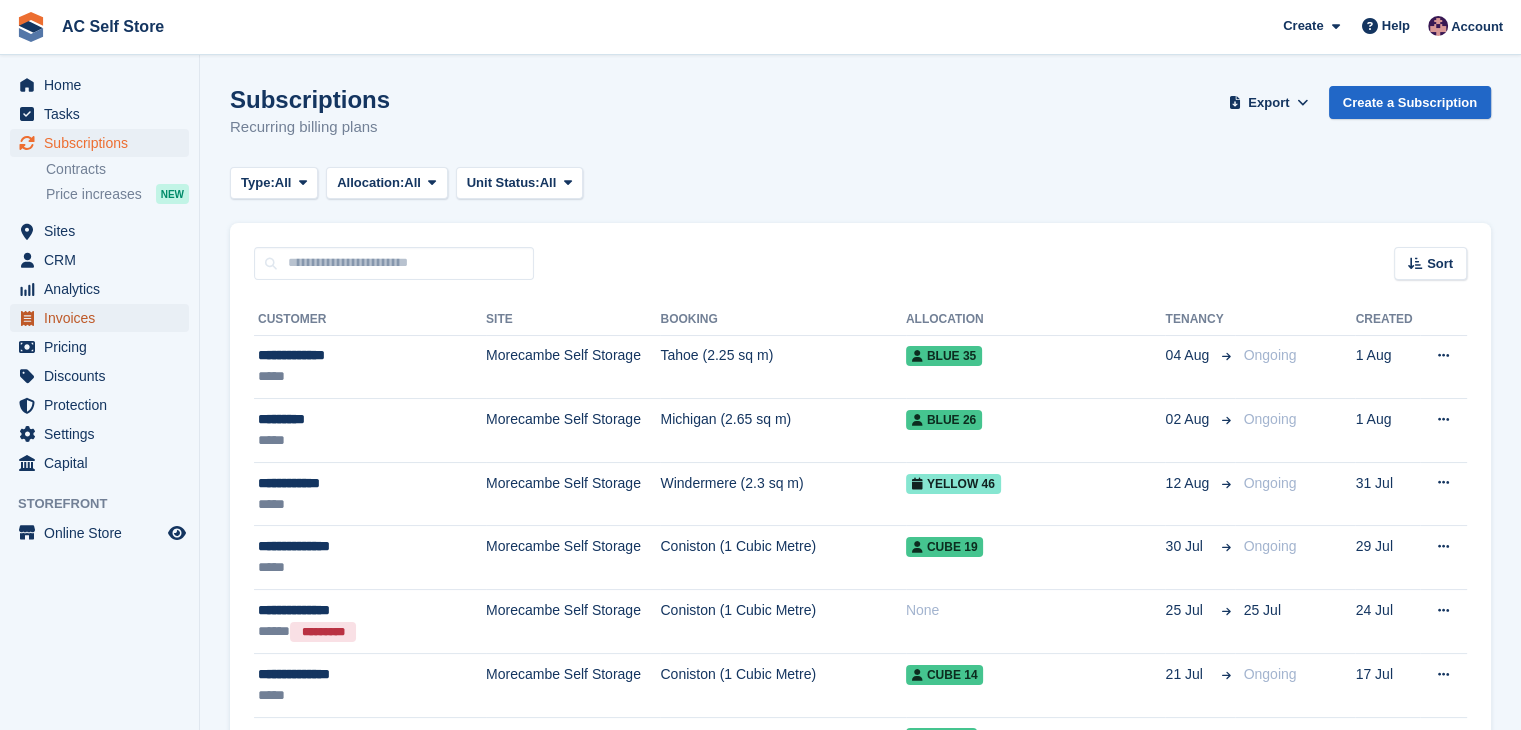 click on "Invoices" at bounding box center [104, 318] 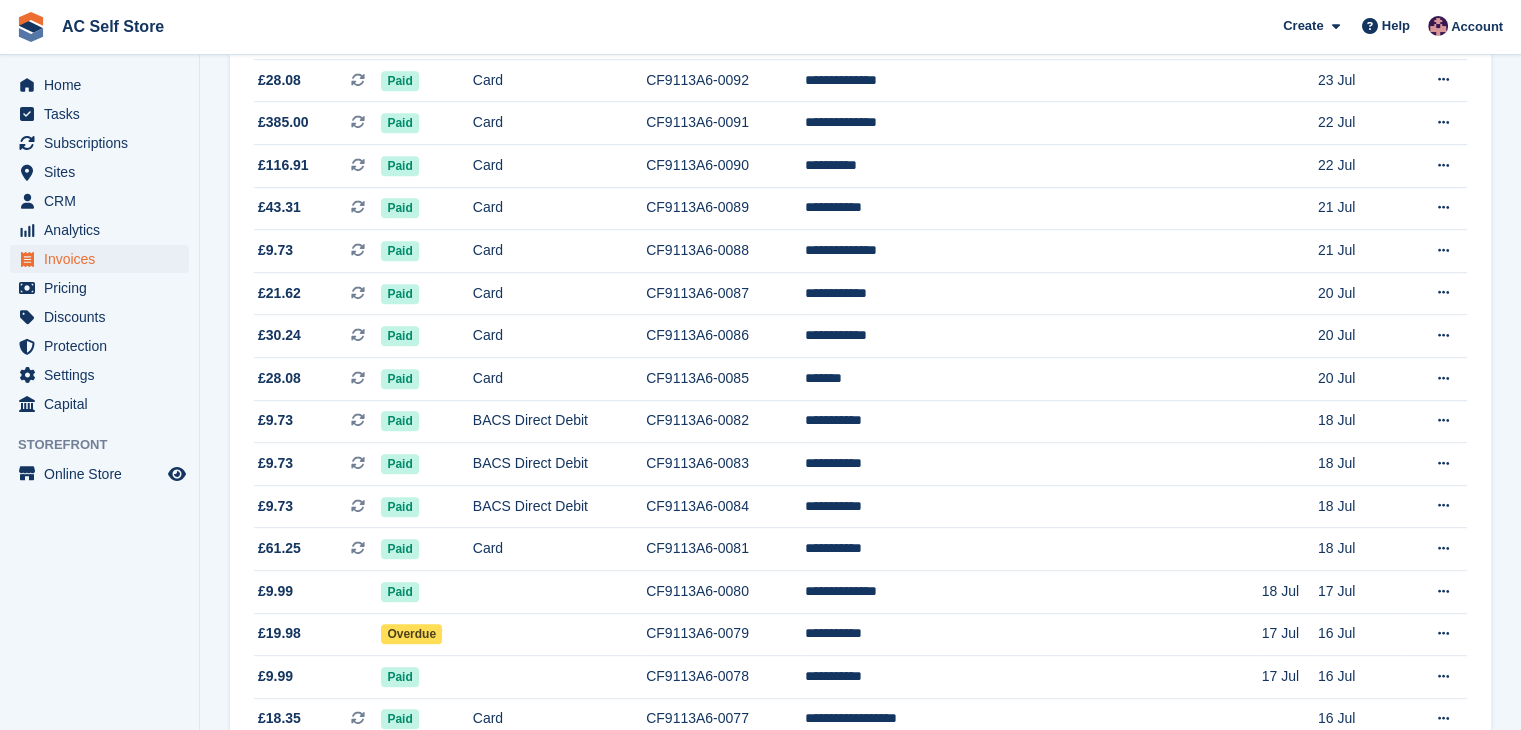 scroll, scrollTop: 1100, scrollLeft: 0, axis: vertical 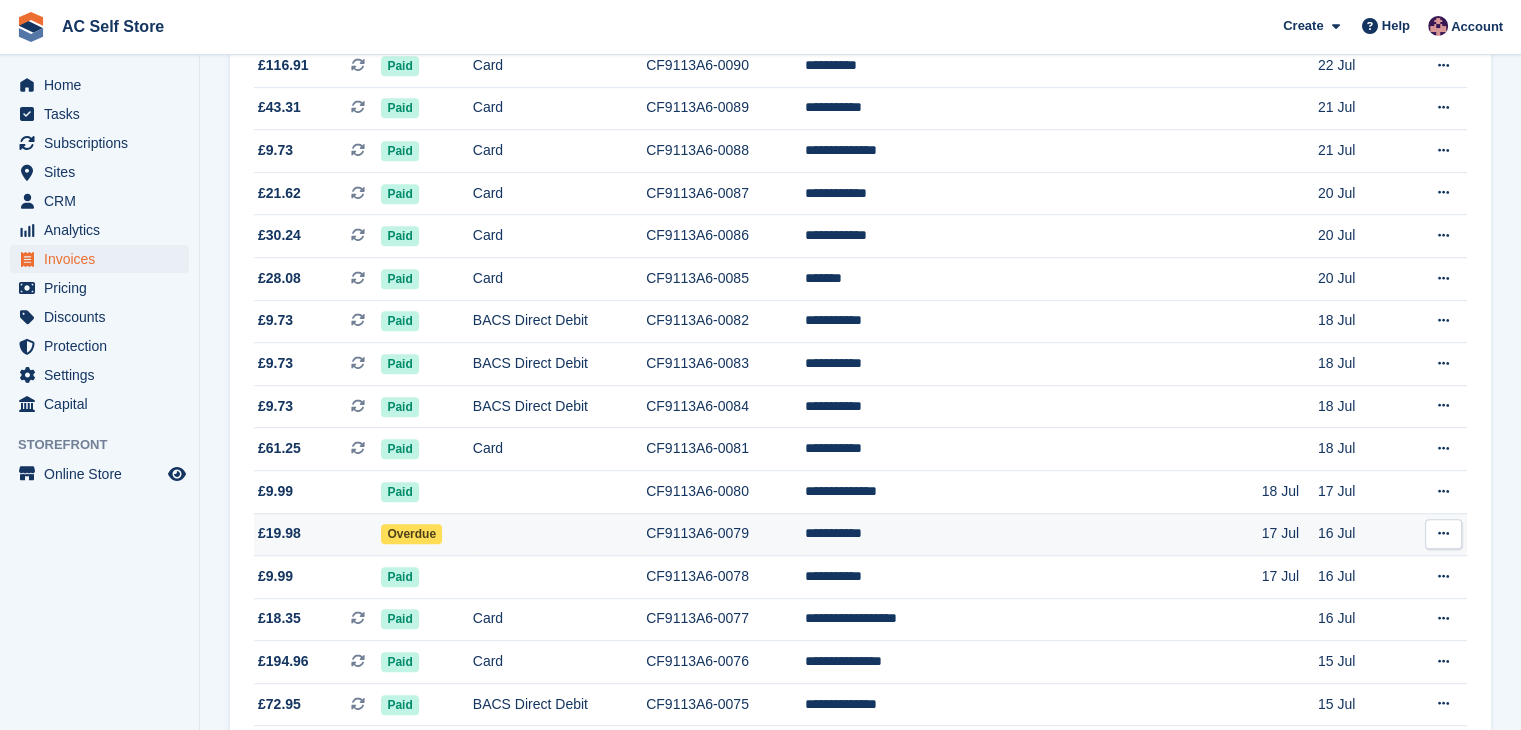 click at bounding box center [559, 534] 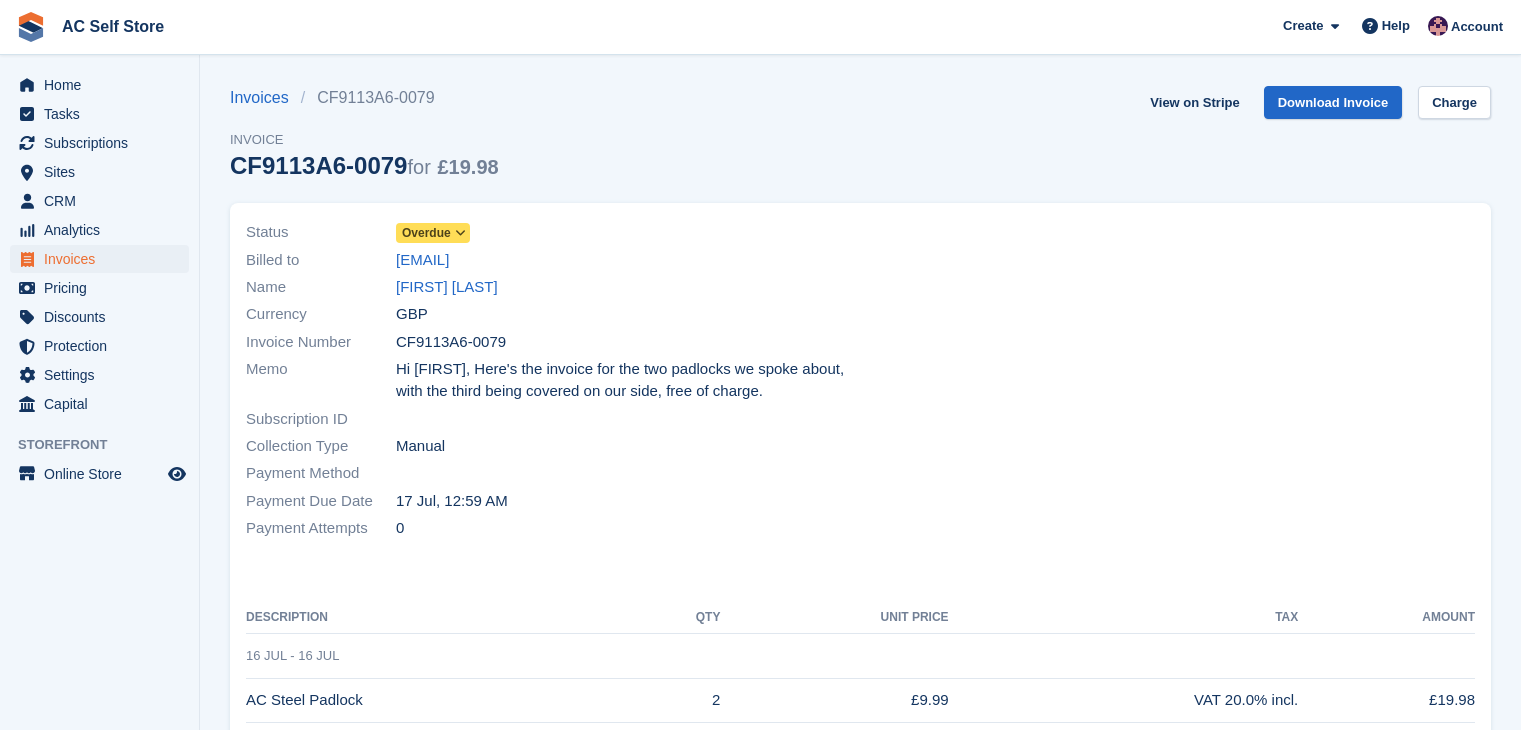 scroll, scrollTop: 0, scrollLeft: 0, axis: both 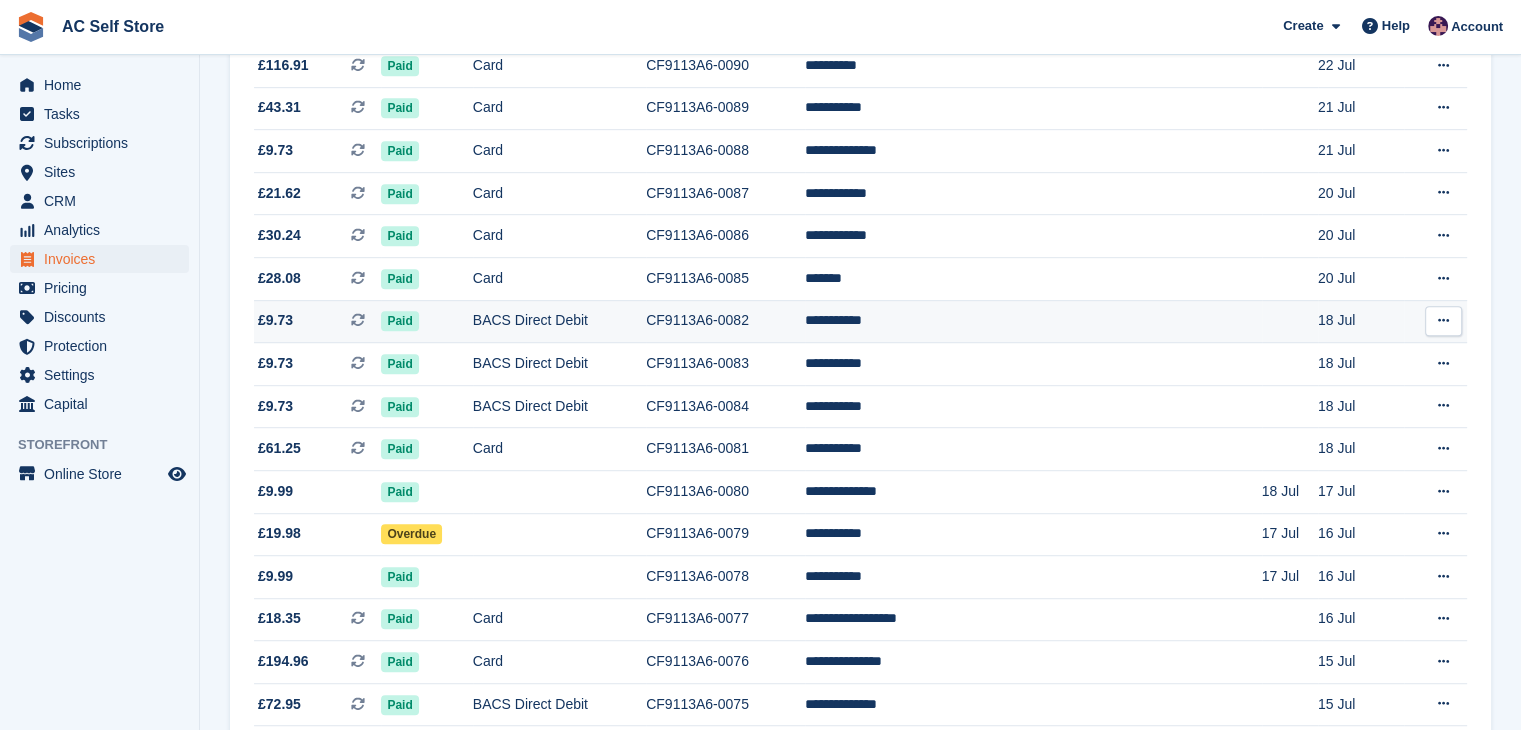 click at bounding box center [1443, 320] 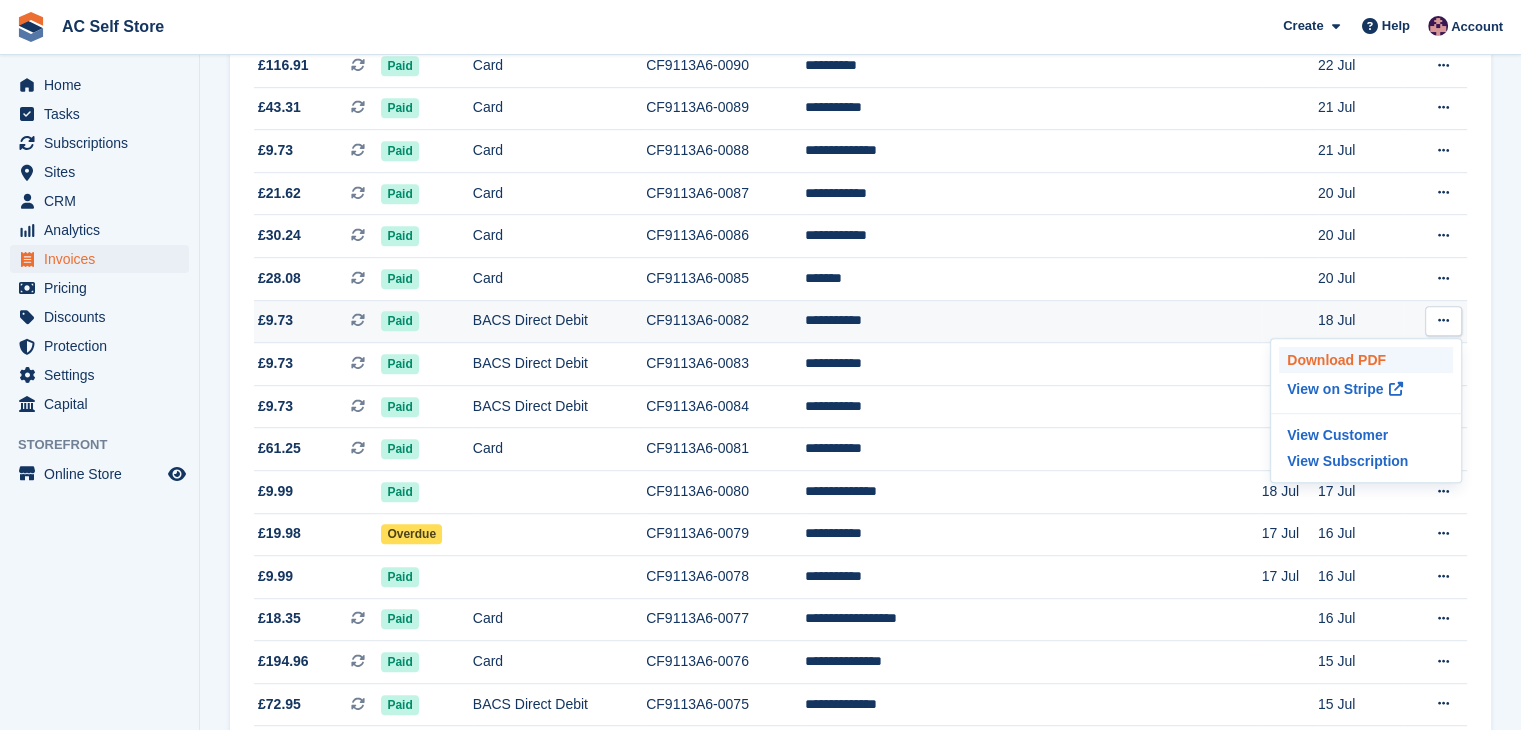 click on "Download PDF" at bounding box center [1366, 360] 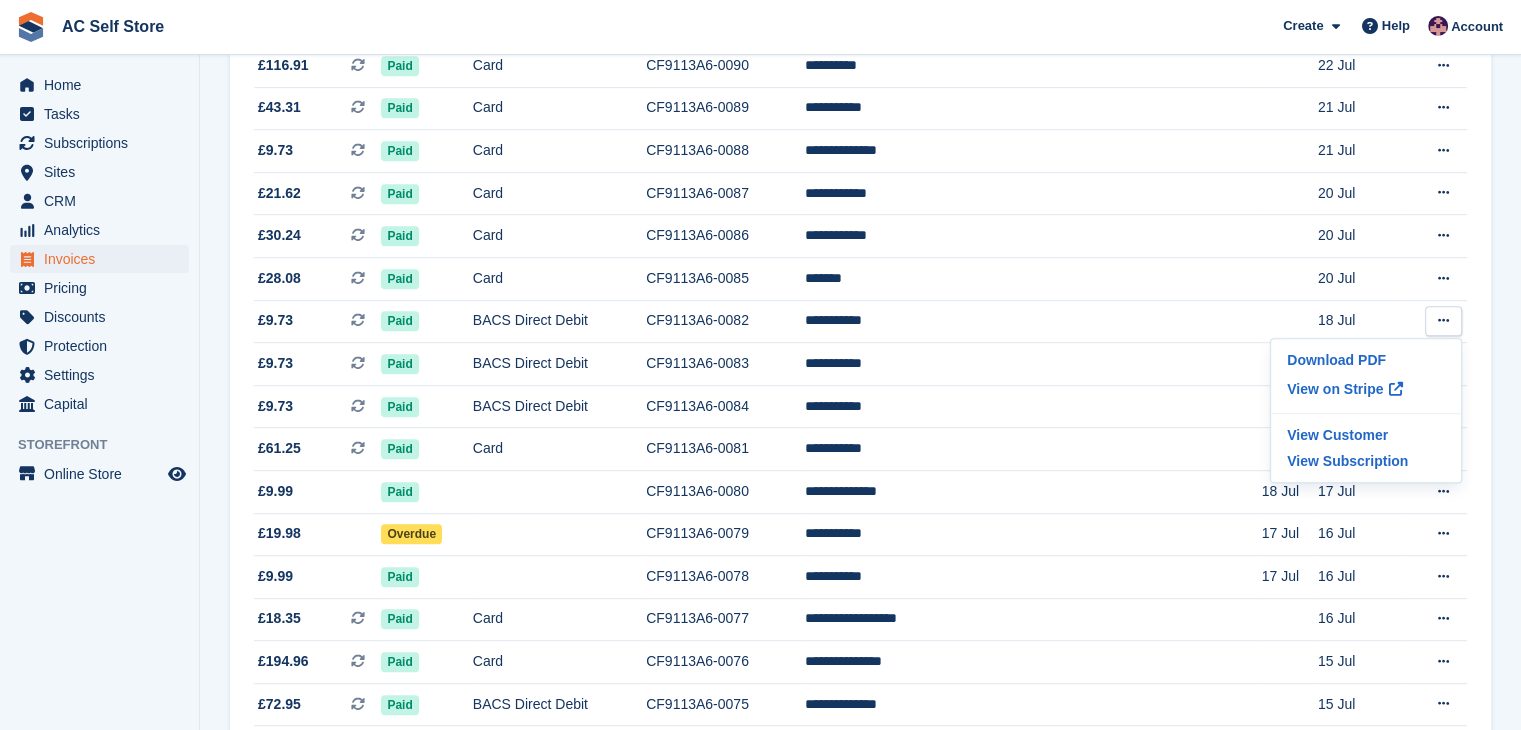 click on "**********" at bounding box center [860, 280] 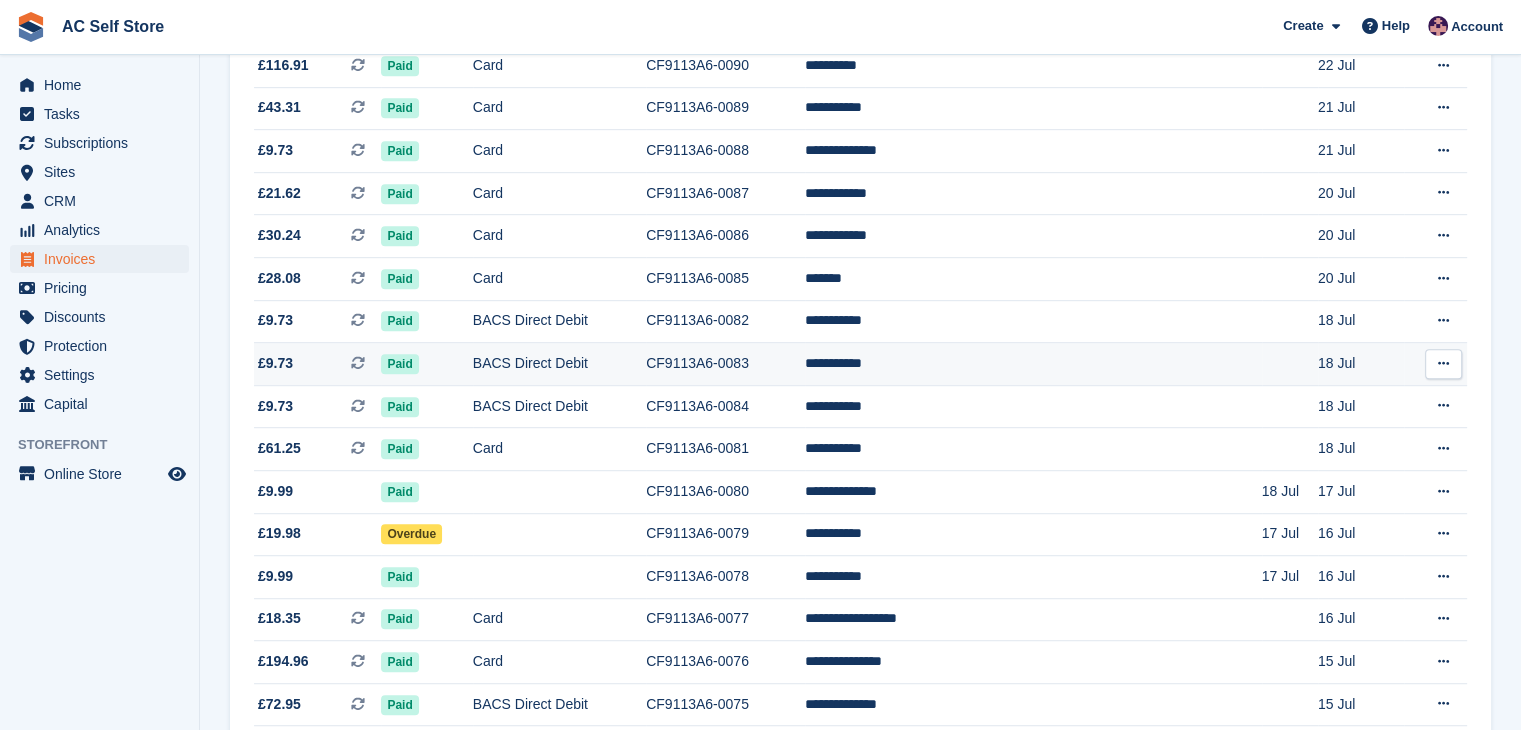 click at bounding box center (1443, 363) 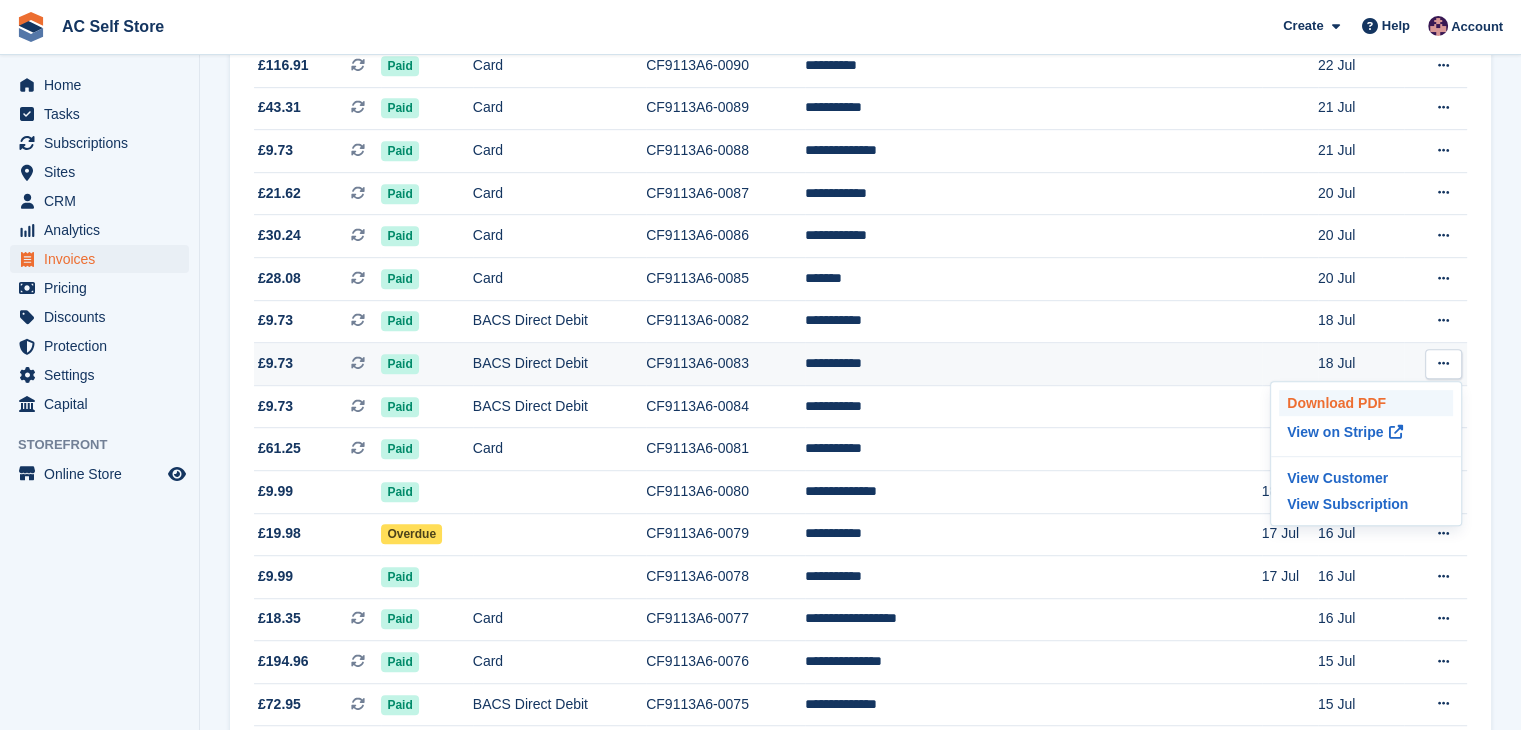 click on "Download PDF" at bounding box center (1366, 403) 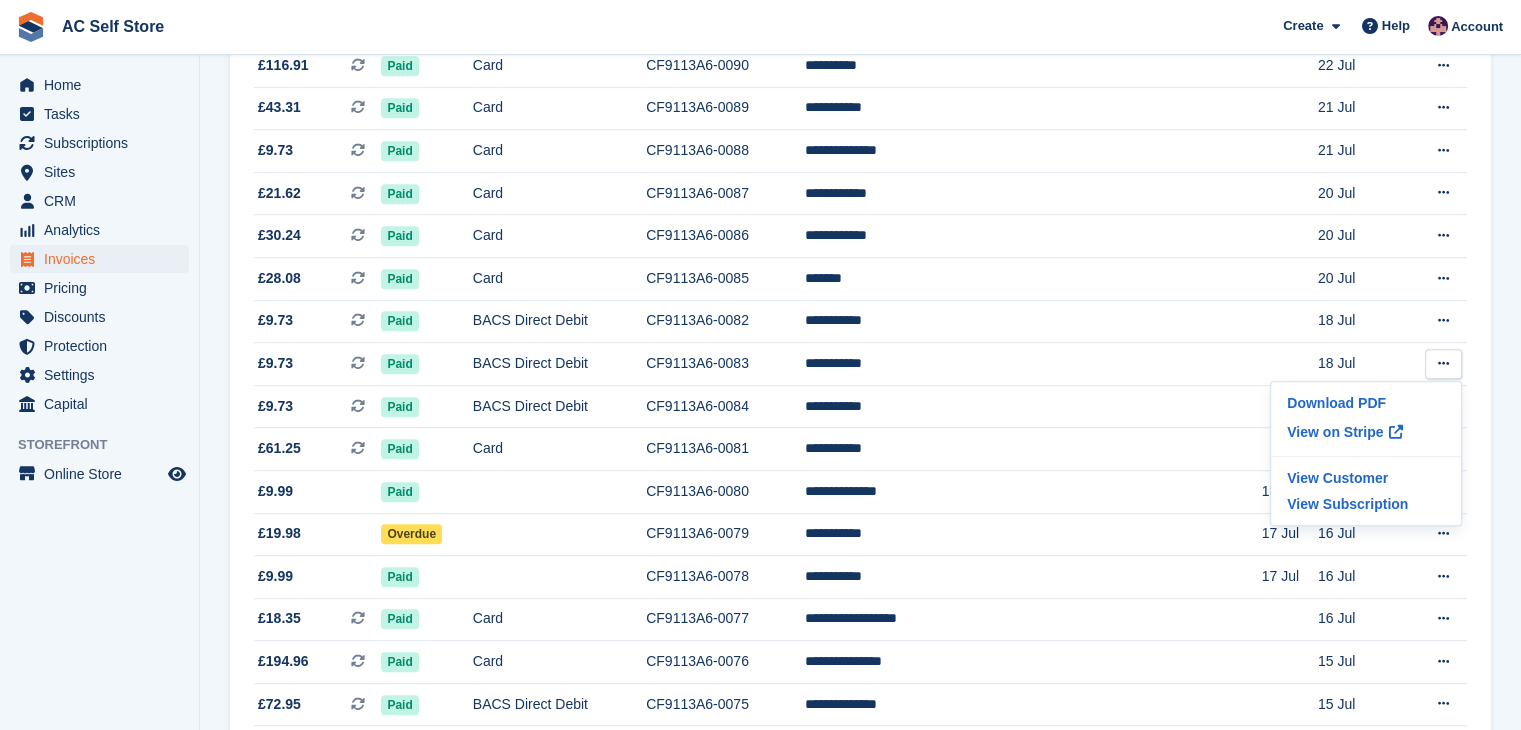 click on "**********" at bounding box center (860, 280) 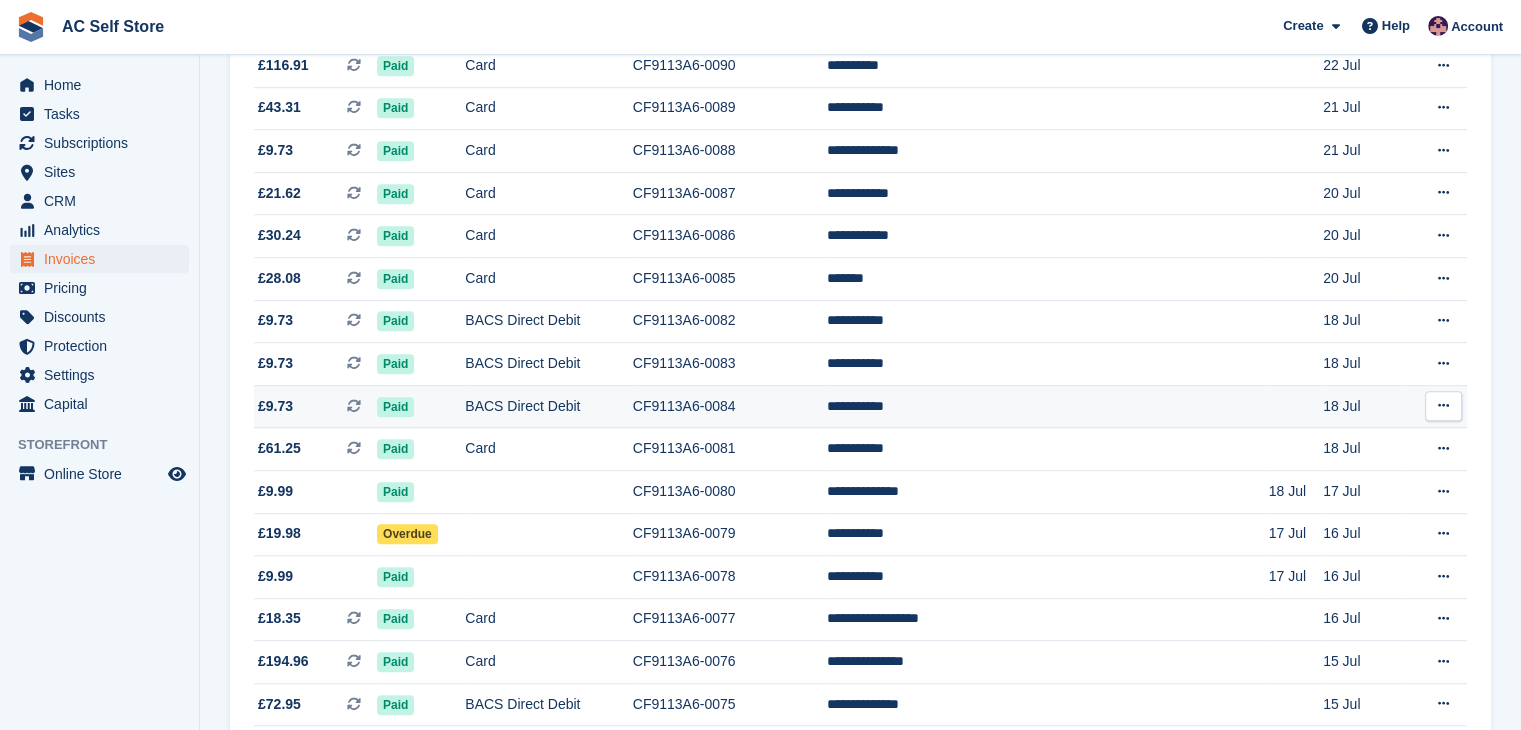 click 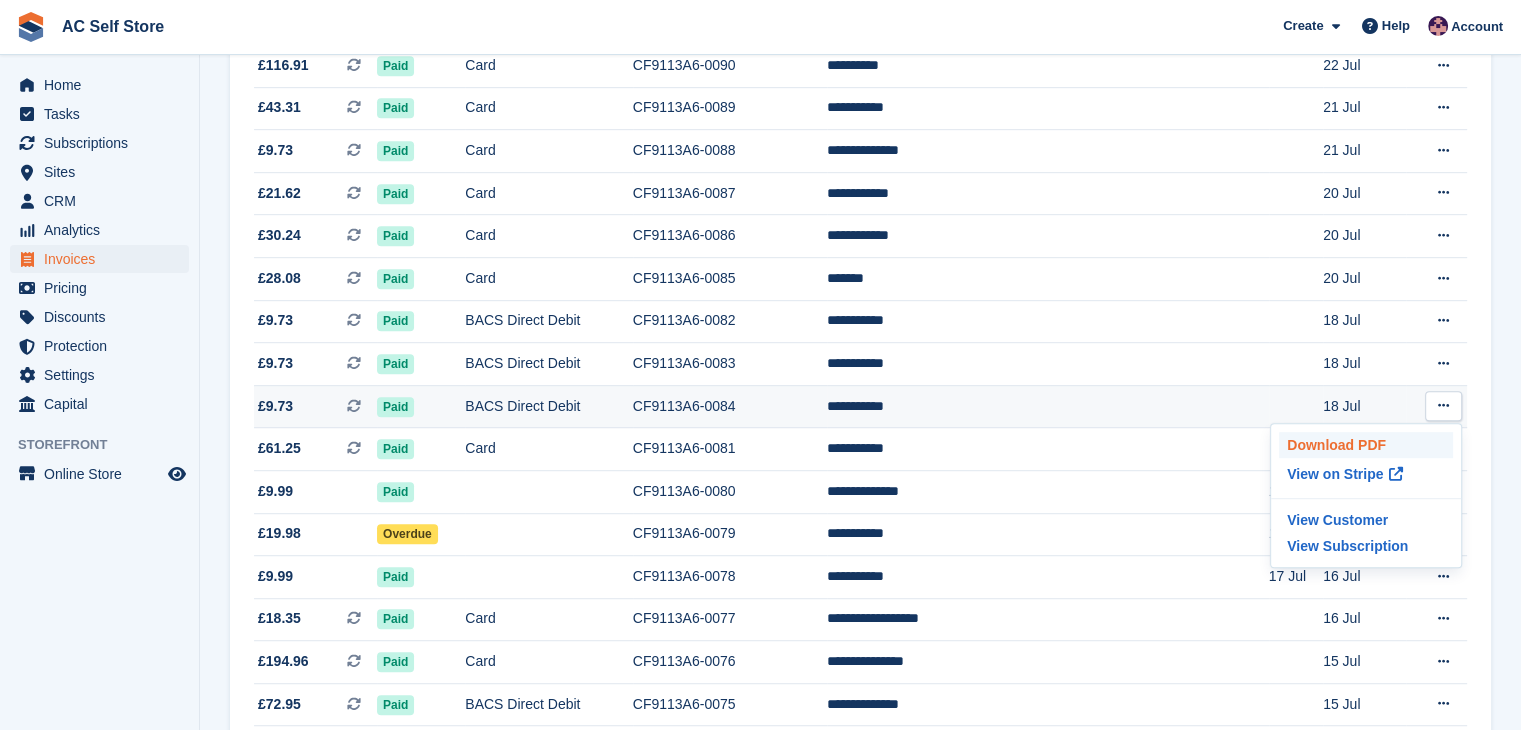 click on "Download PDF" 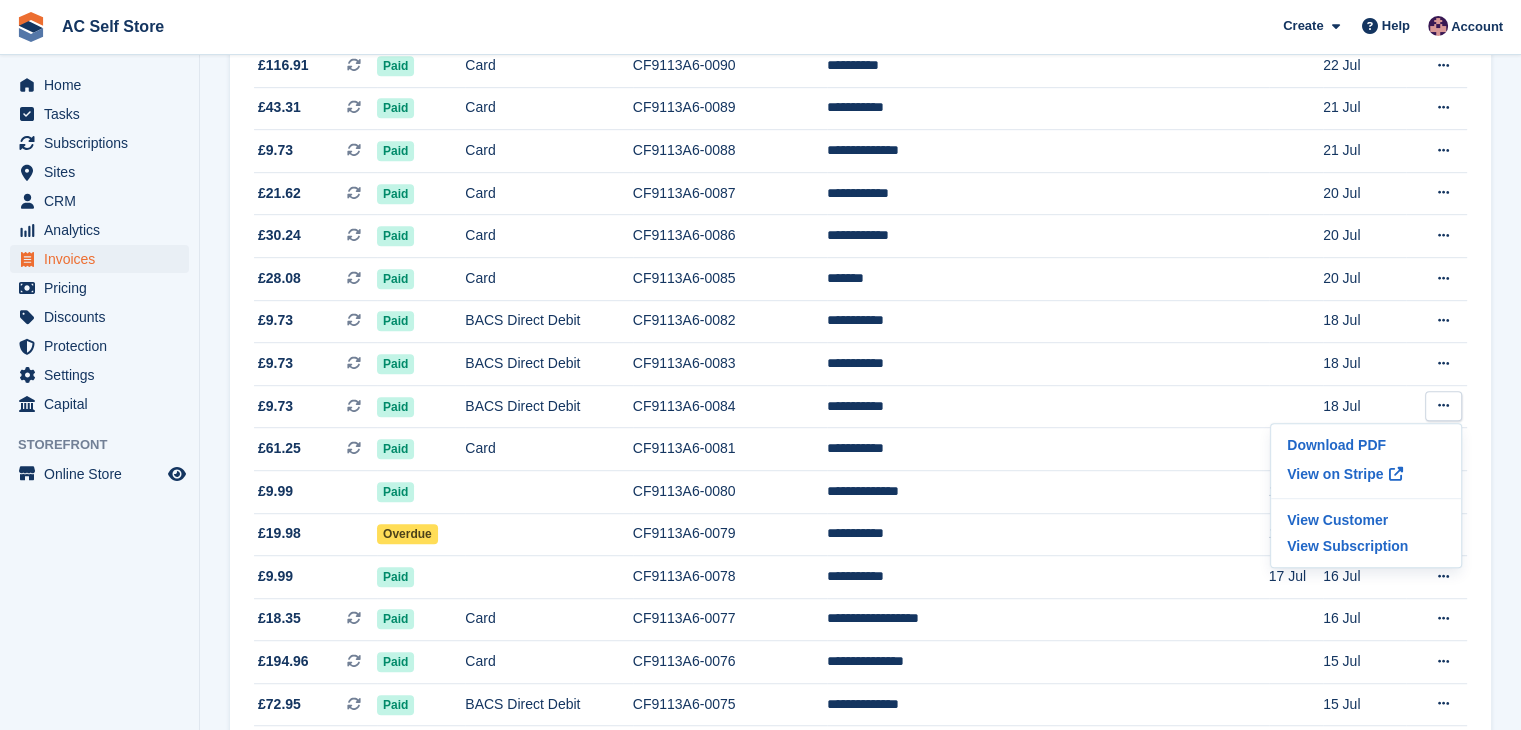click on "**********" 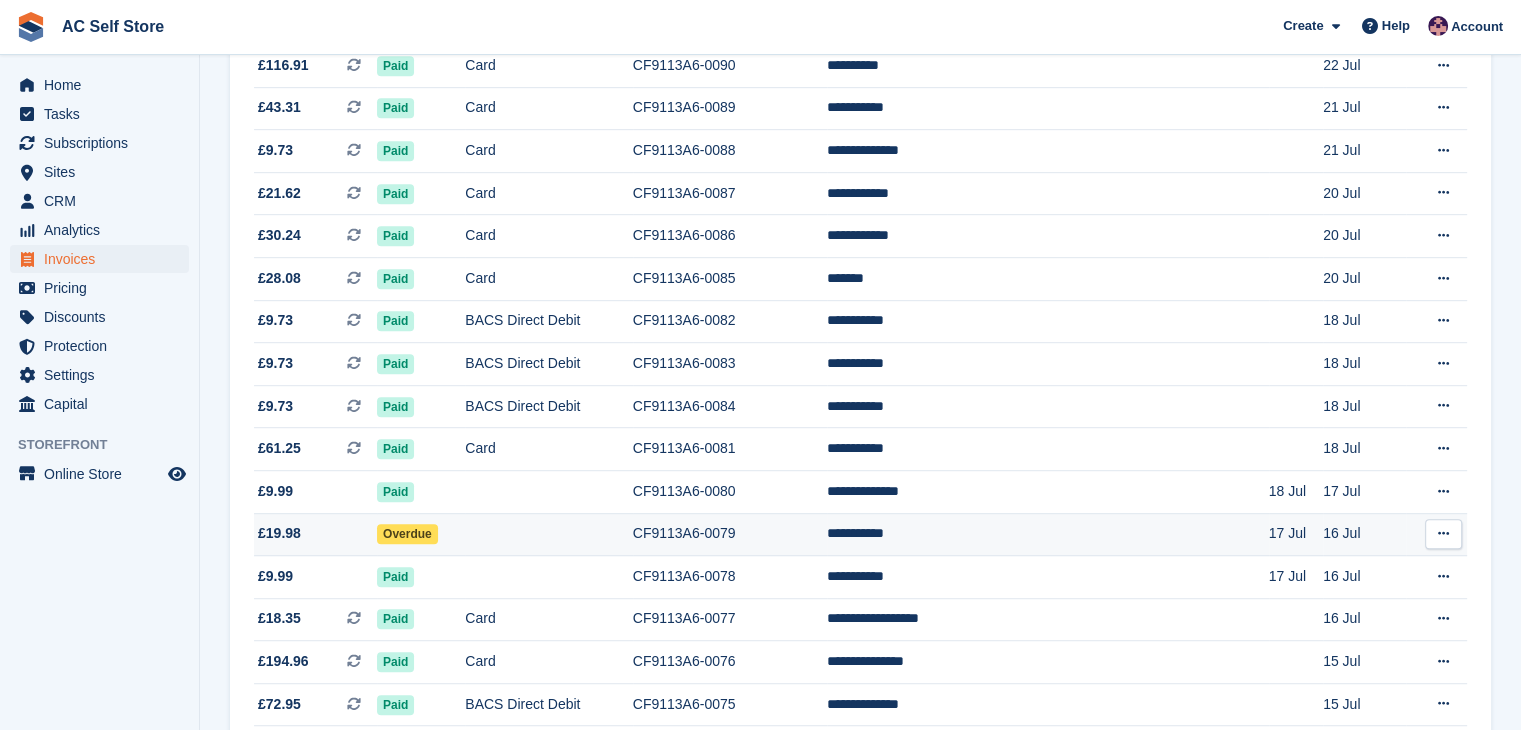 click on "Overdue" 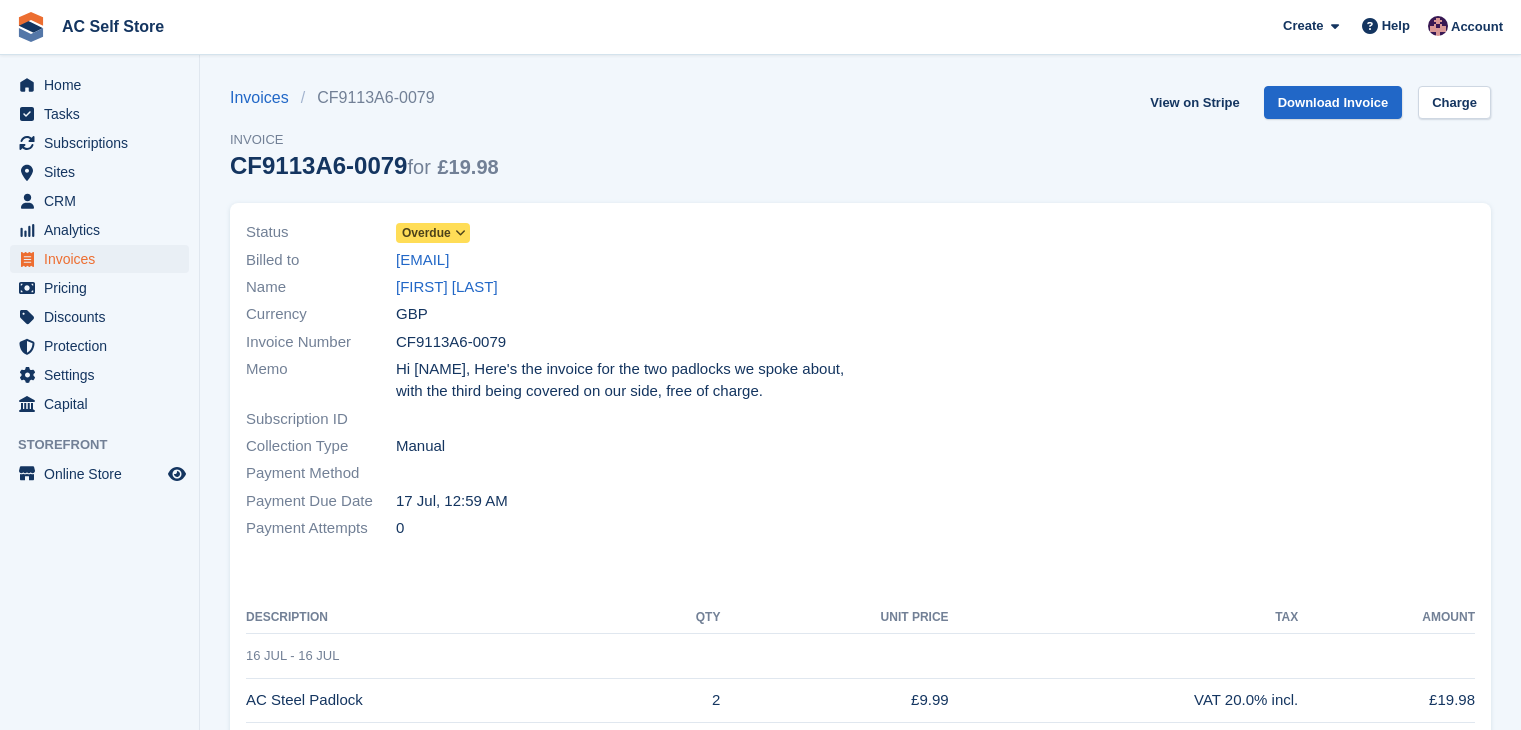 scroll, scrollTop: 0, scrollLeft: 0, axis: both 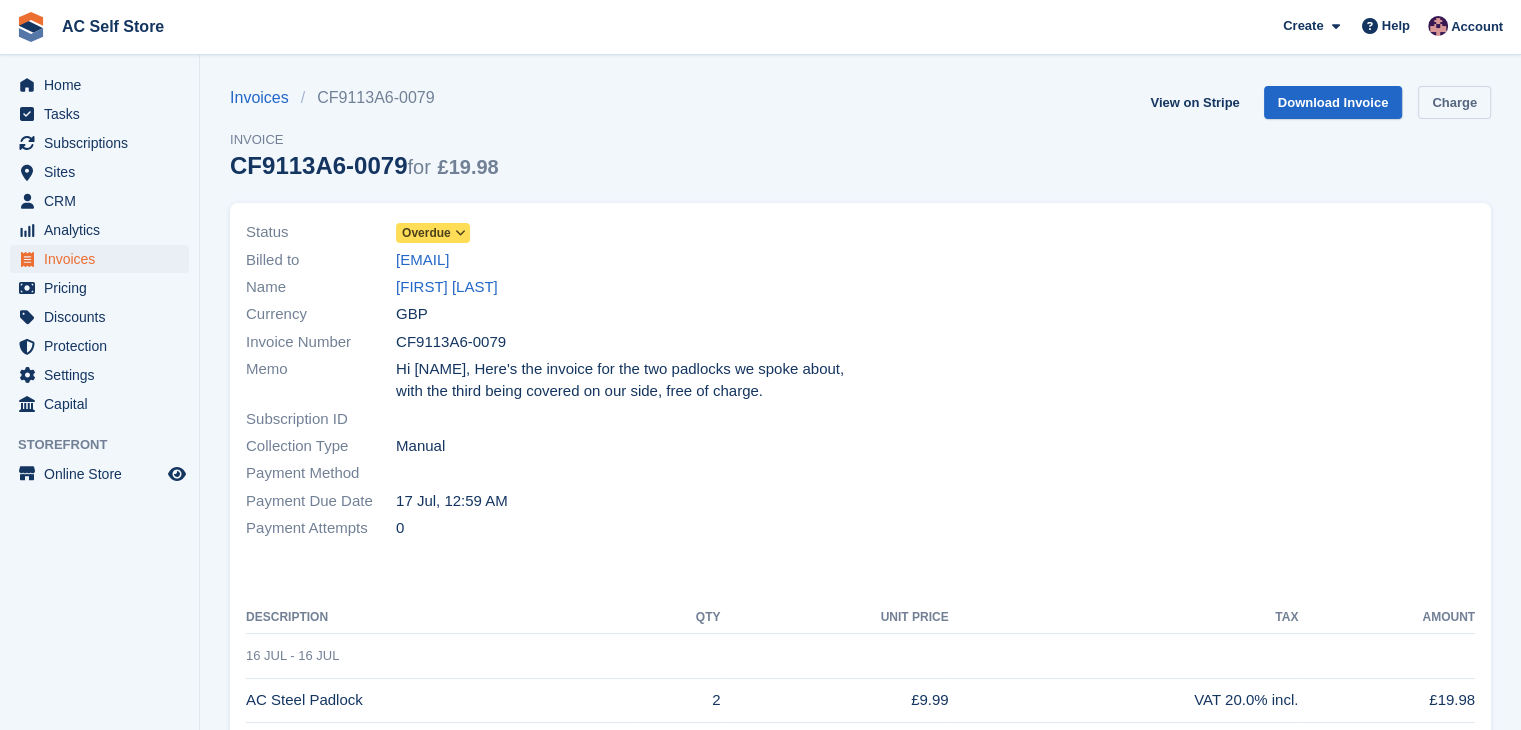 click on "Charge" at bounding box center [1454, 102] 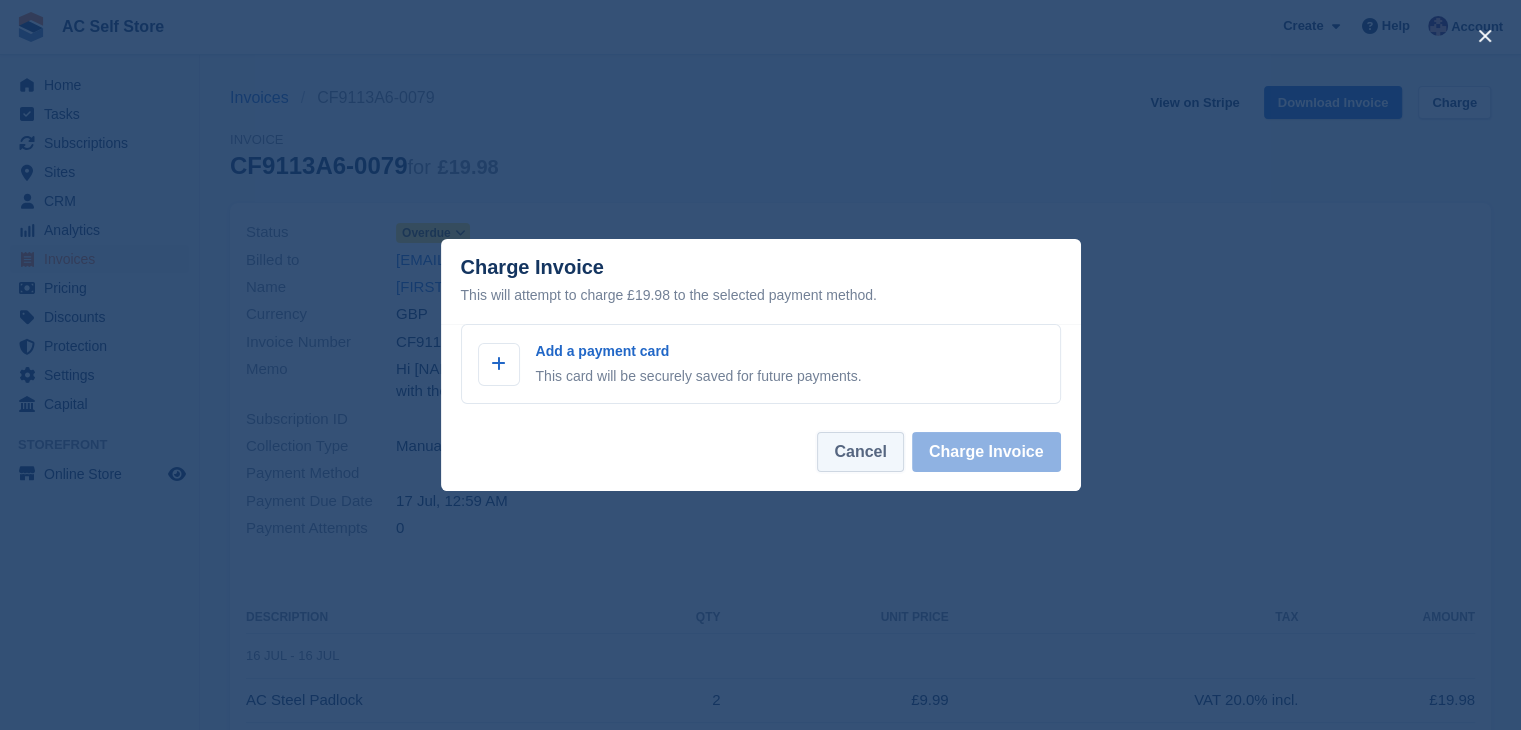 click on "Cancel" at bounding box center [860, 452] 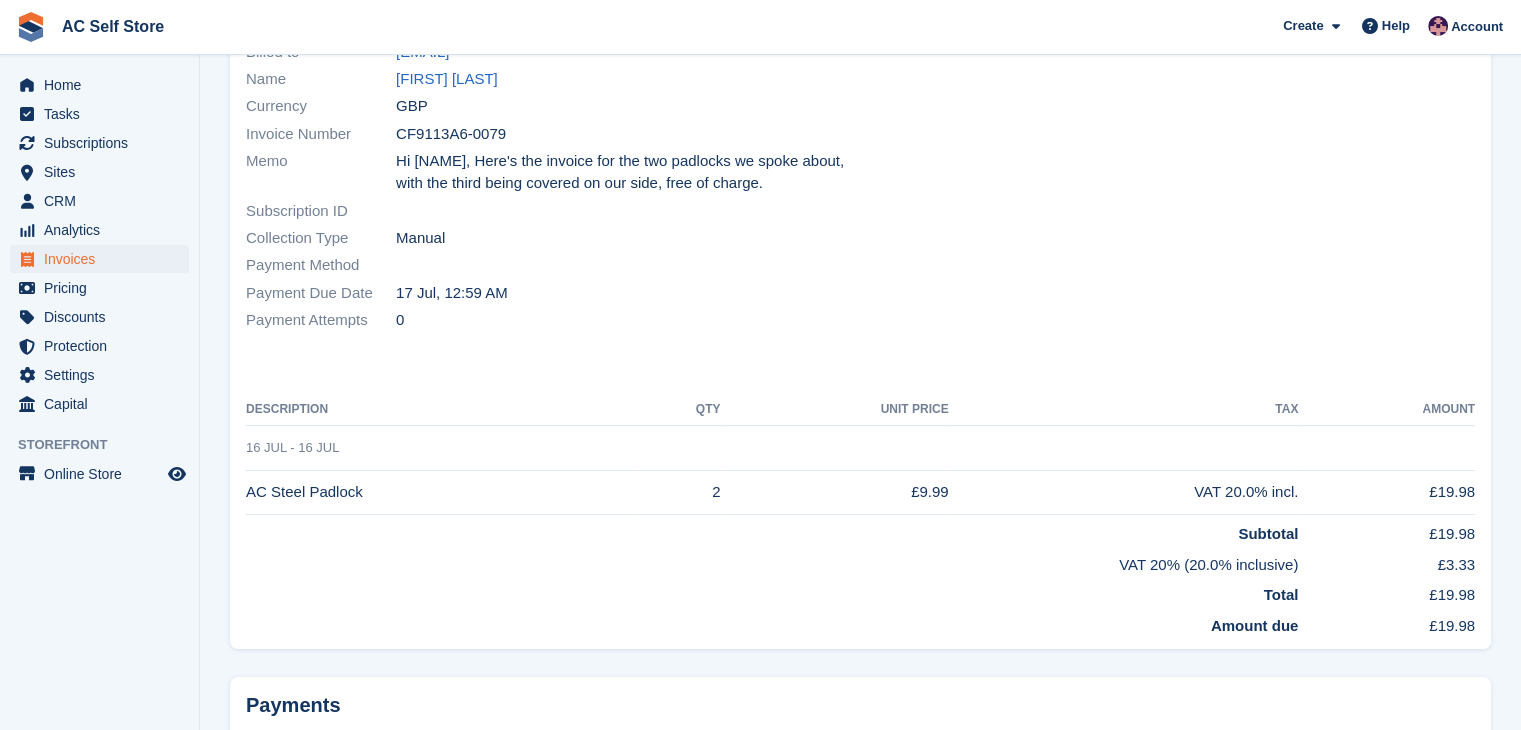 scroll, scrollTop: 0, scrollLeft: 0, axis: both 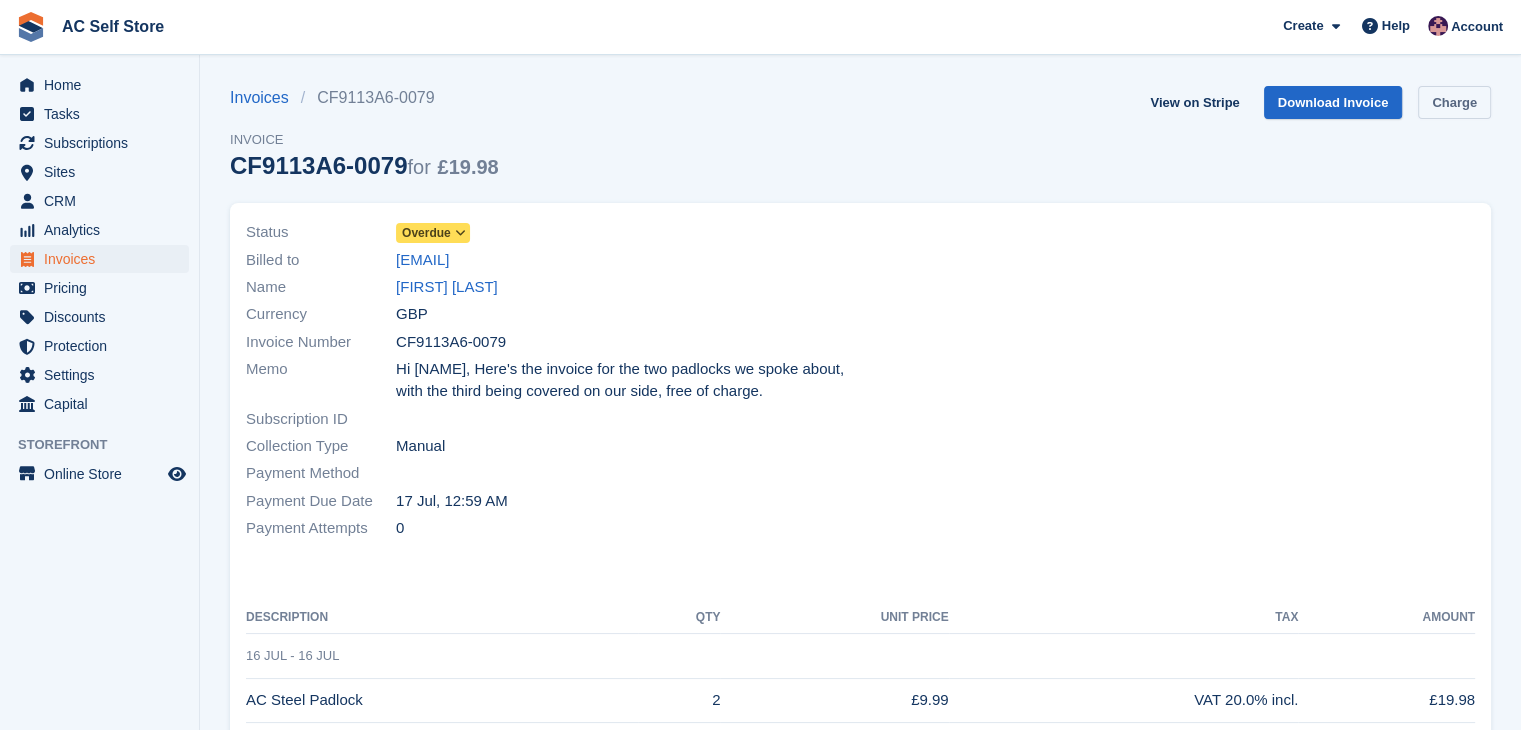 click on "Charge" at bounding box center (1454, 102) 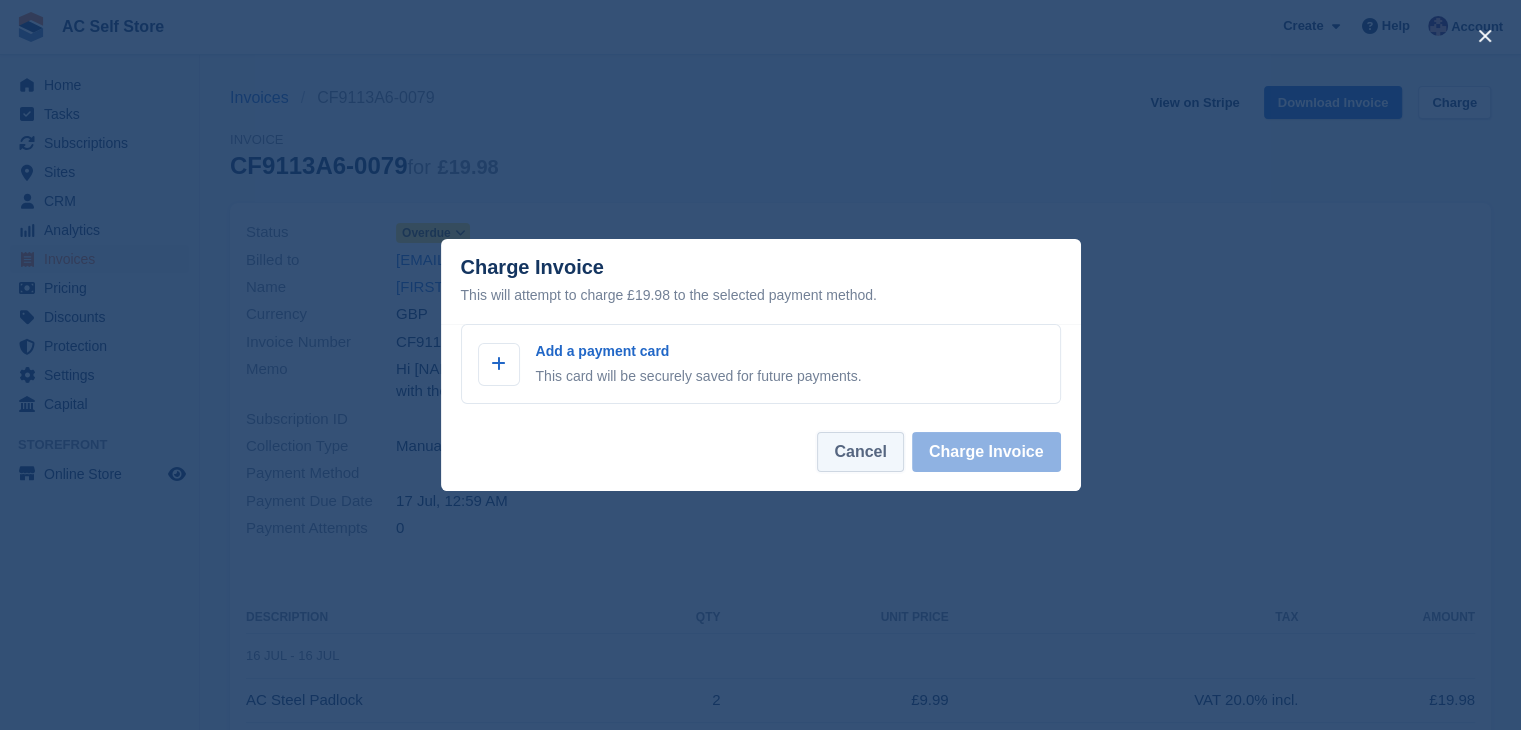 click on "Cancel" at bounding box center (860, 452) 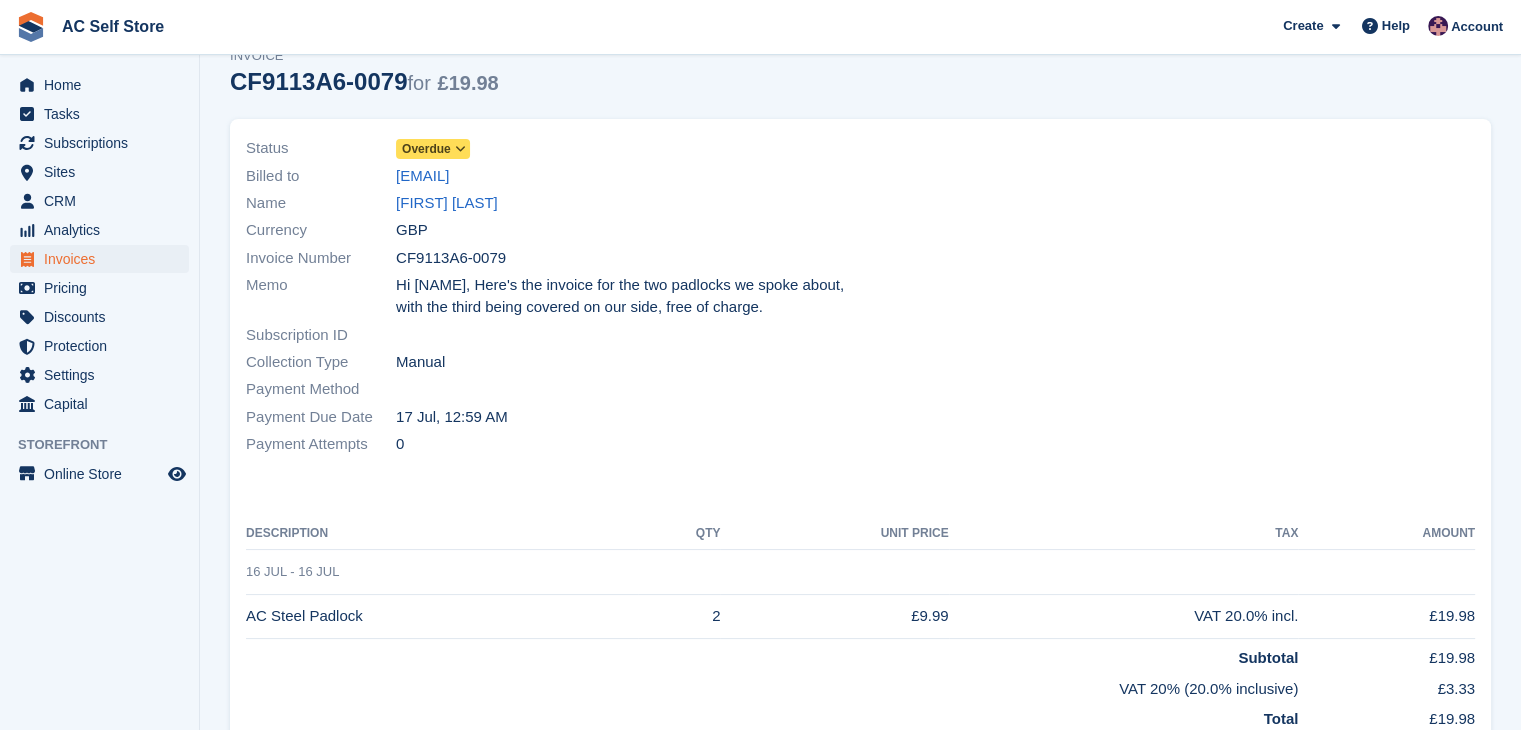 scroll, scrollTop: 0, scrollLeft: 0, axis: both 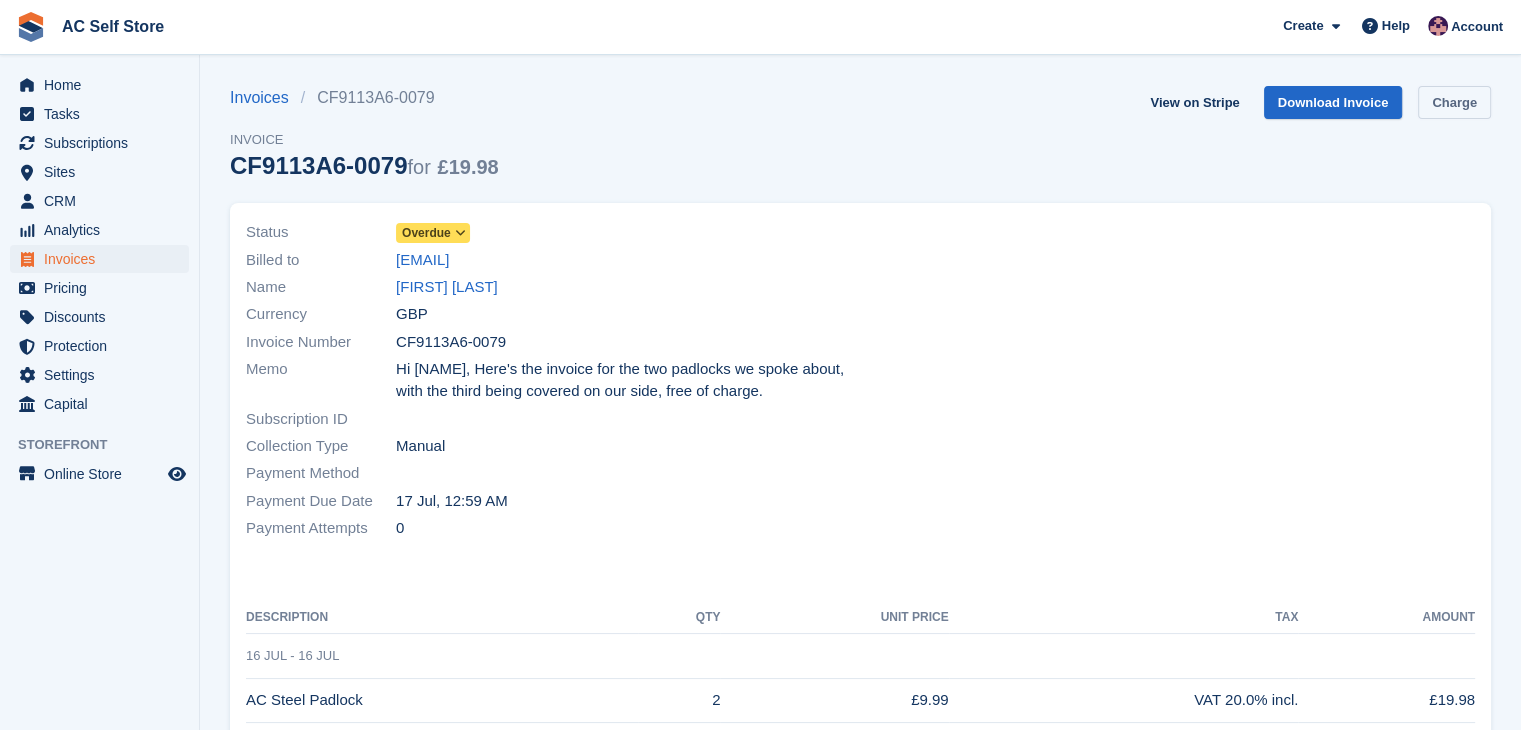 click on "Charge" at bounding box center (1454, 102) 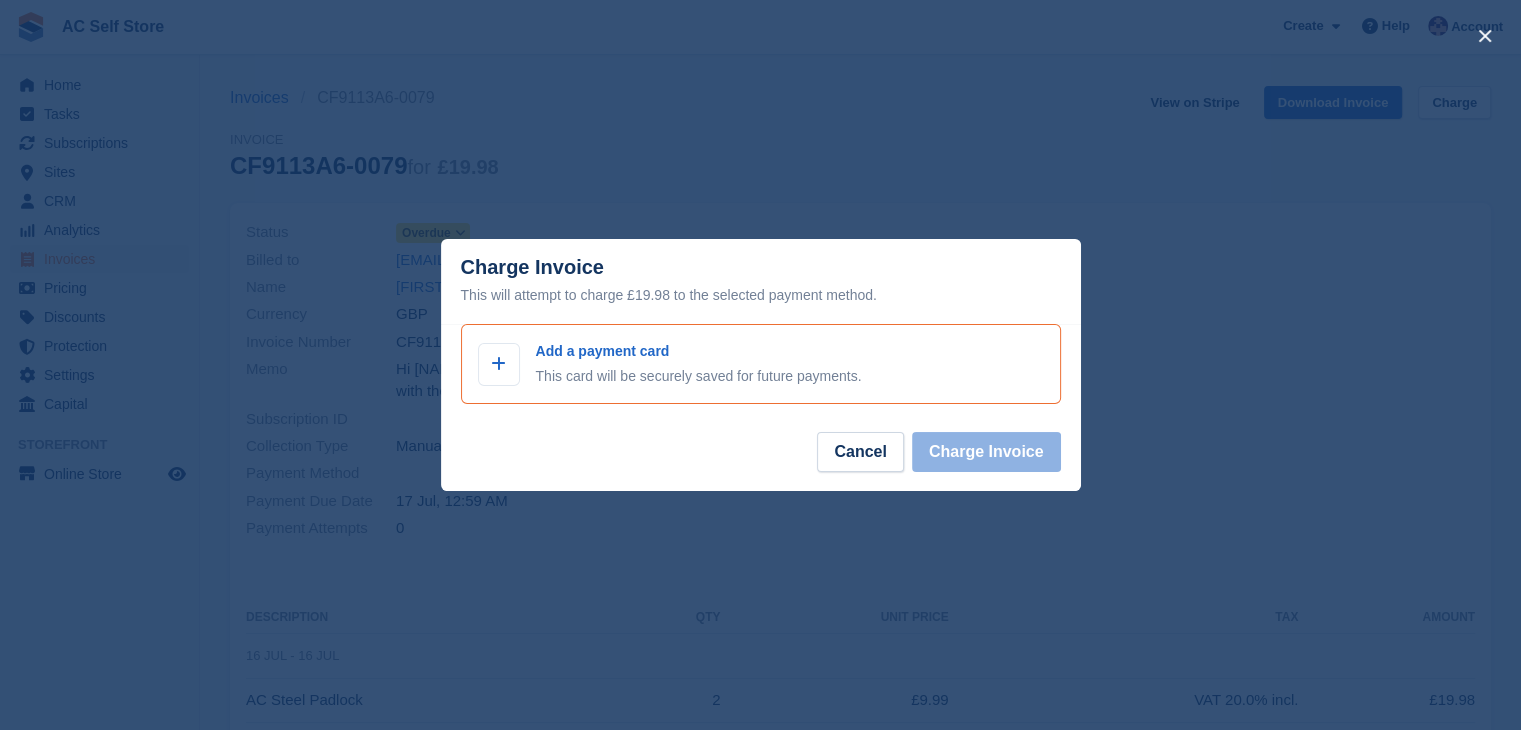 click on "This card will be securely saved for future payments." at bounding box center [699, 376] 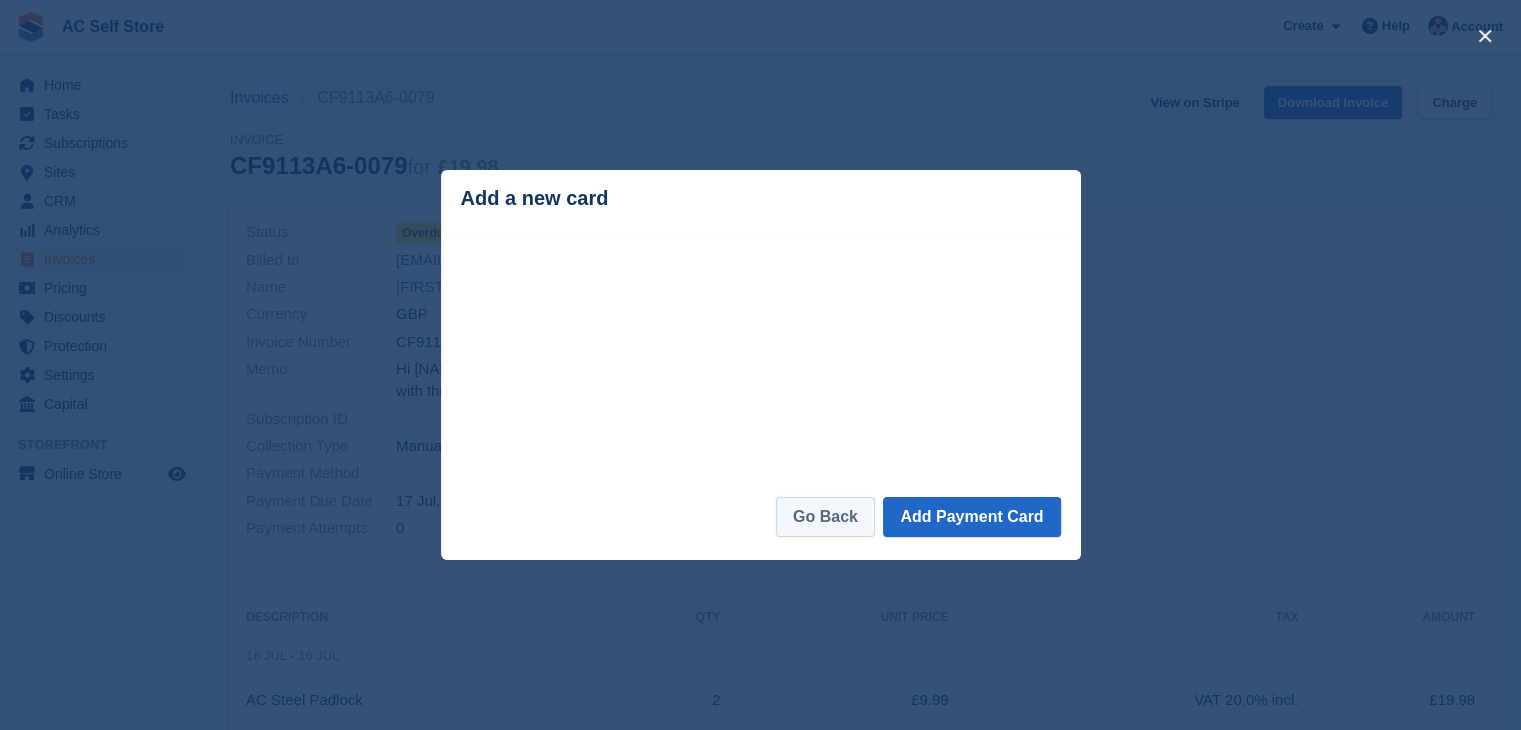 click on "Go Back" at bounding box center (825, 517) 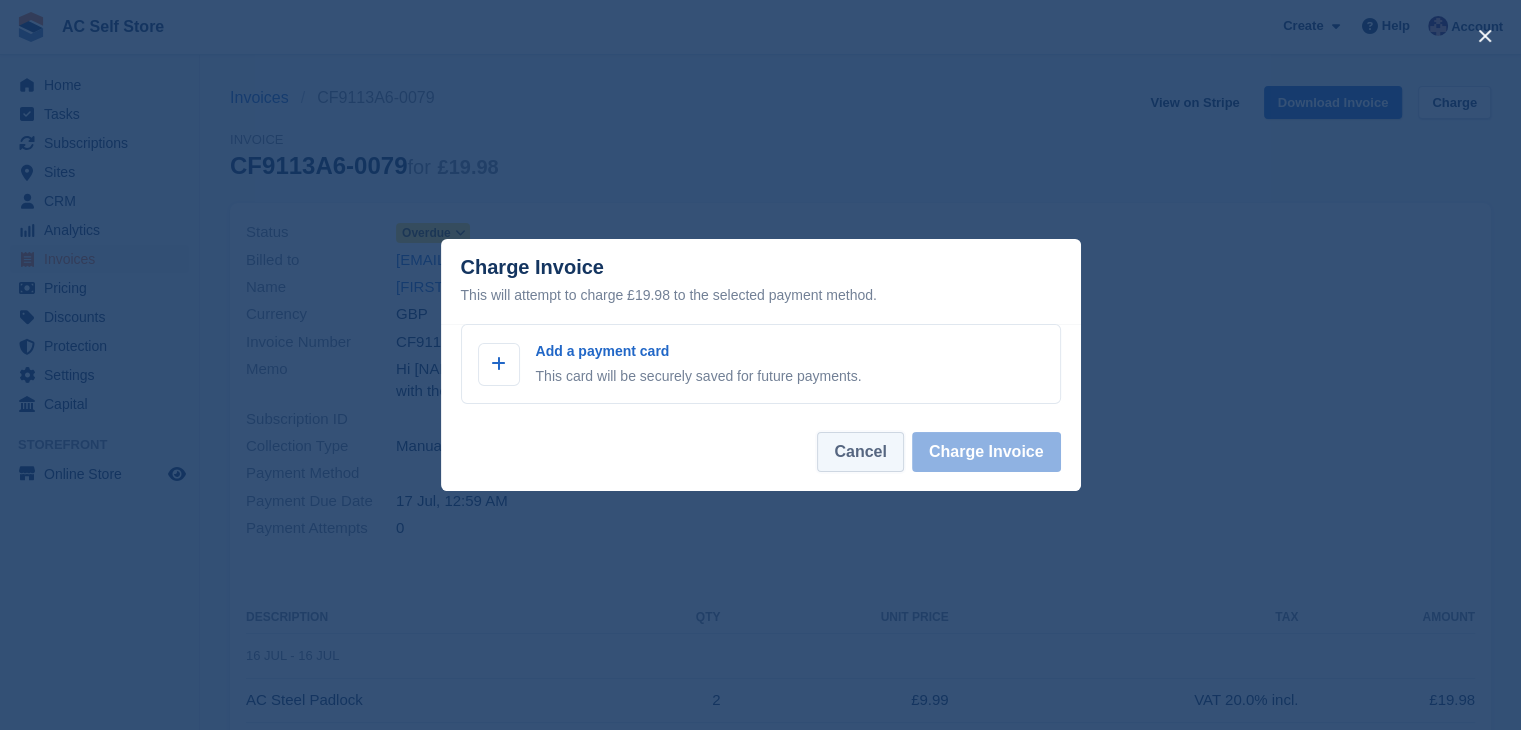 click on "Cancel" at bounding box center (860, 452) 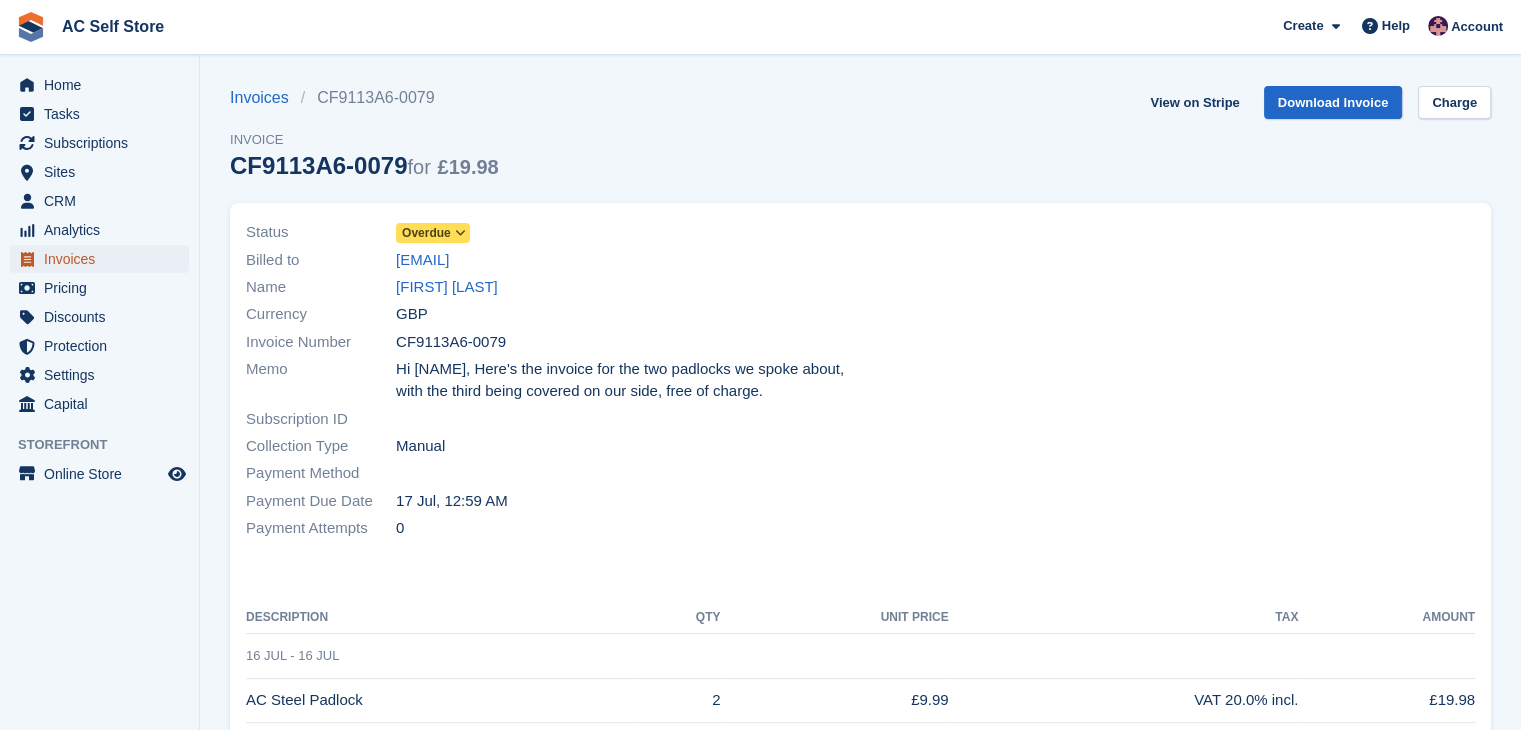 click on "Invoices" at bounding box center [104, 259] 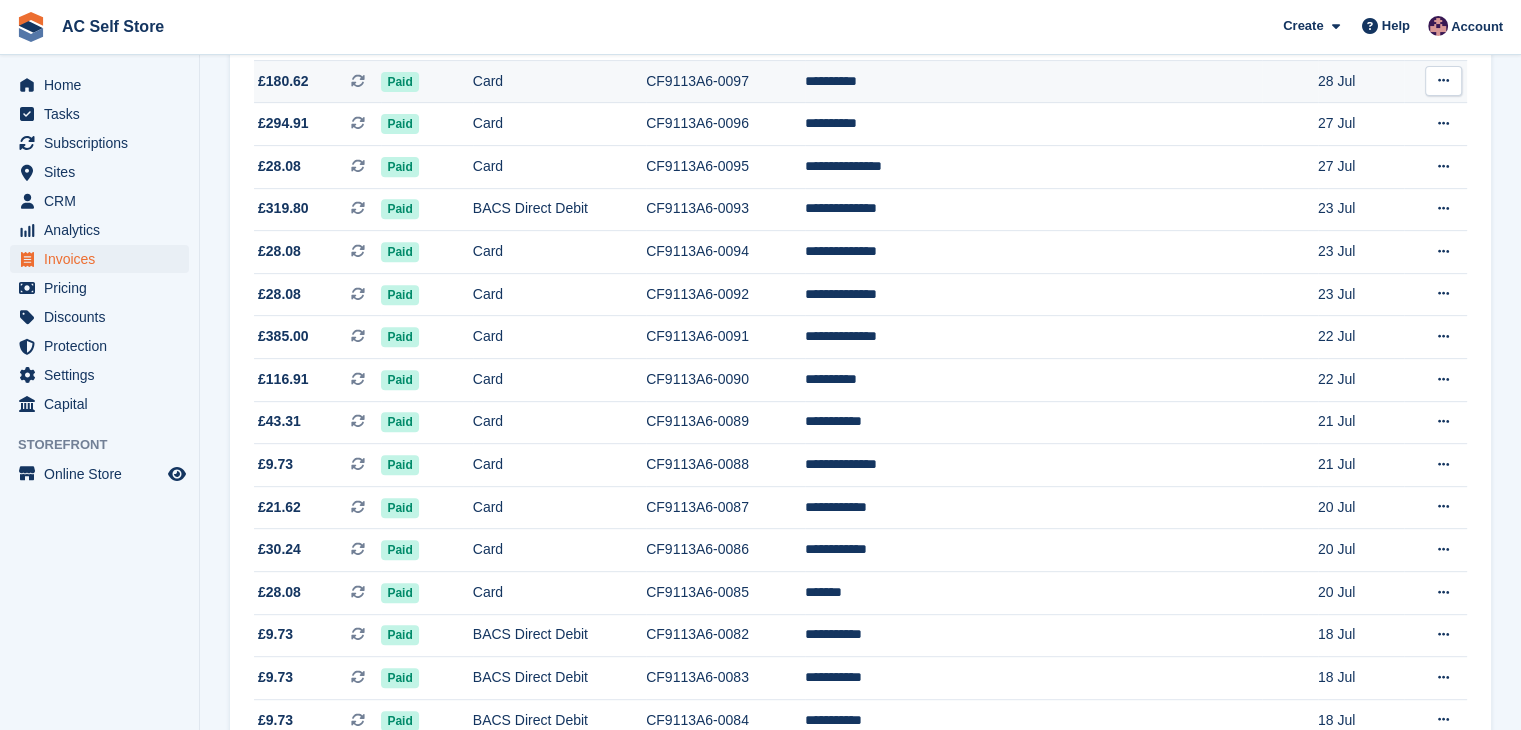 scroll, scrollTop: 1100, scrollLeft: 0, axis: vertical 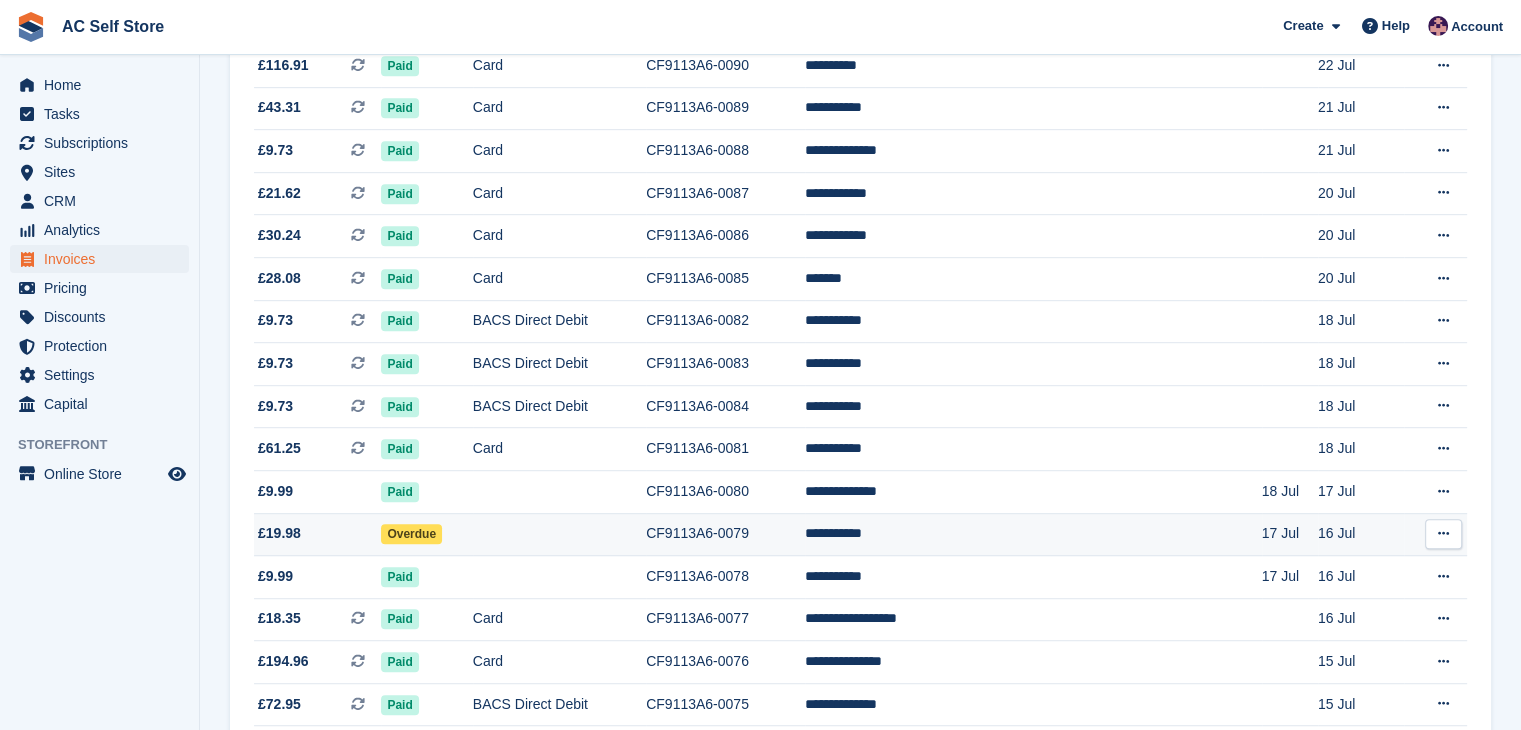 click at bounding box center (1443, 533) 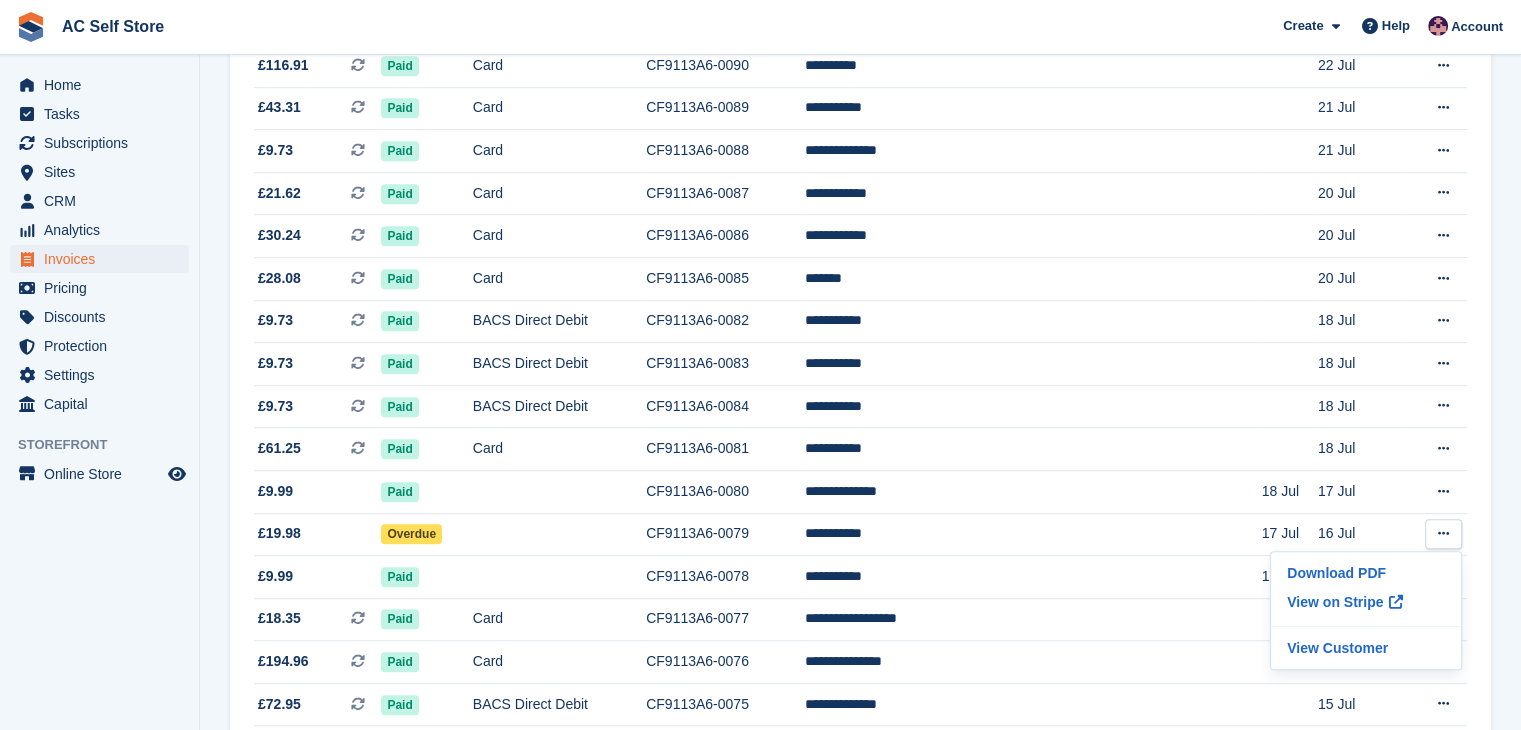 click on "**********" at bounding box center [860, 280] 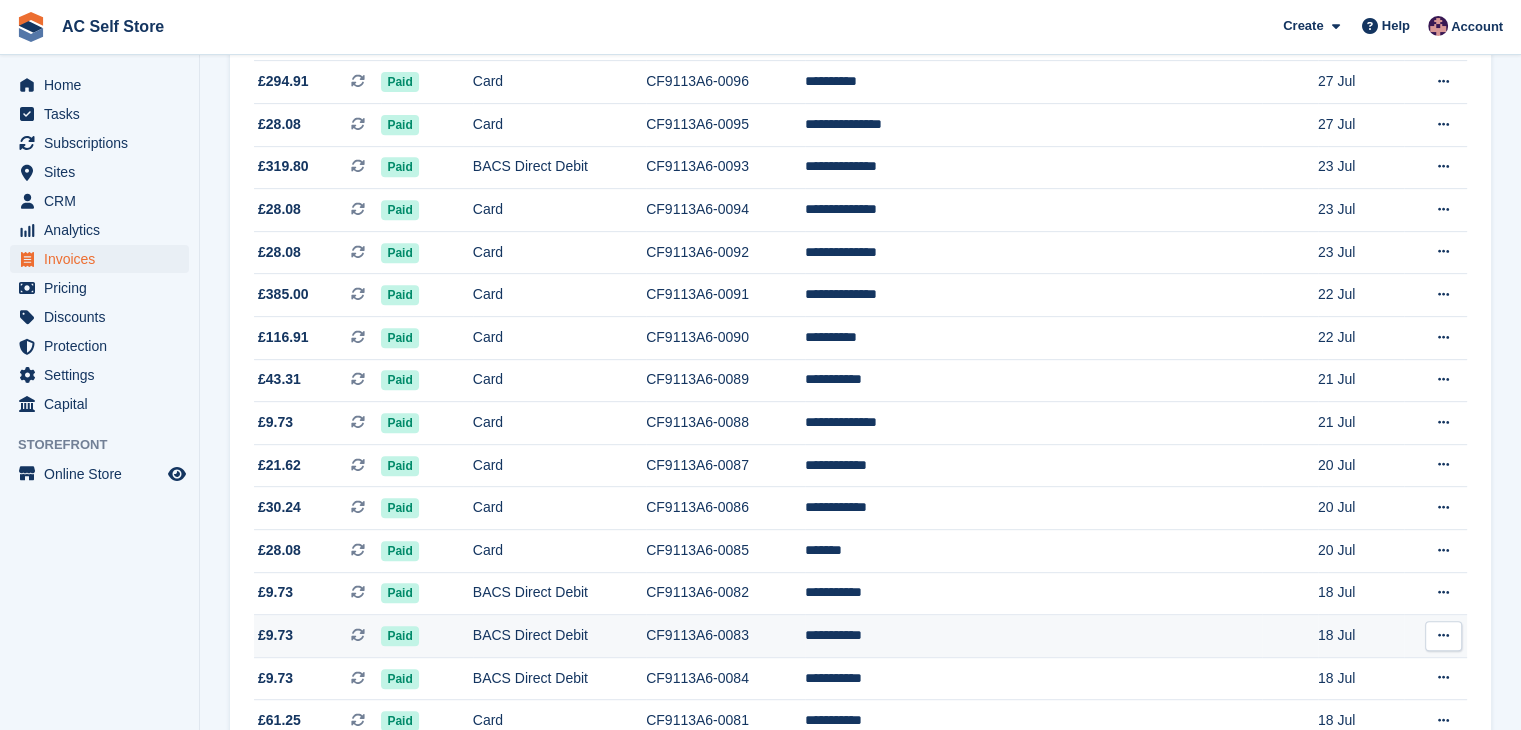 scroll, scrollTop: 1100, scrollLeft: 0, axis: vertical 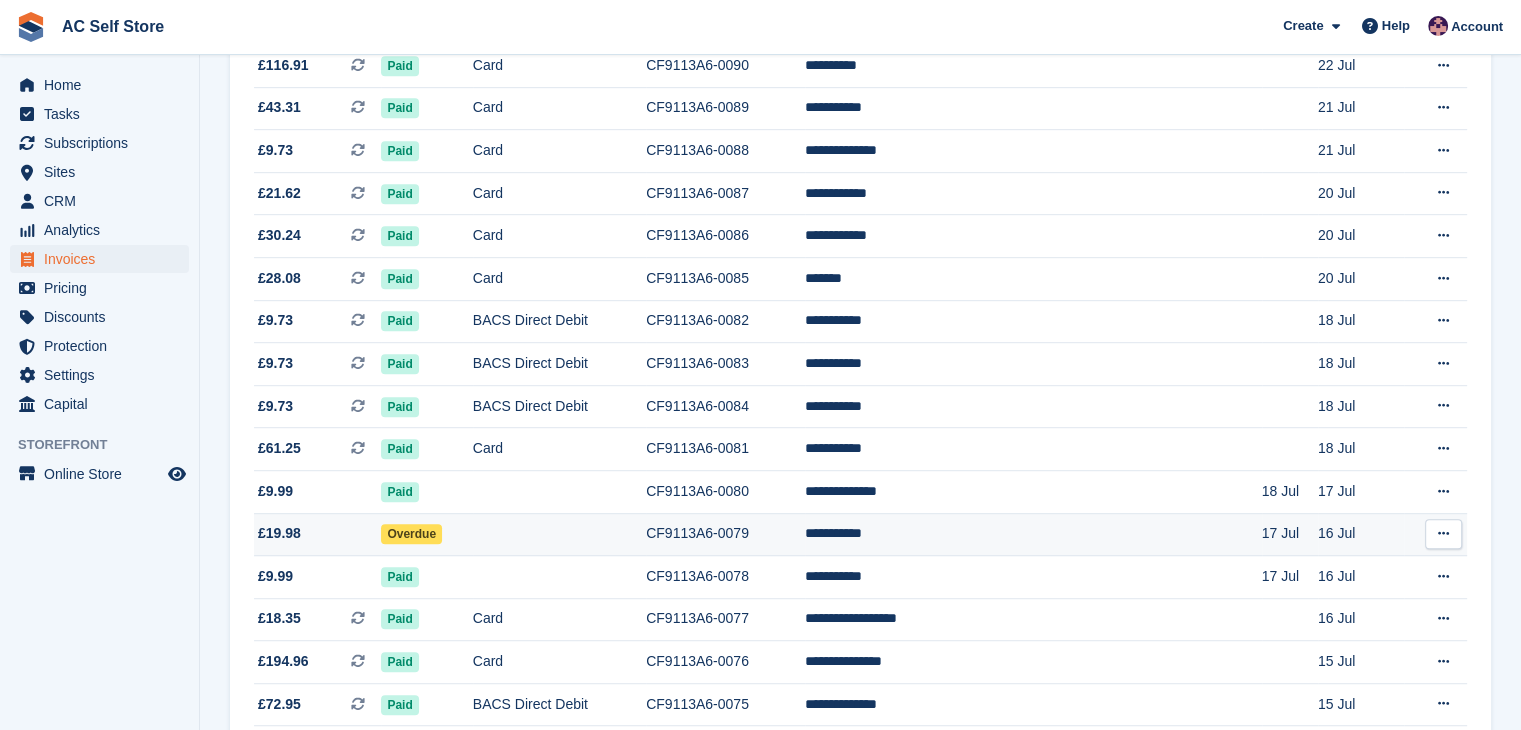 click on "Overdue" at bounding box center [411, 534] 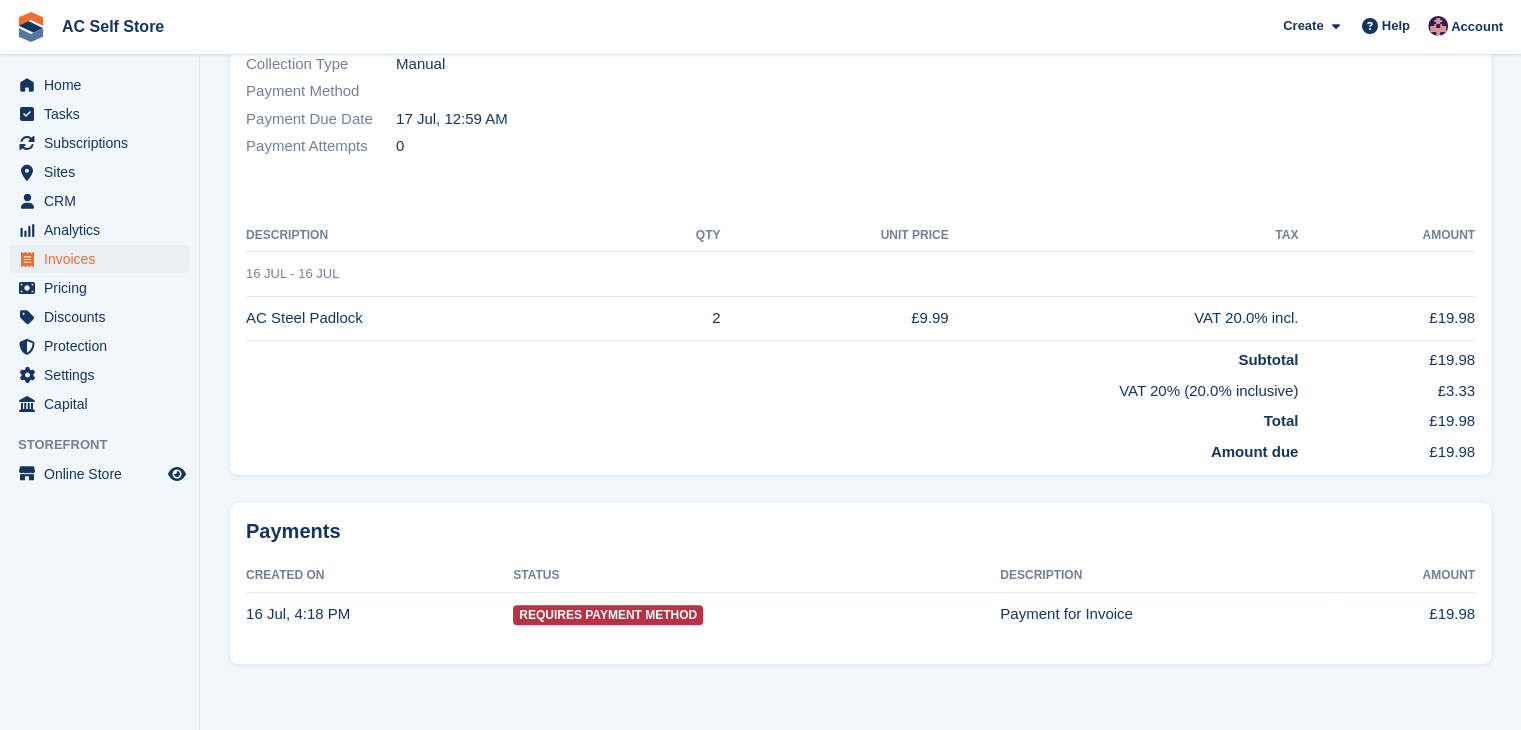 scroll, scrollTop: 0, scrollLeft: 0, axis: both 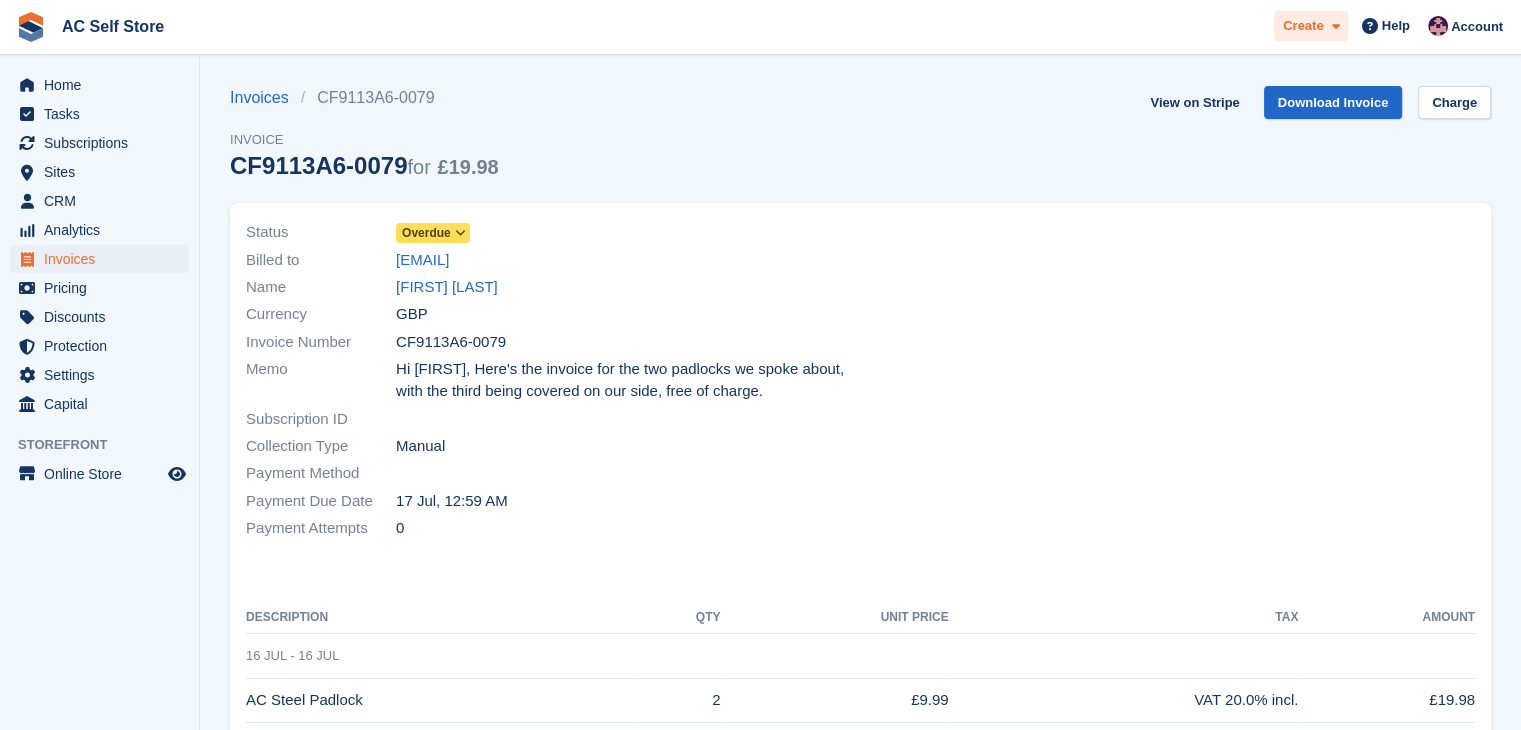 click on "Create" at bounding box center [1303, 26] 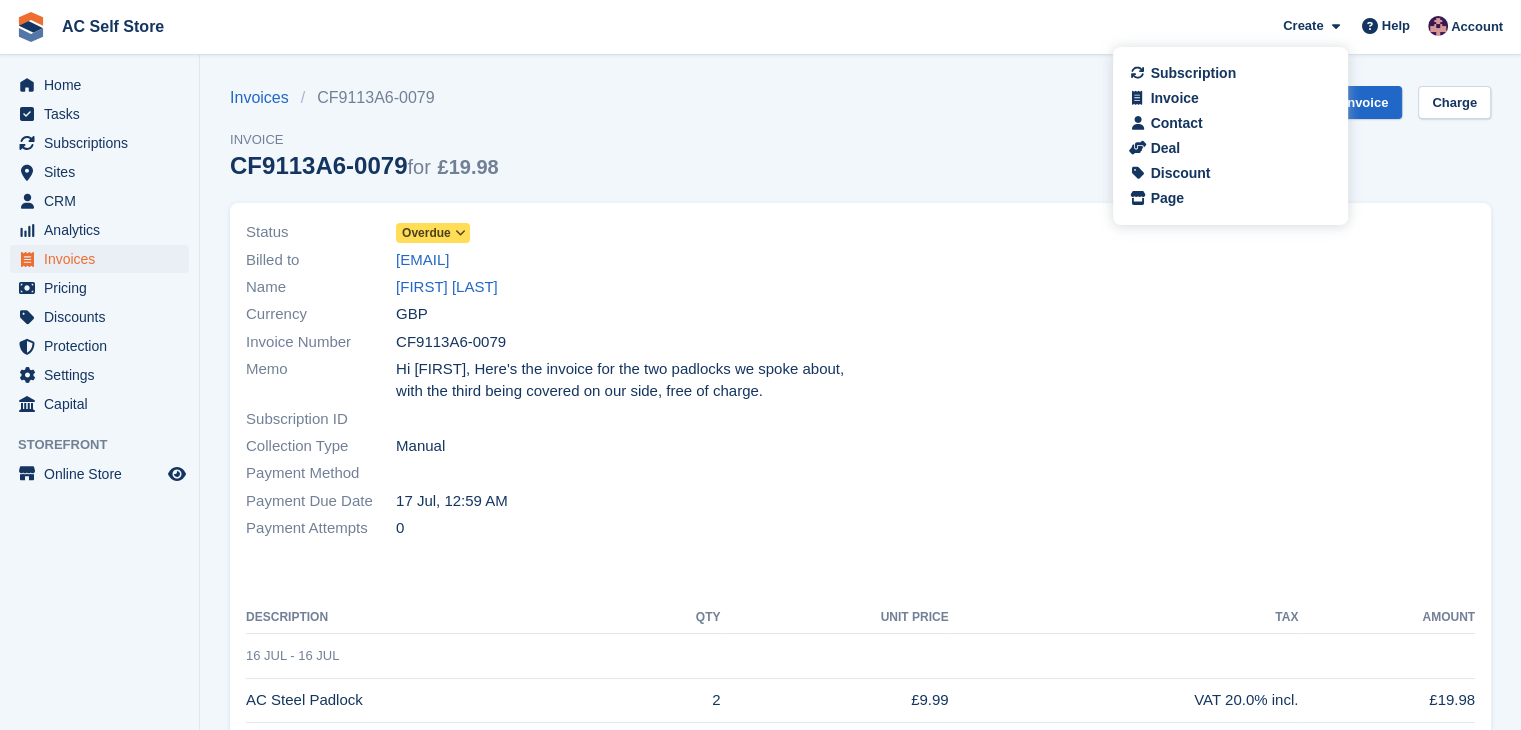 drag, startPoint x: 987, startPoint y: 75, endPoint x: 1031, endPoint y: 84, distance: 44.911022 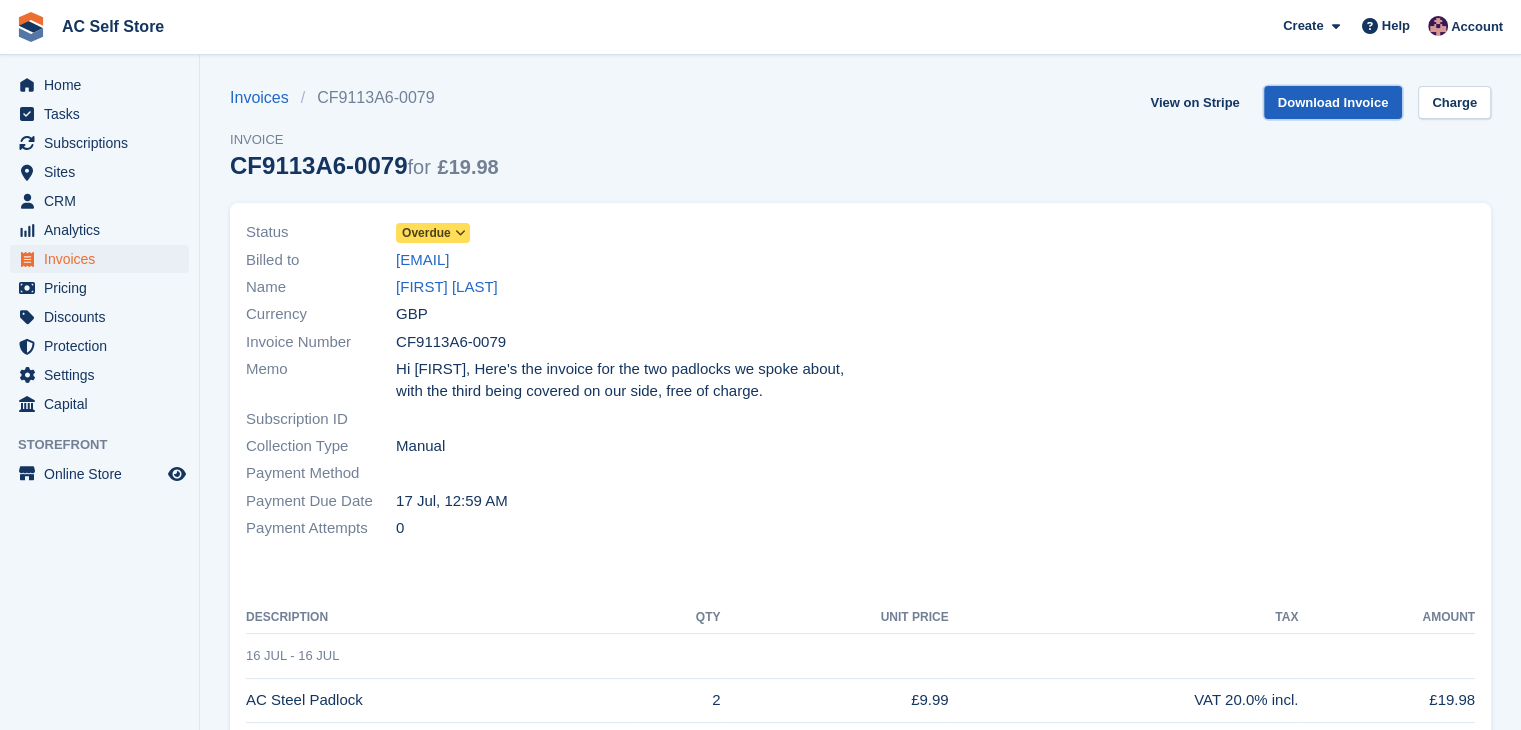 click on "Download Invoice" at bounding box center (1333, 102) 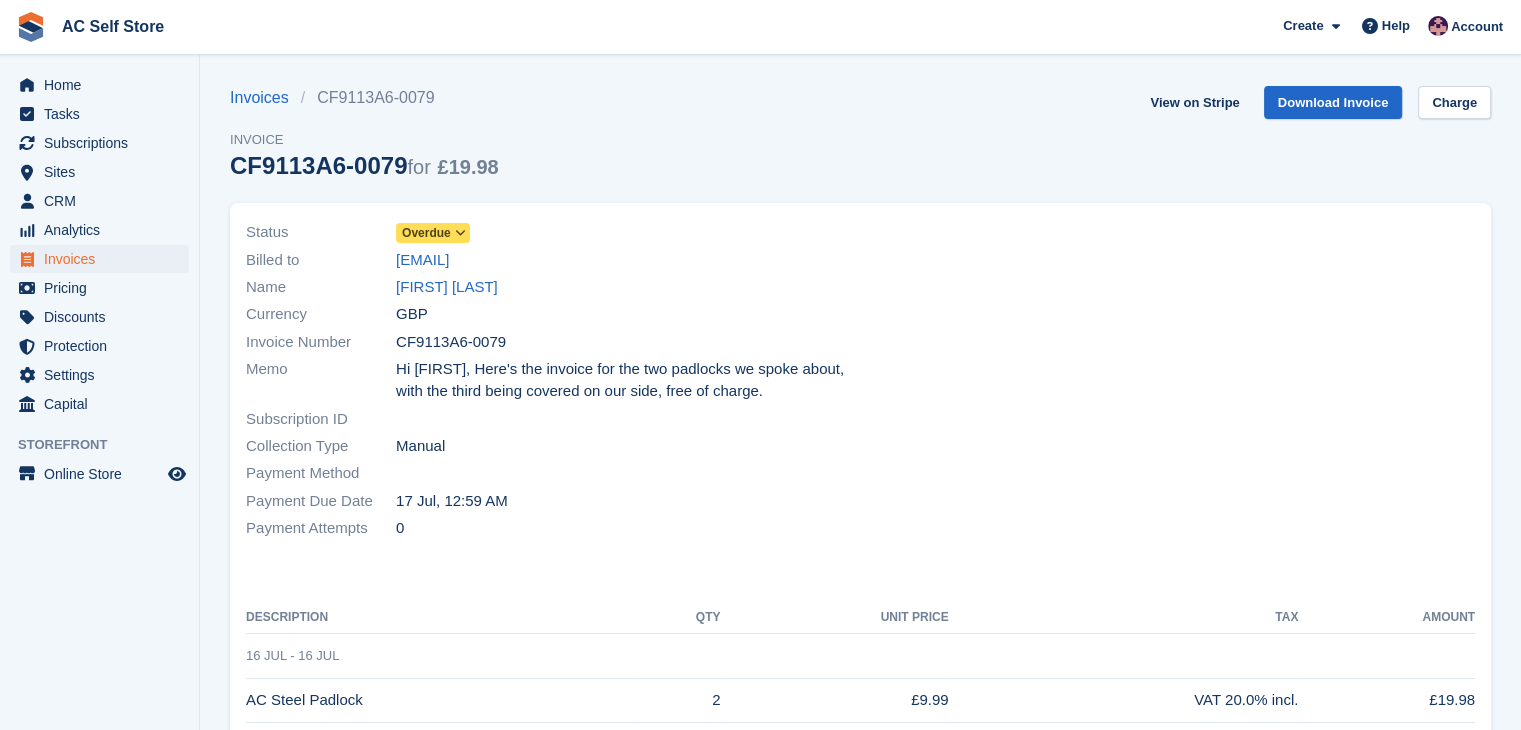 click at bounding box center [461, 233] 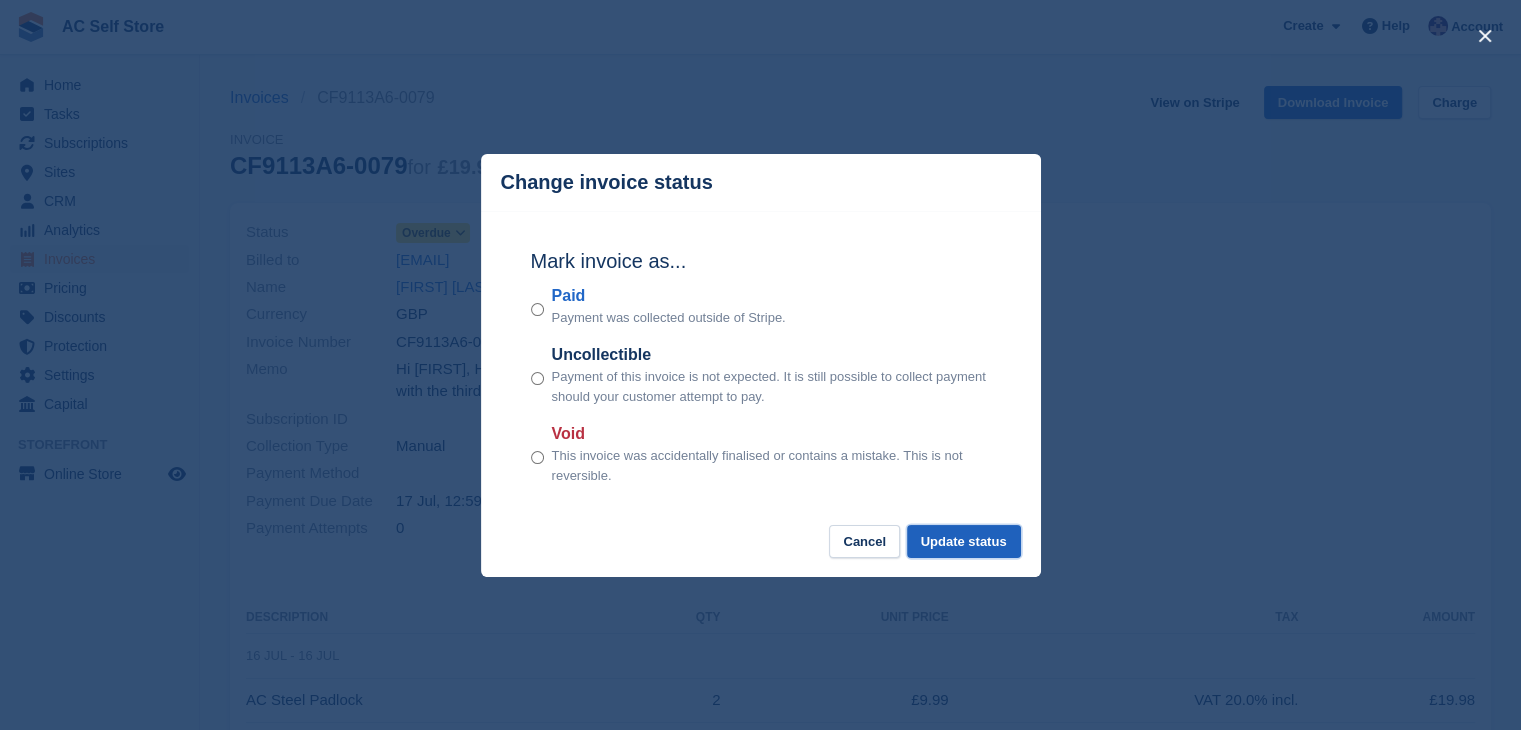 click on "Update status" at bounding box center [964, 541] 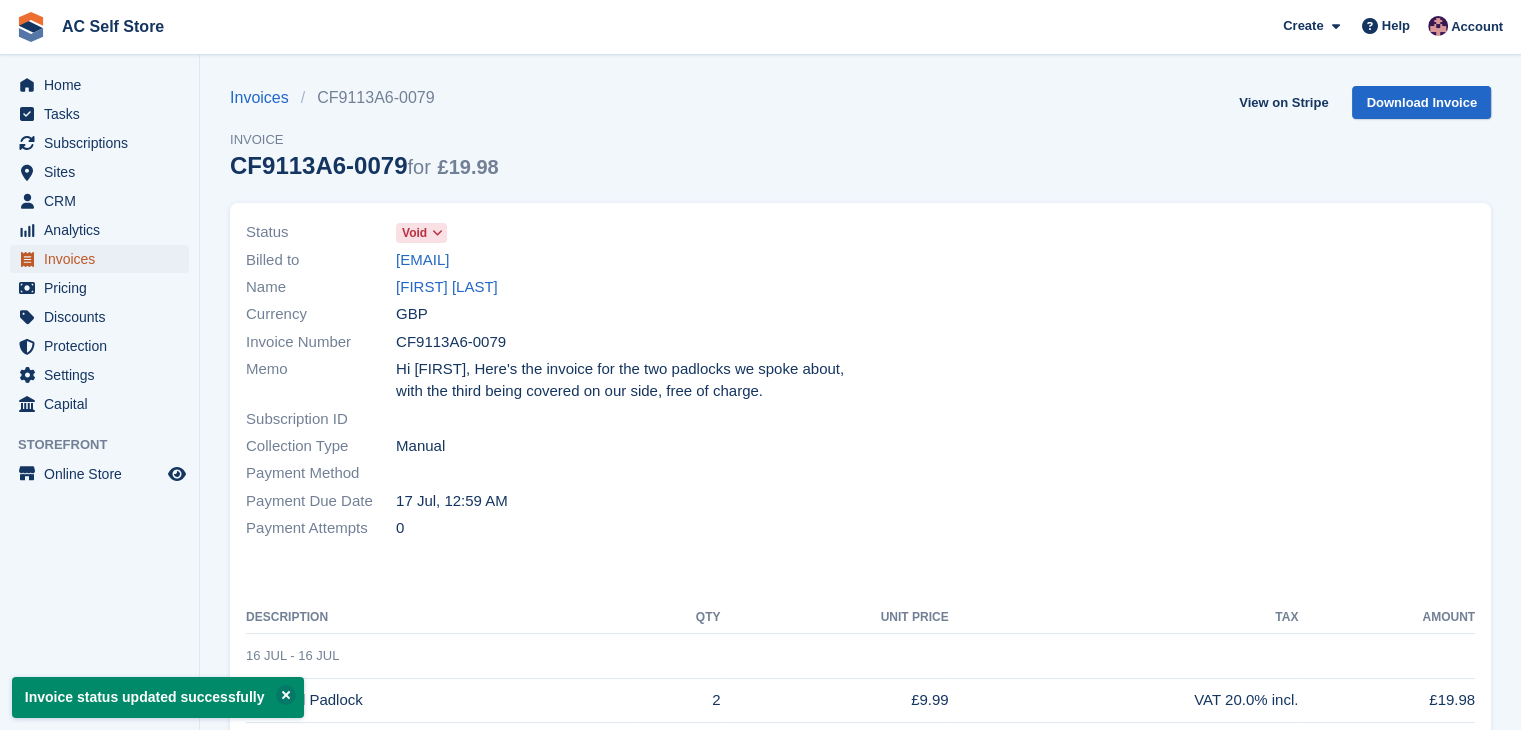 click on "Invoices" at bounding box center (104, 259) 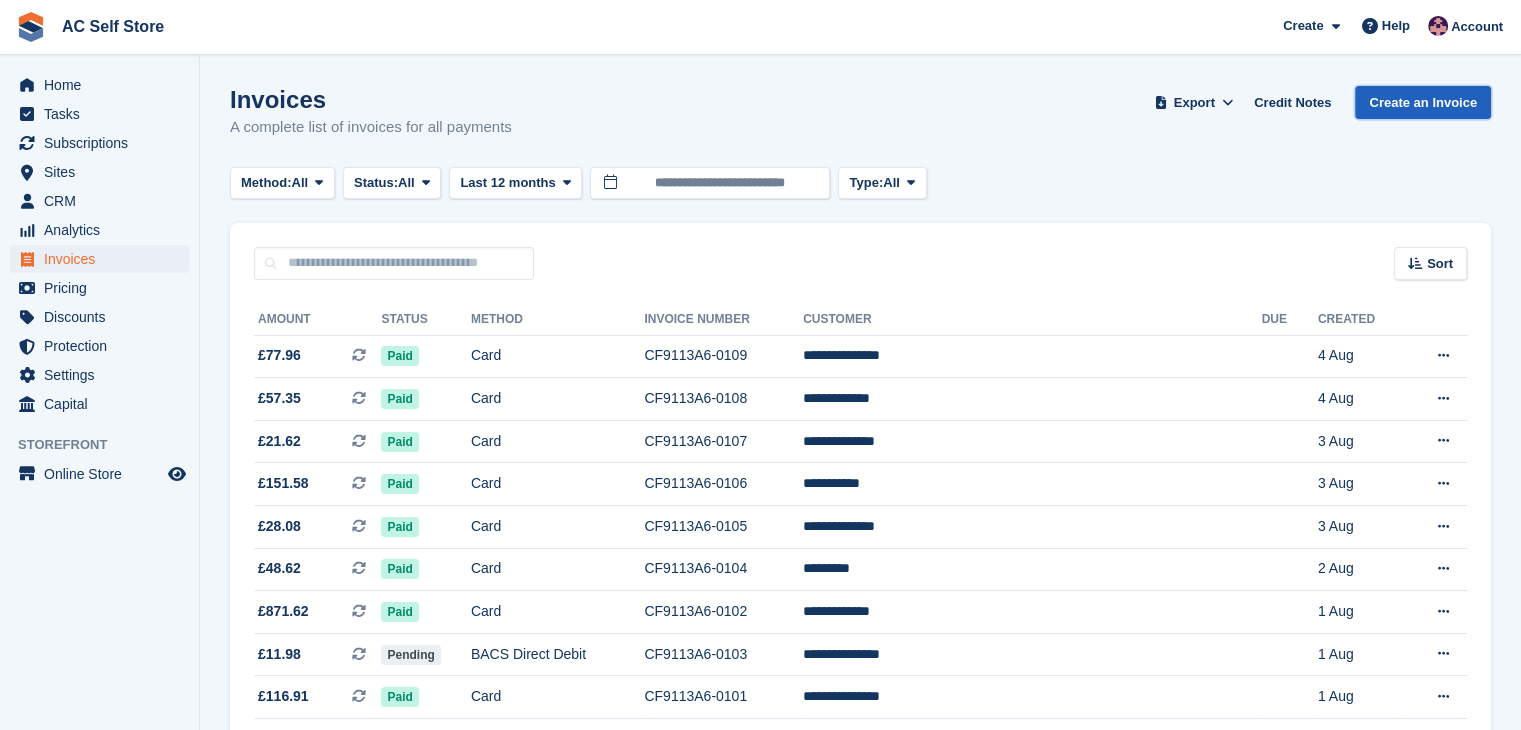 click on "Create an Invoice" at bounding box center (1423, 102) 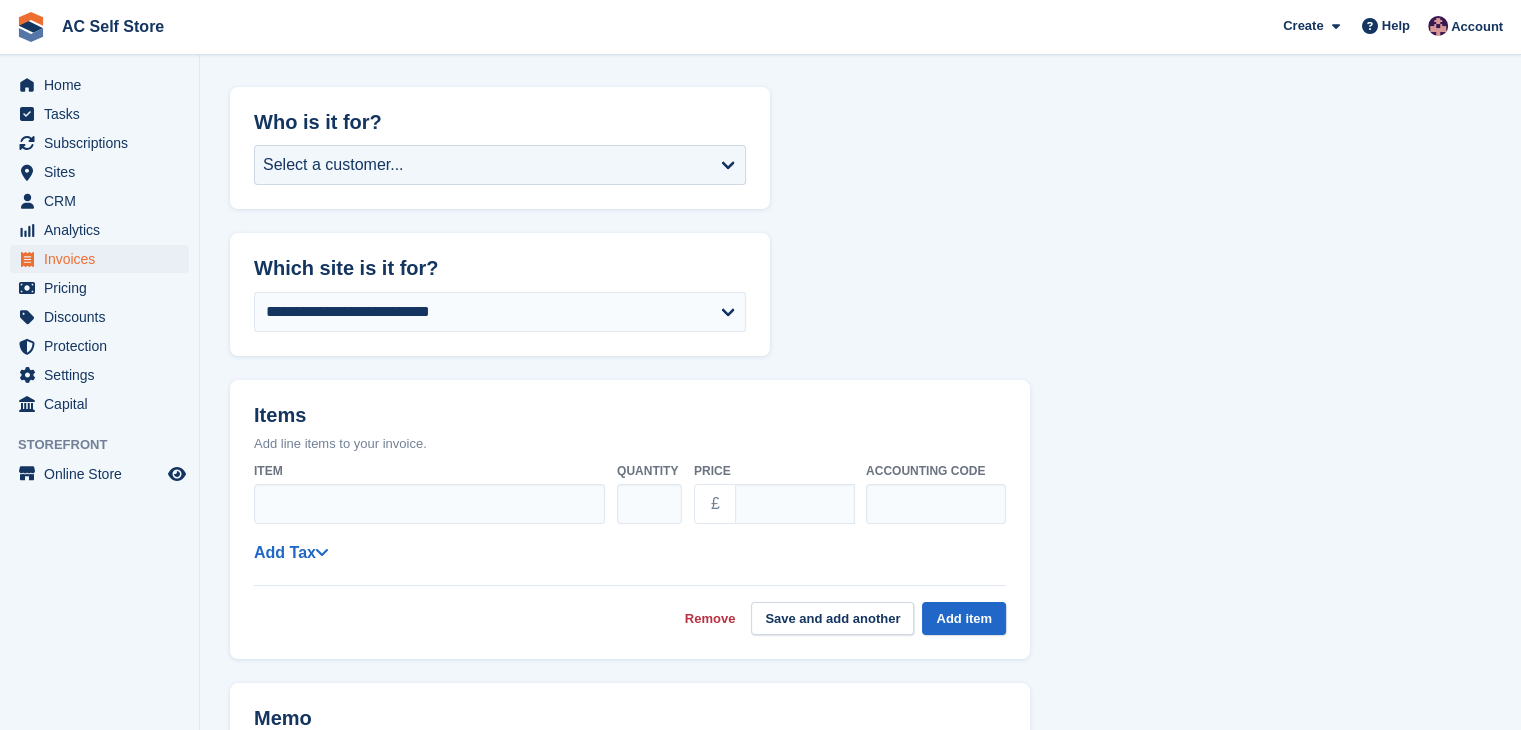scroll, scrollTop: 0, scrollLeft: 0, axis: both 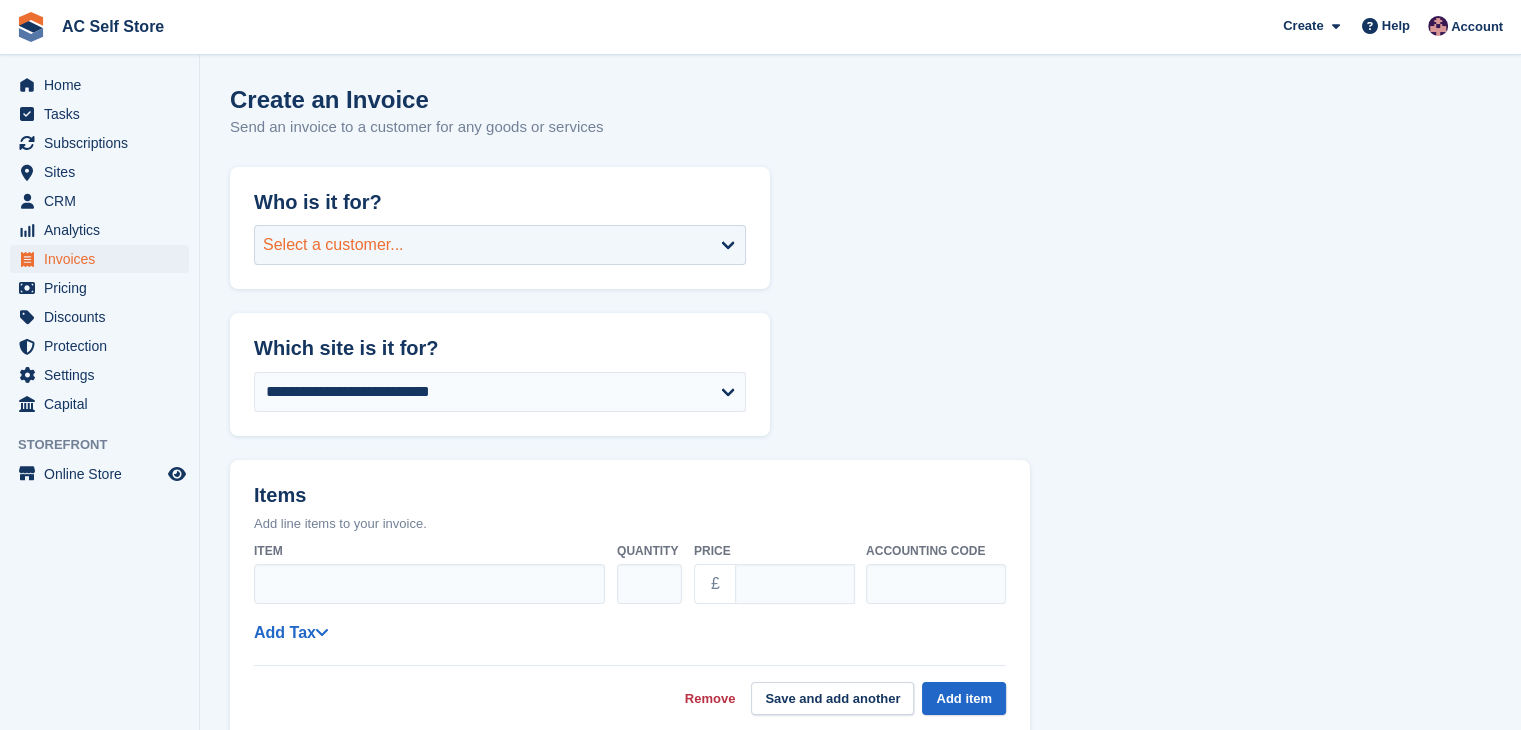 click on "Select a customer..." at bounding box center (500, 245) 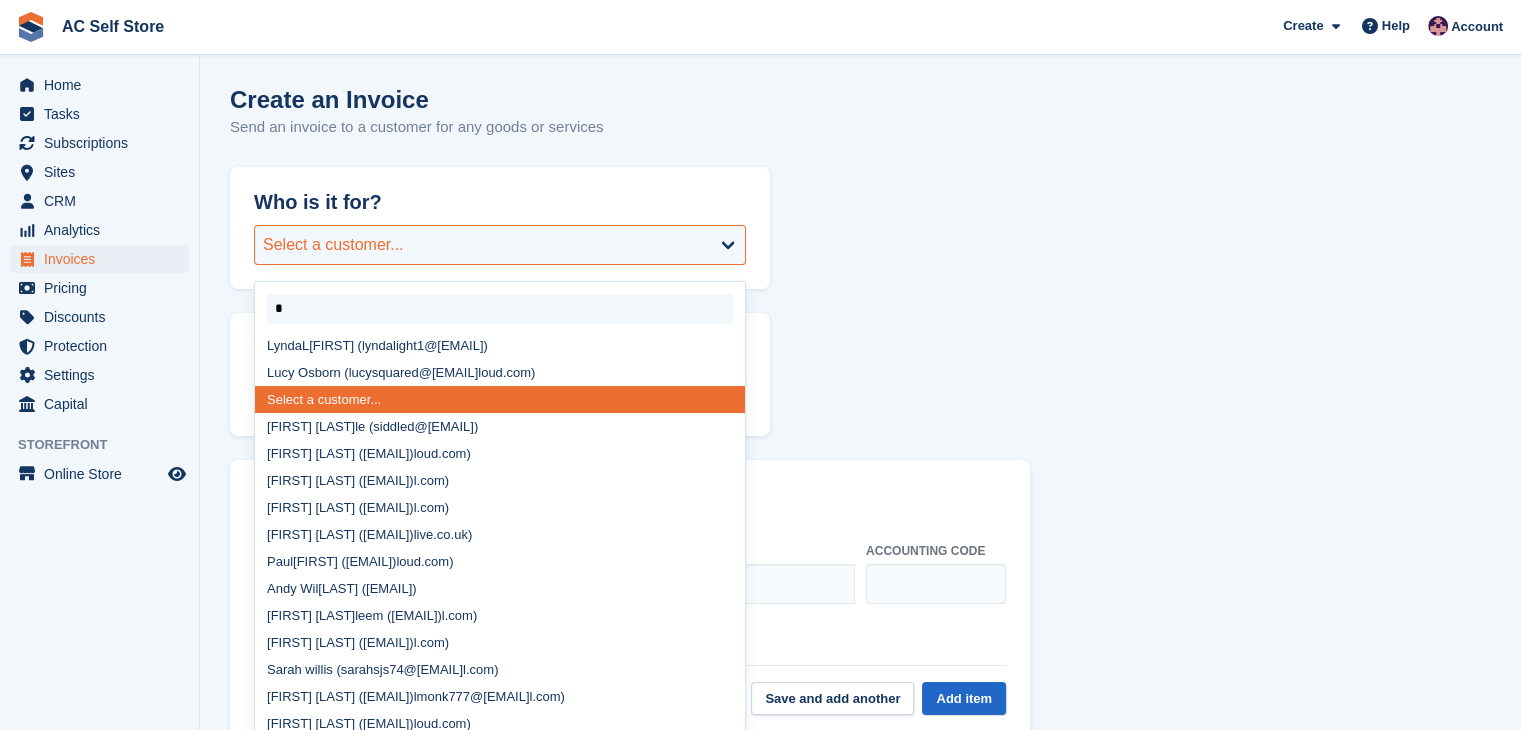 type on "**" 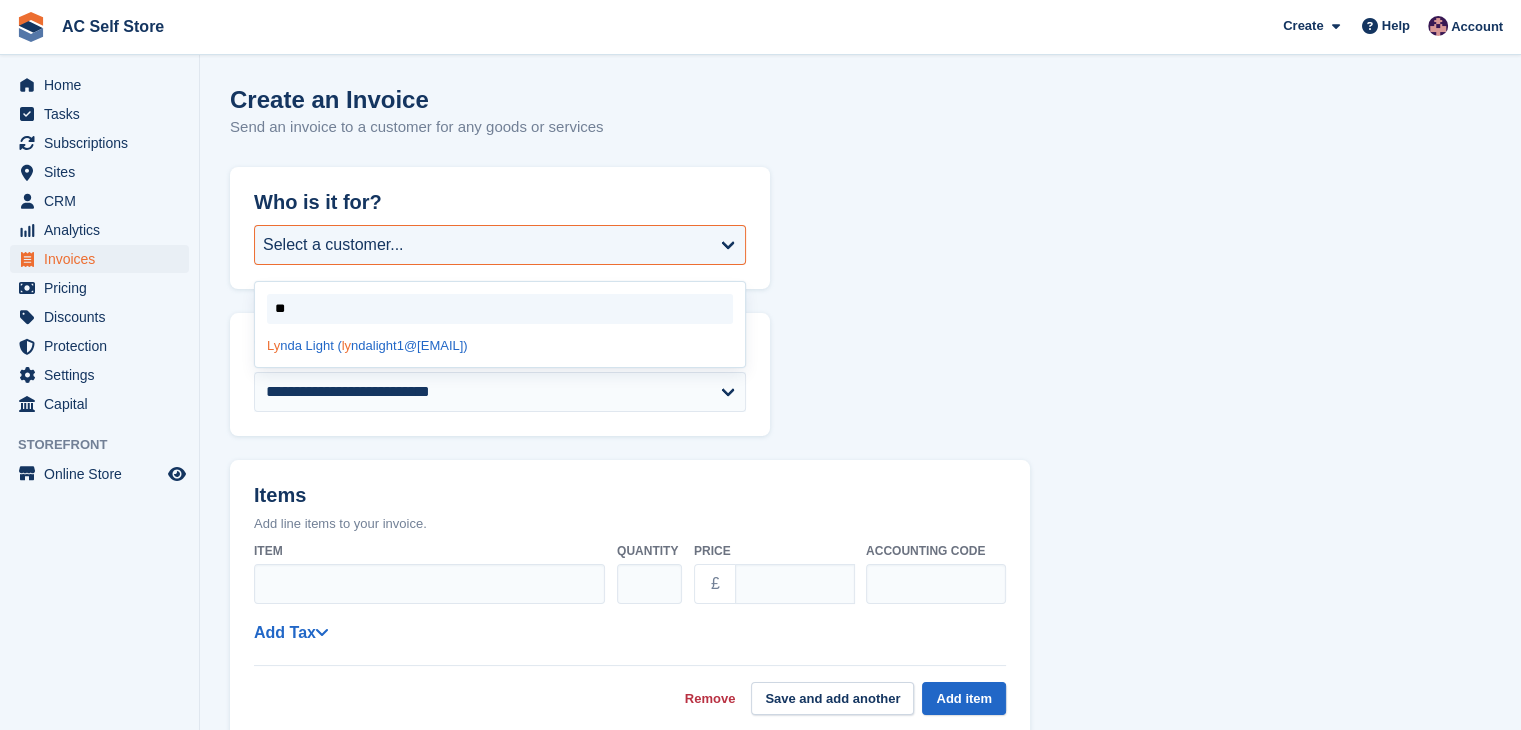 click on "[FIRST] [LAST] ([EMAIL])" at bounding box center [500, 345] 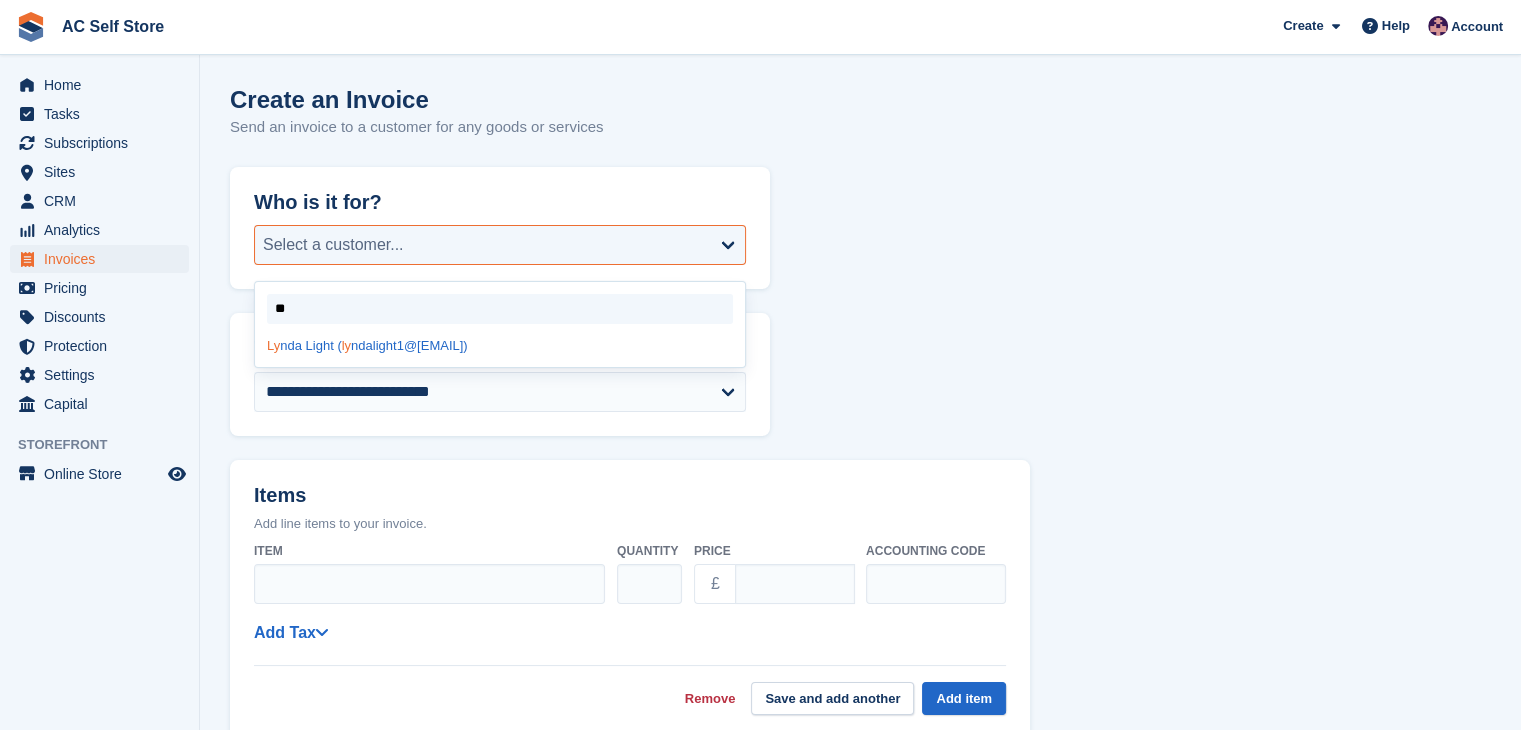 select on "******" 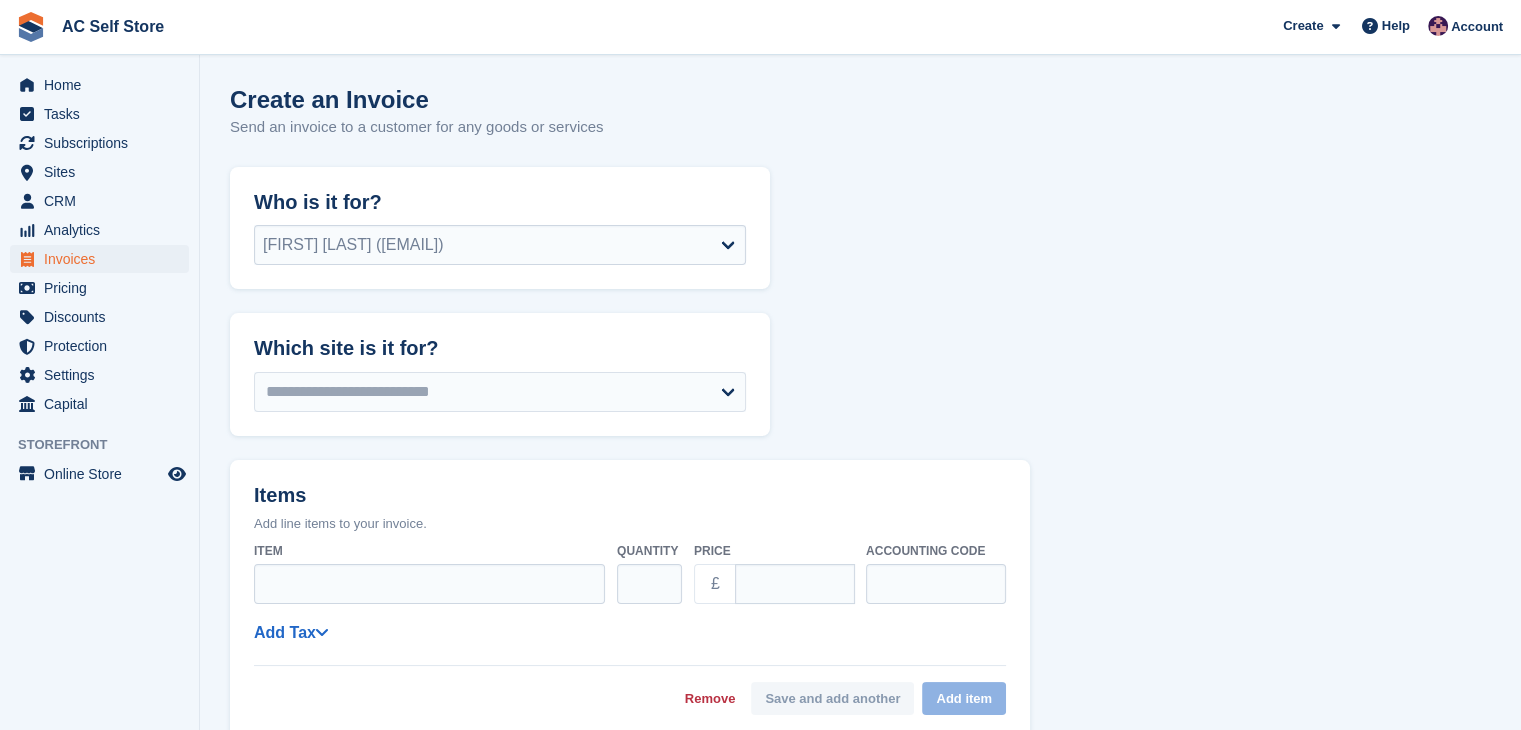 select on "******" 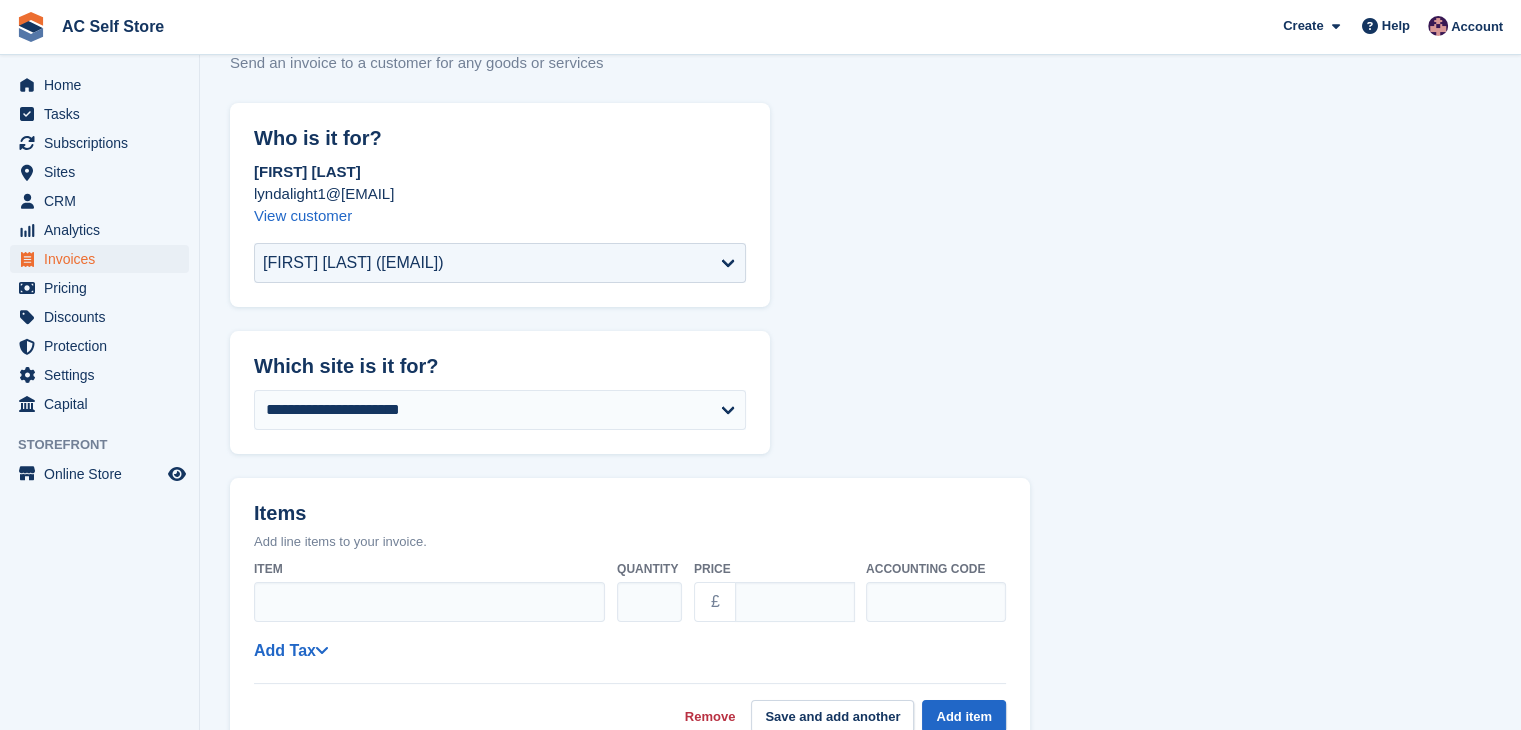 scroll, scrollTop: 200, scrollLeft: 0, axis: vertical 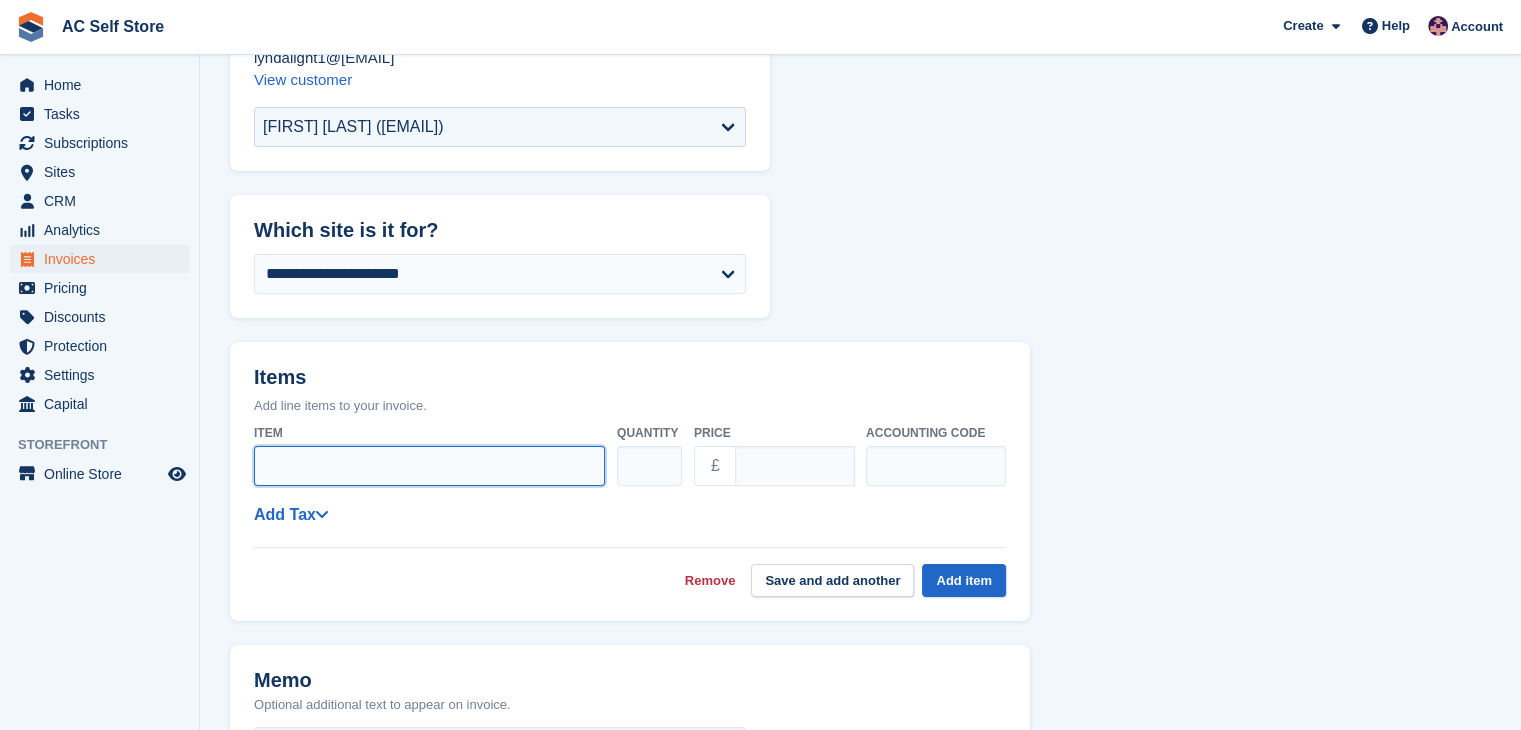 click on "Item" at bounding box center (429, 466) 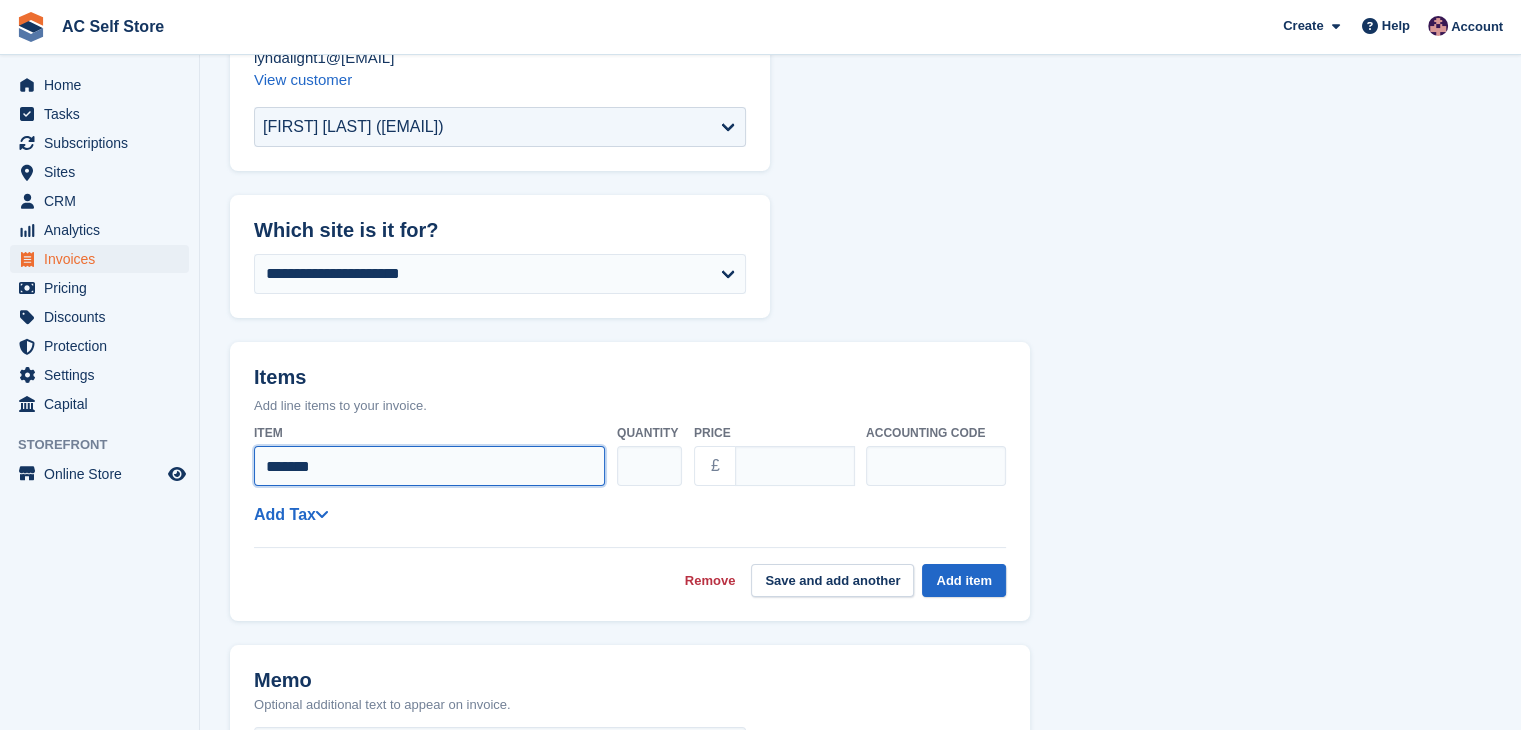 click on "*******" at bounding box center (429, 466) 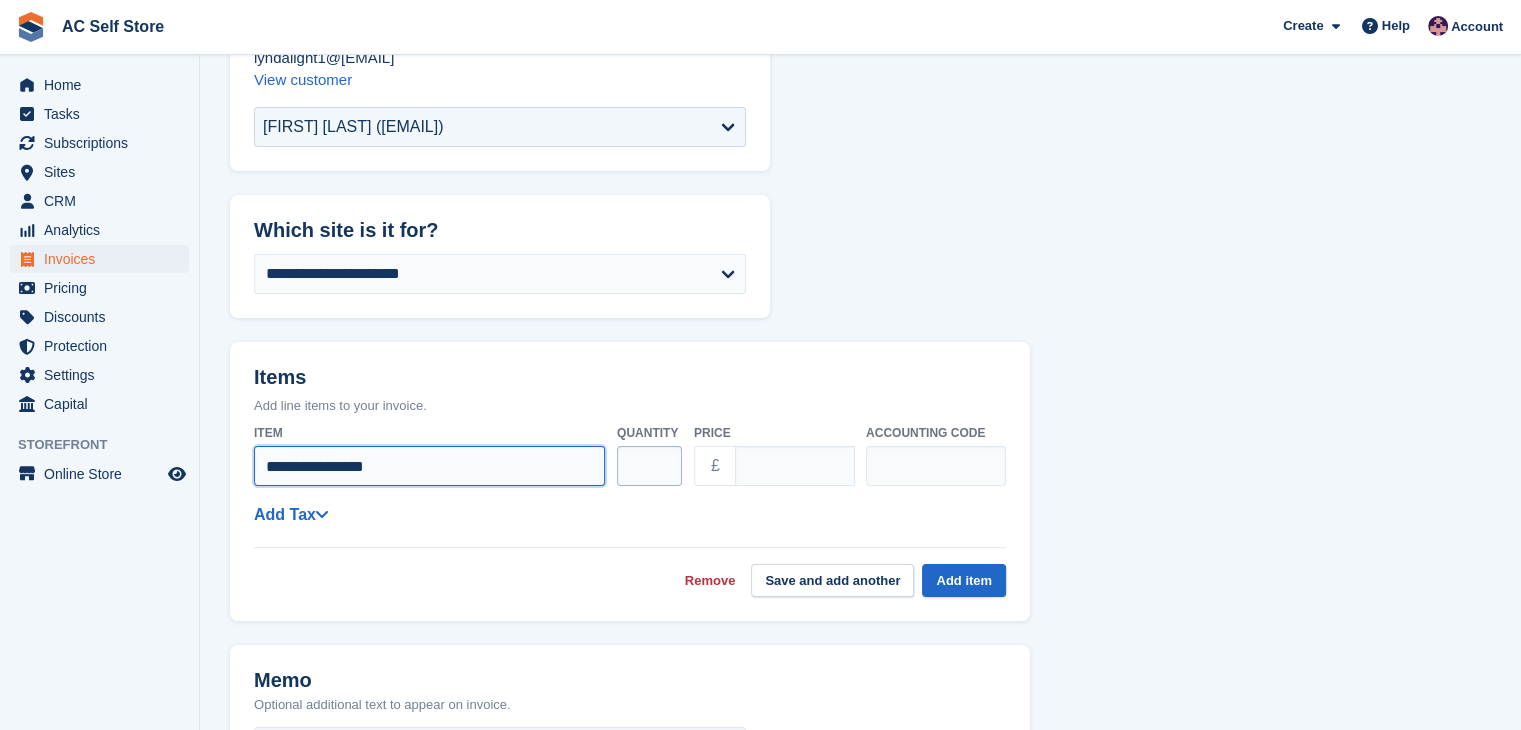 type on "**********" 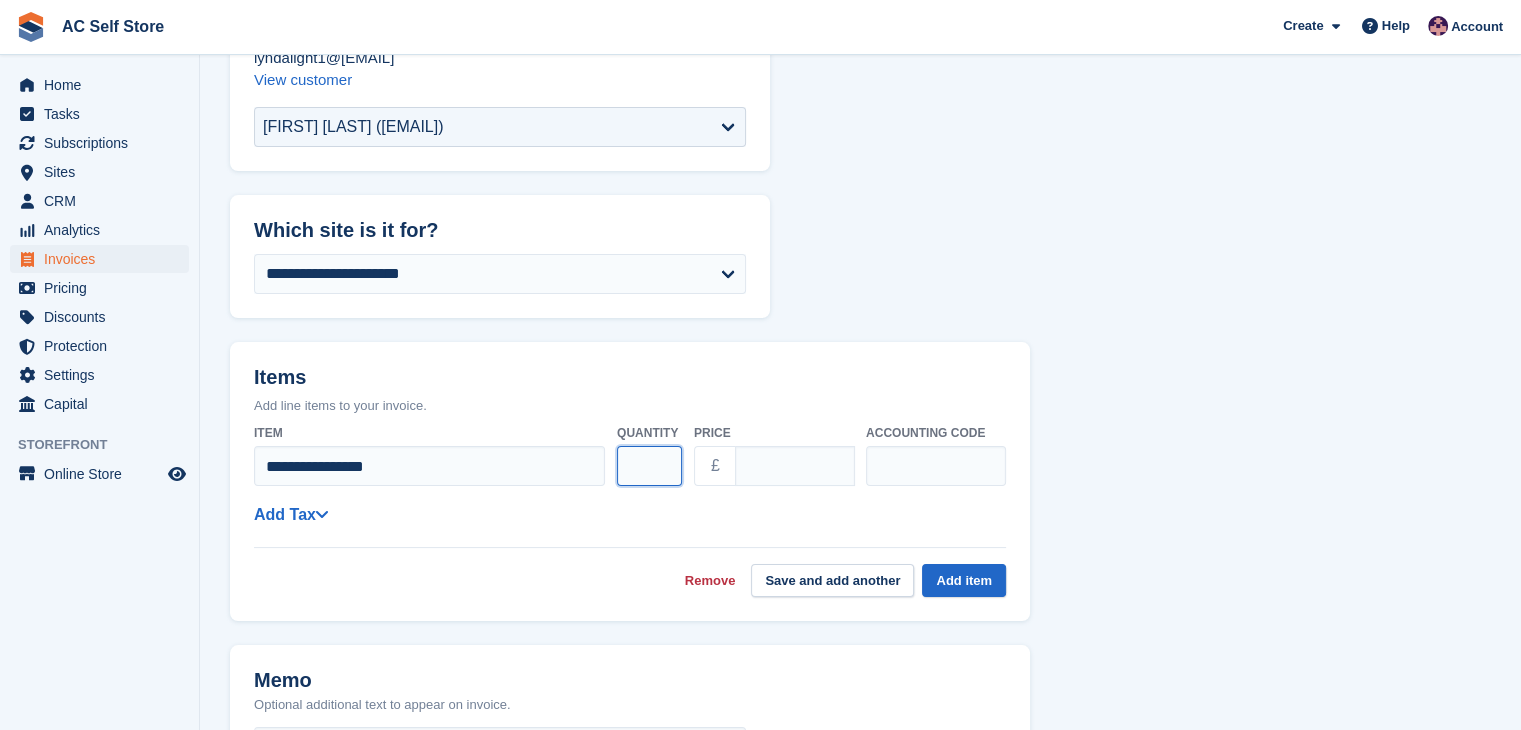 type on "*" 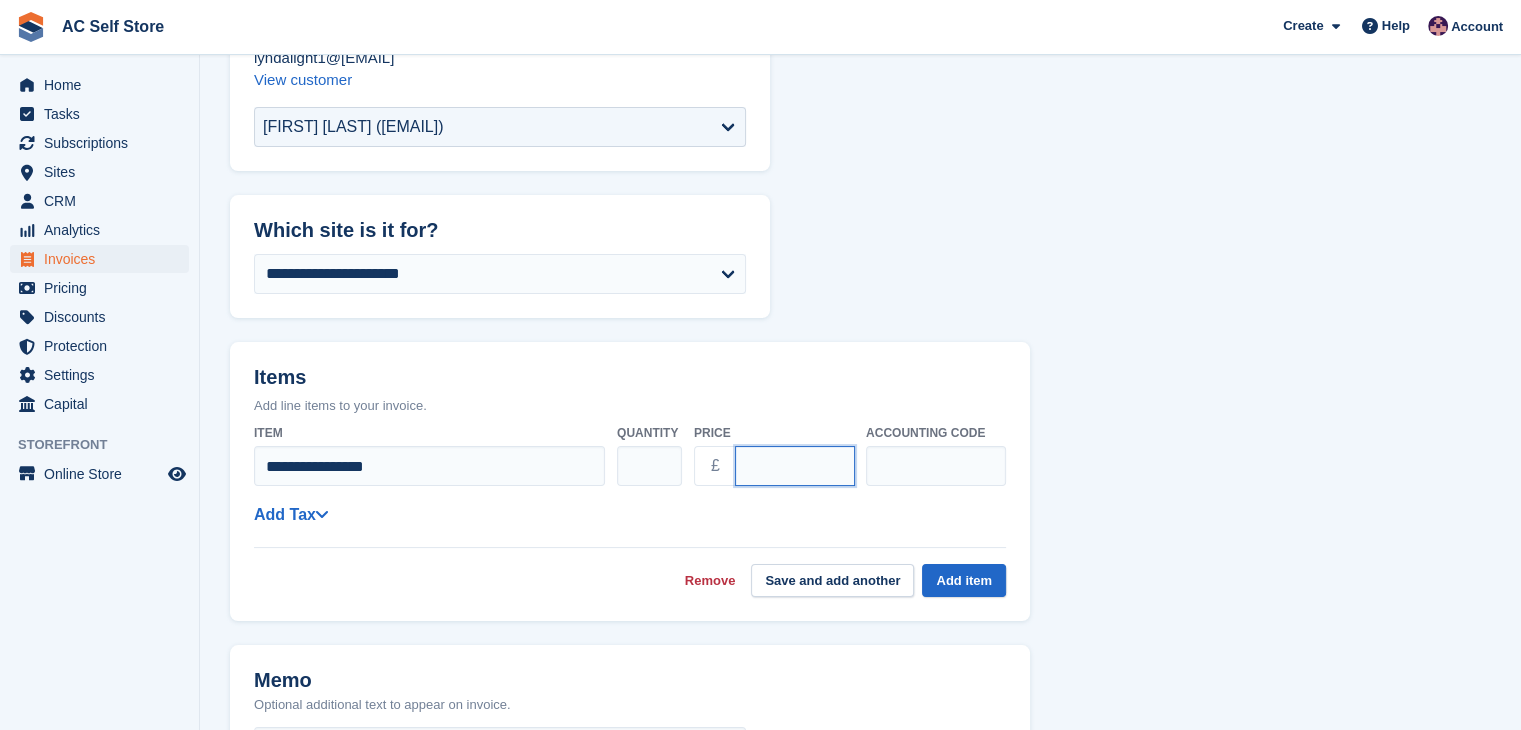 drag, startPoint x: 796, startPoint y: 470, endPoint x: 692, endPoint y: 479, distance: 104.388695 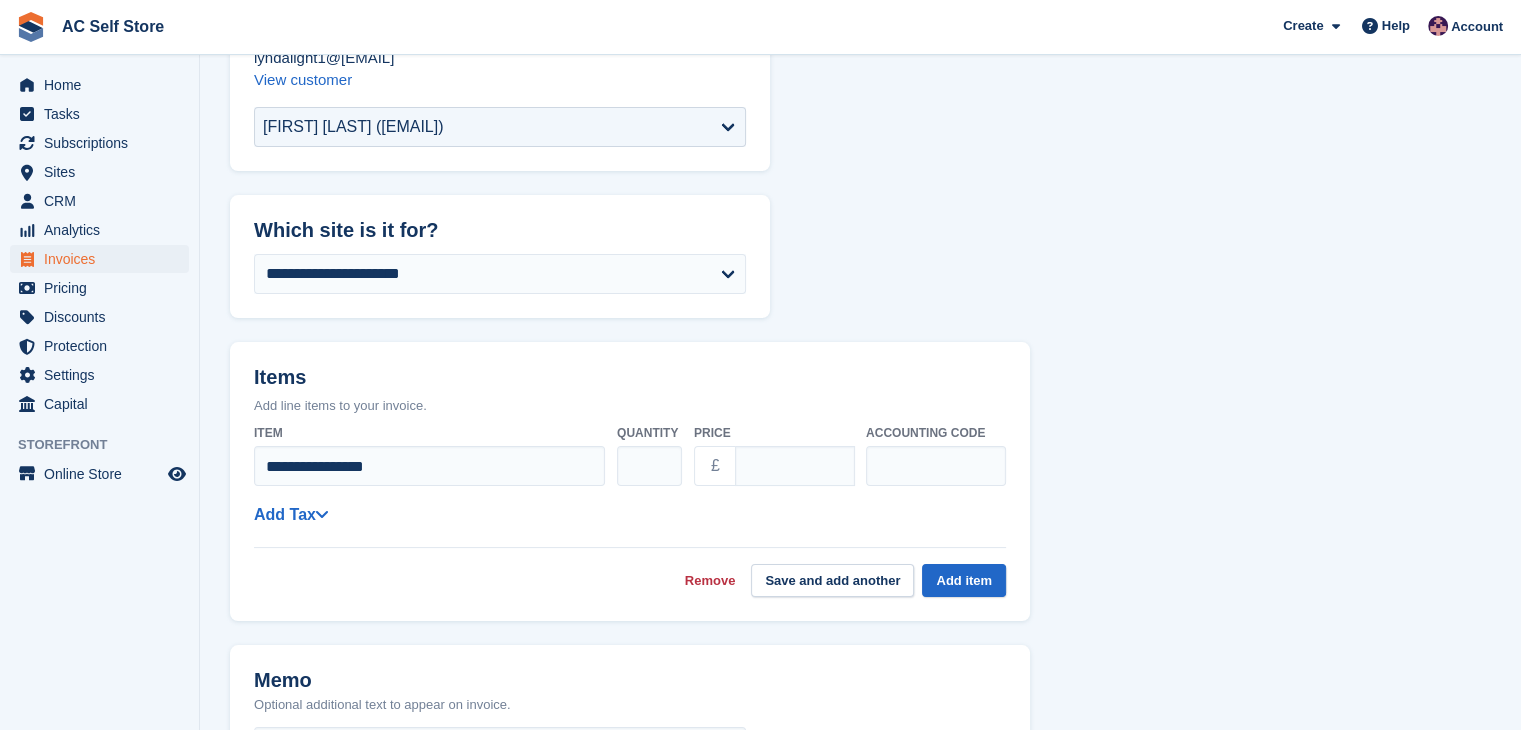click on "**********" at bounding box center (630, 514) 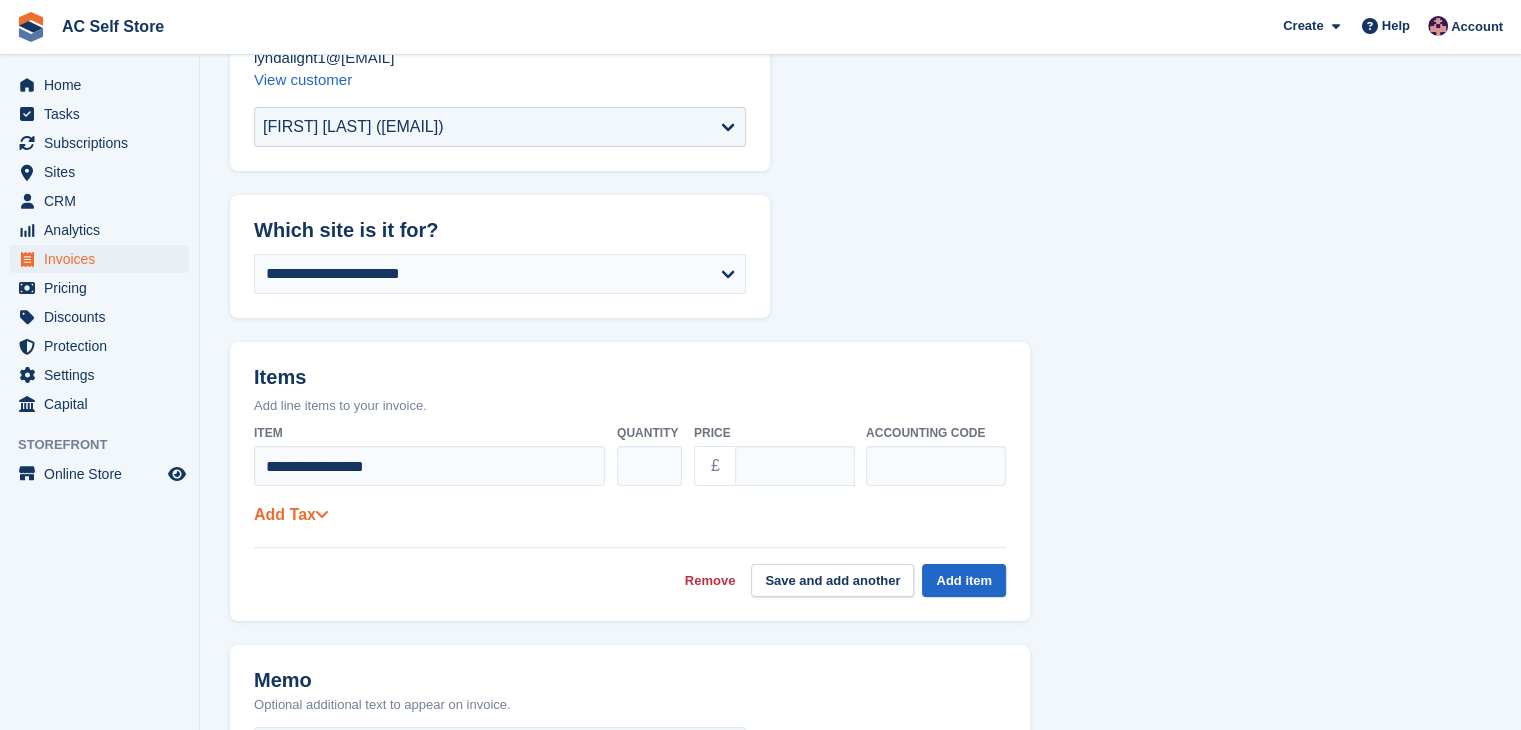 click on "Add Tax" at bounding box center (291, 514) 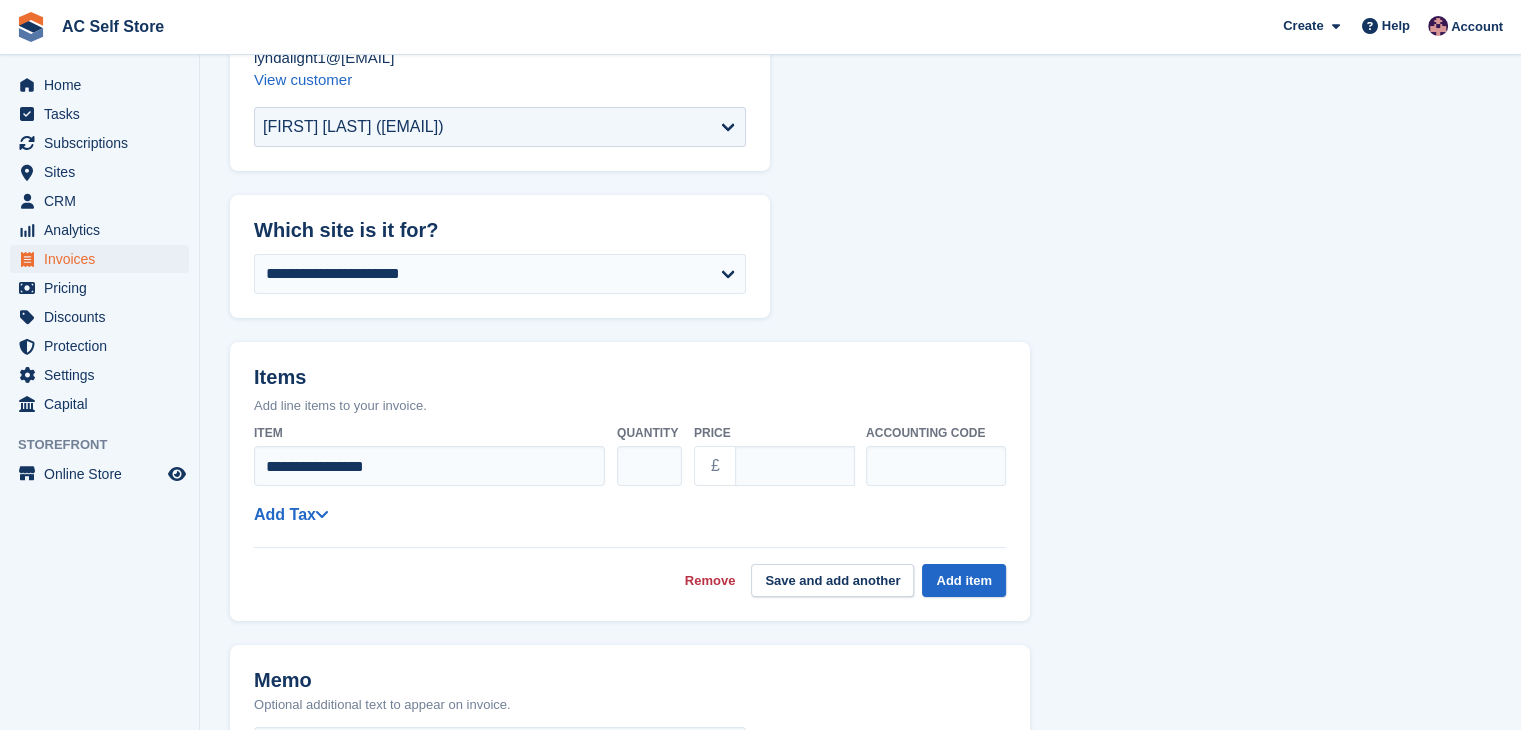 select on "******" 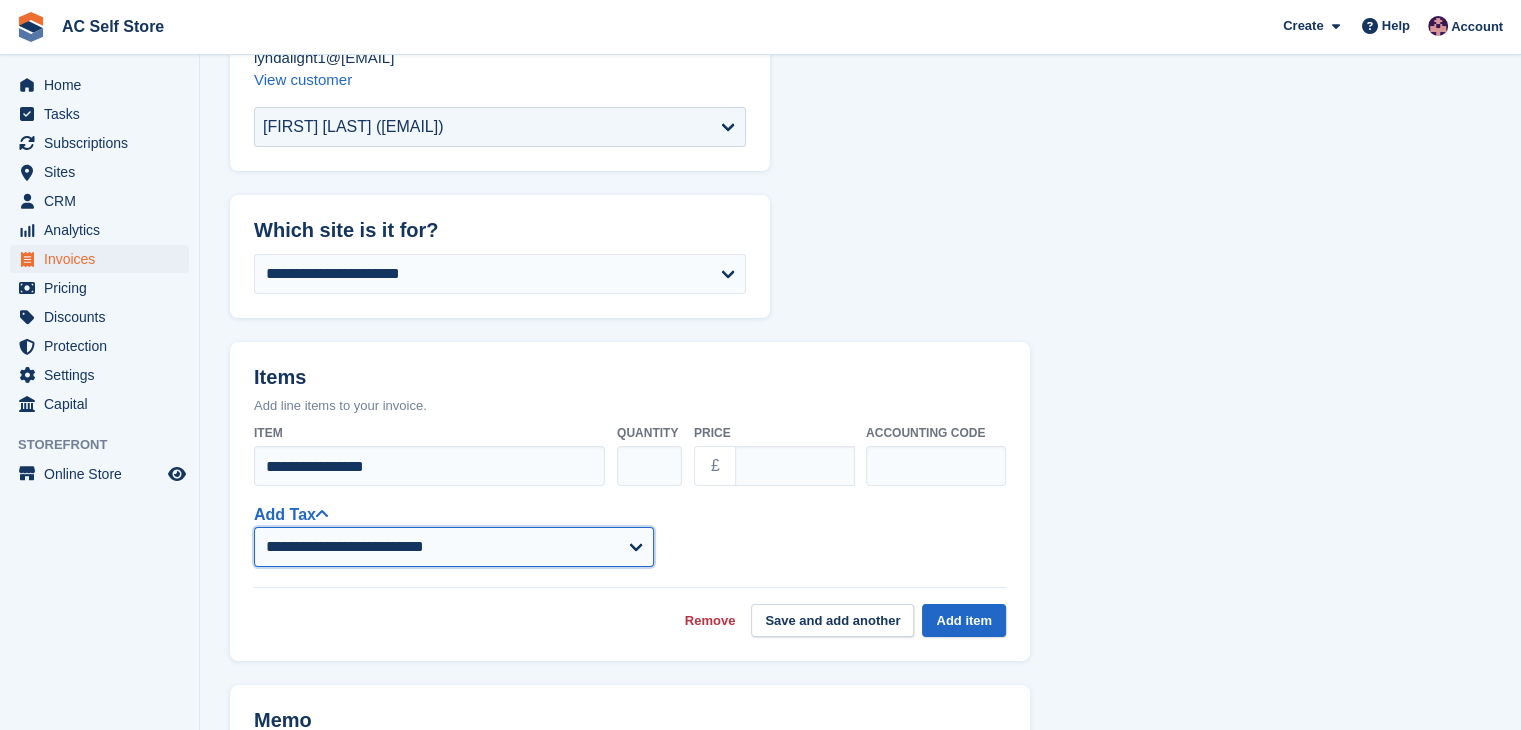 click on "**********" at bounding box center (454, 547) 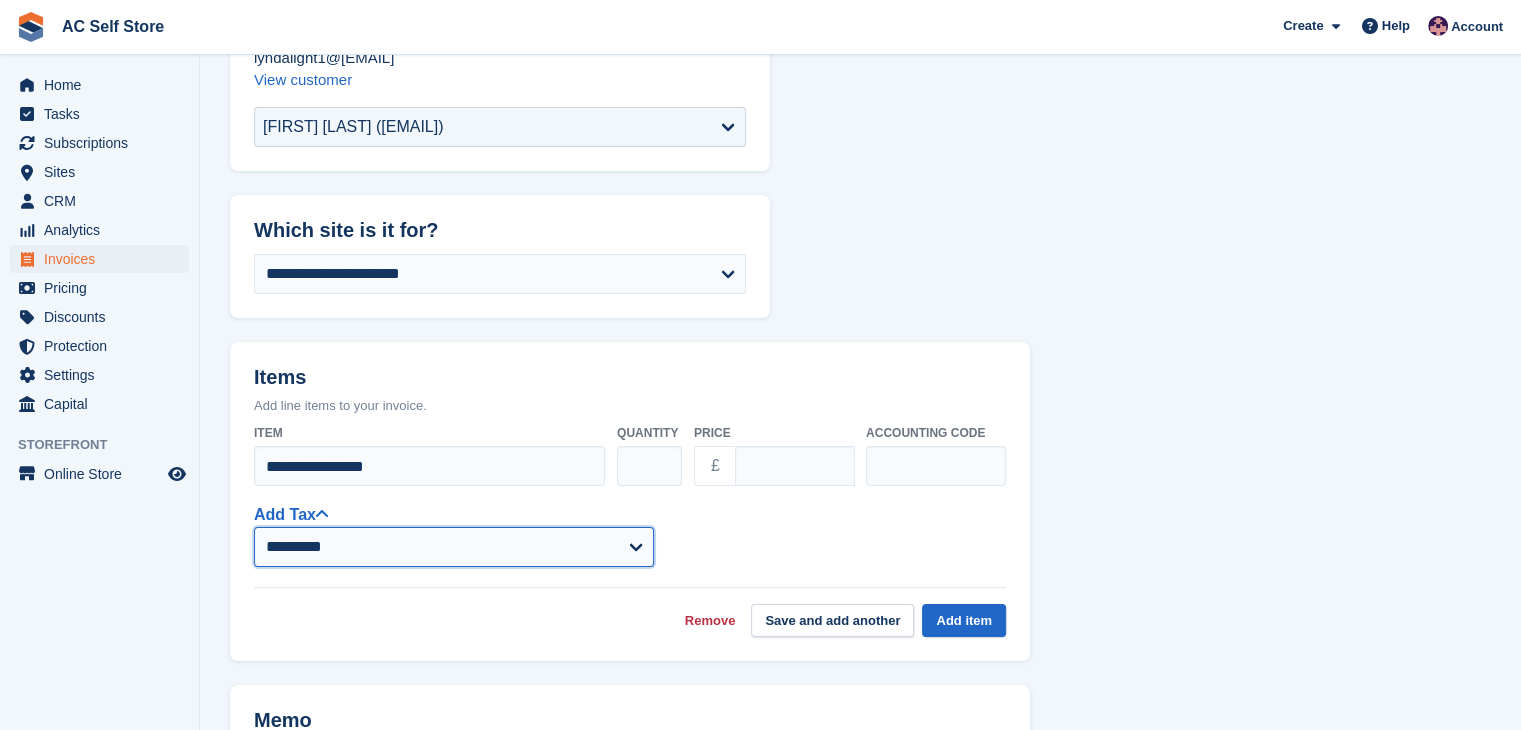 click on "**********" at bounding box center [454, 547] 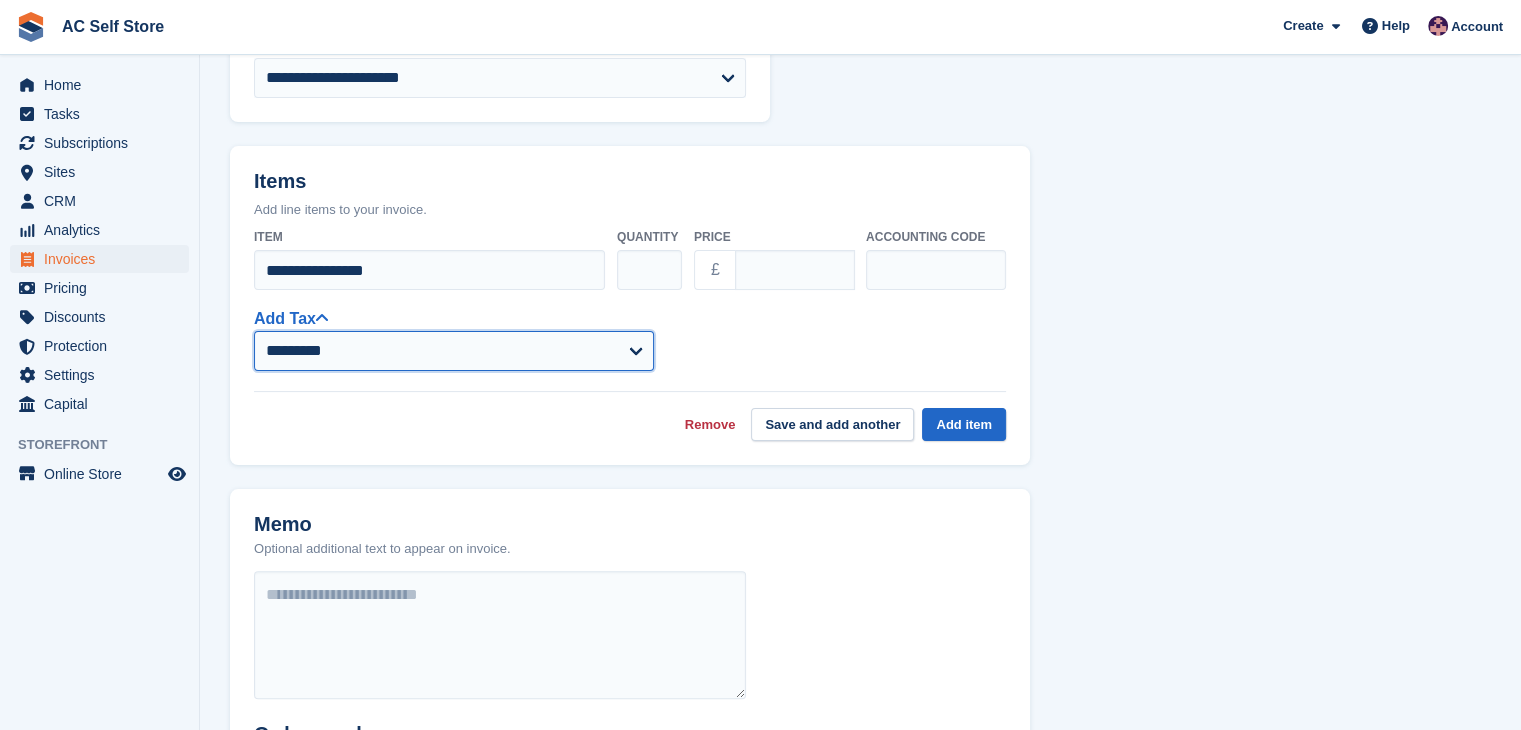 scroll, scrollTop: 400, scrollLeft: 0, axis: vertical 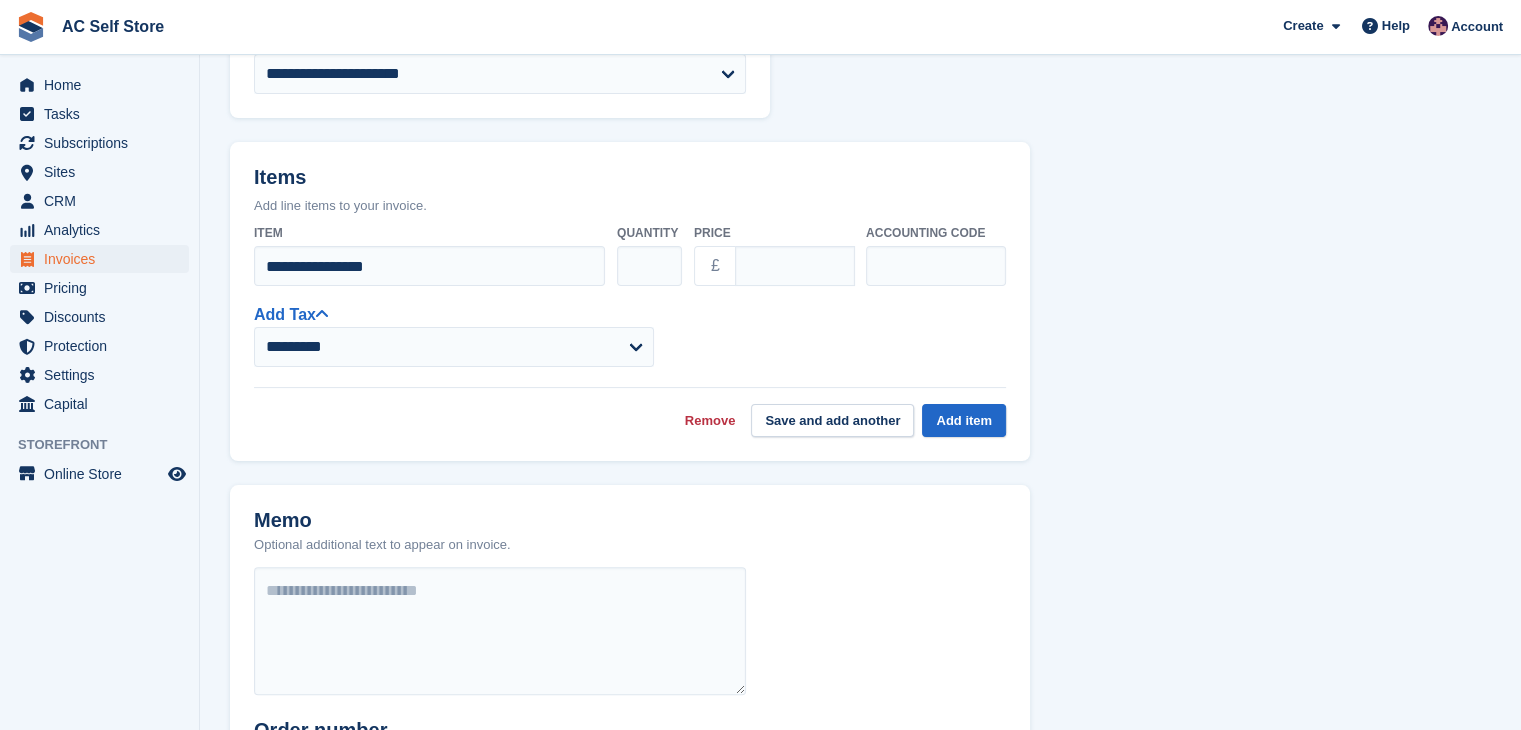 click on "**********" at bounding box center (630, 334) 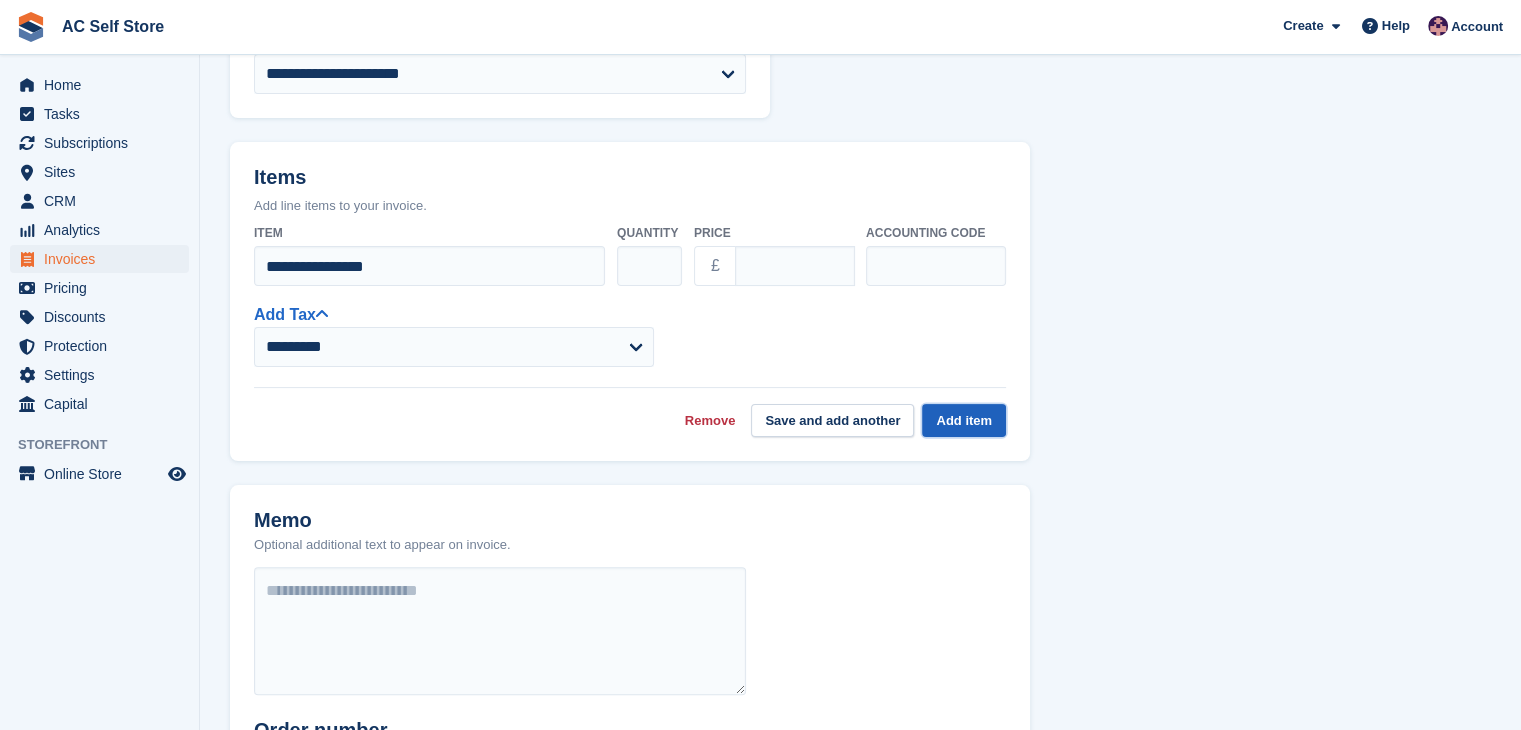 click on "Add item" at bounding box center (964, 420) 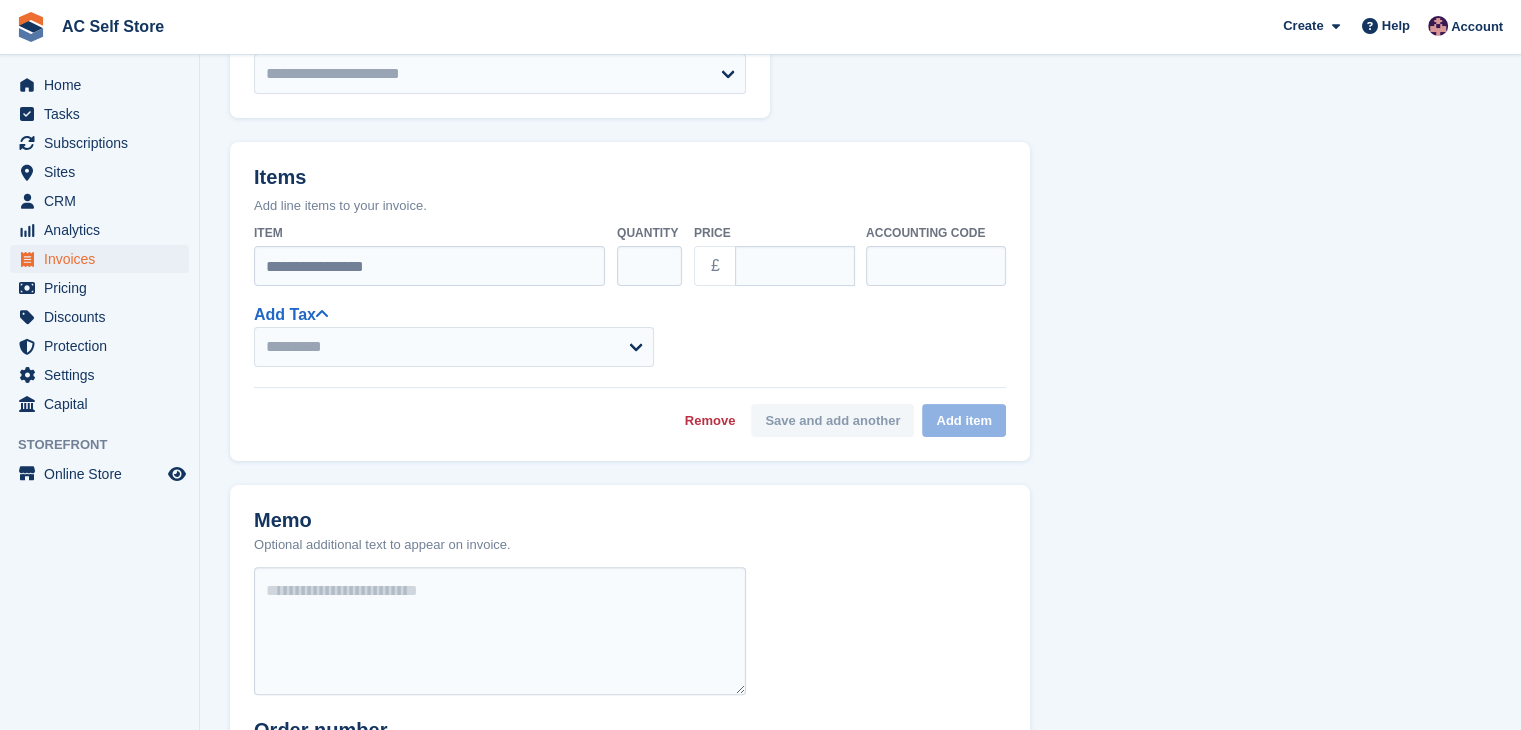 select on "******" 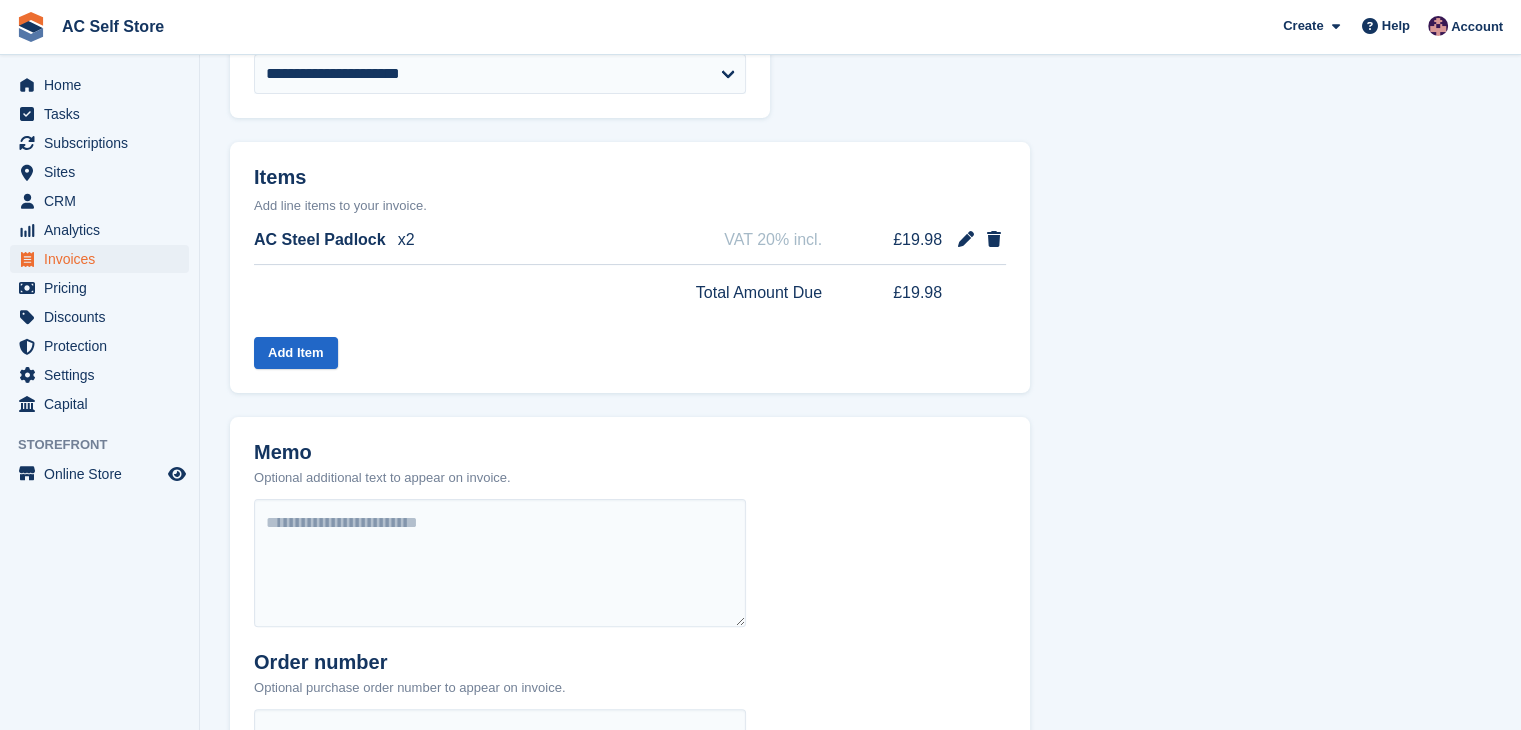 scroll, scrollTop: 778, scrollLeft: 0, axis: vertical 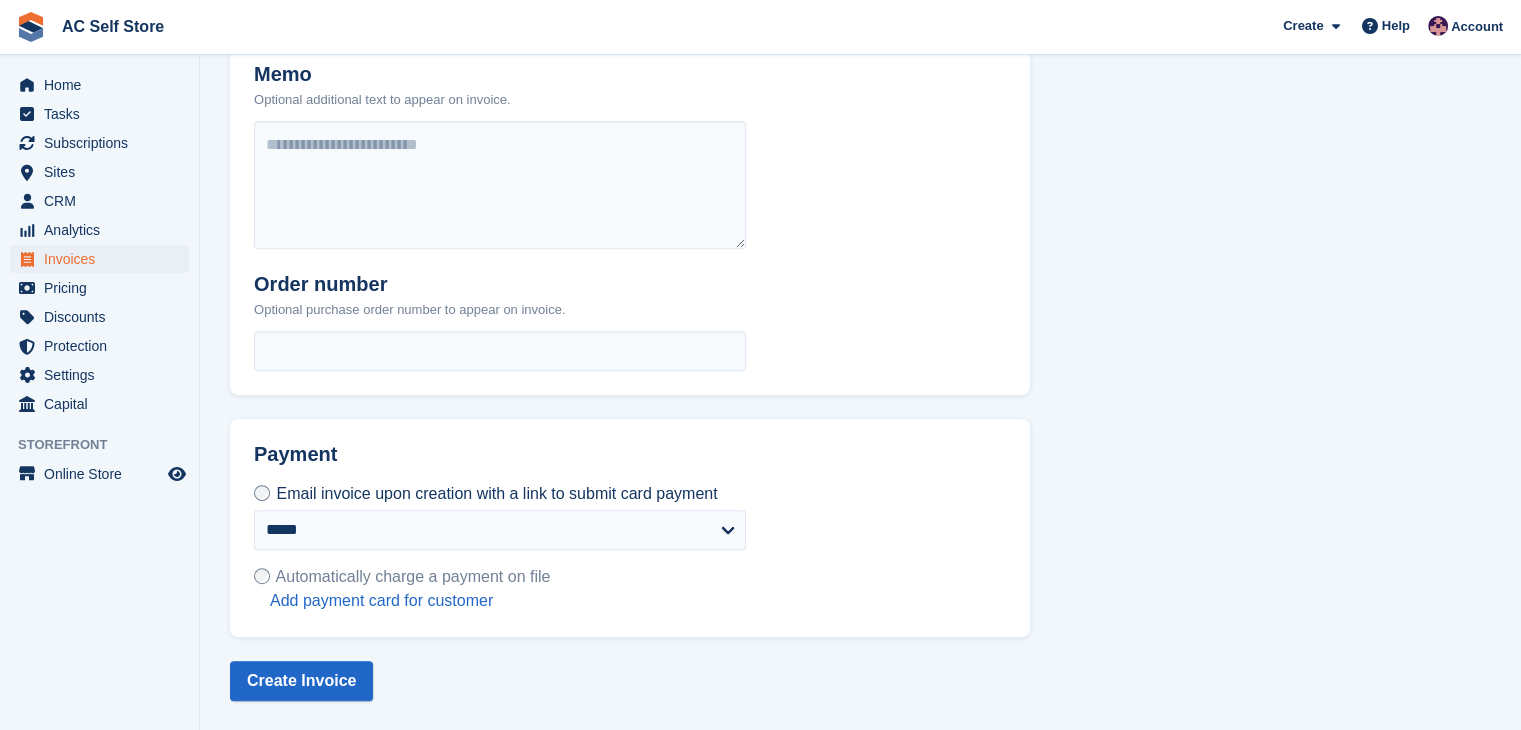 click on "Automatically charge a payment on file
Add payment card for customer" at bounding box center (402, 588) 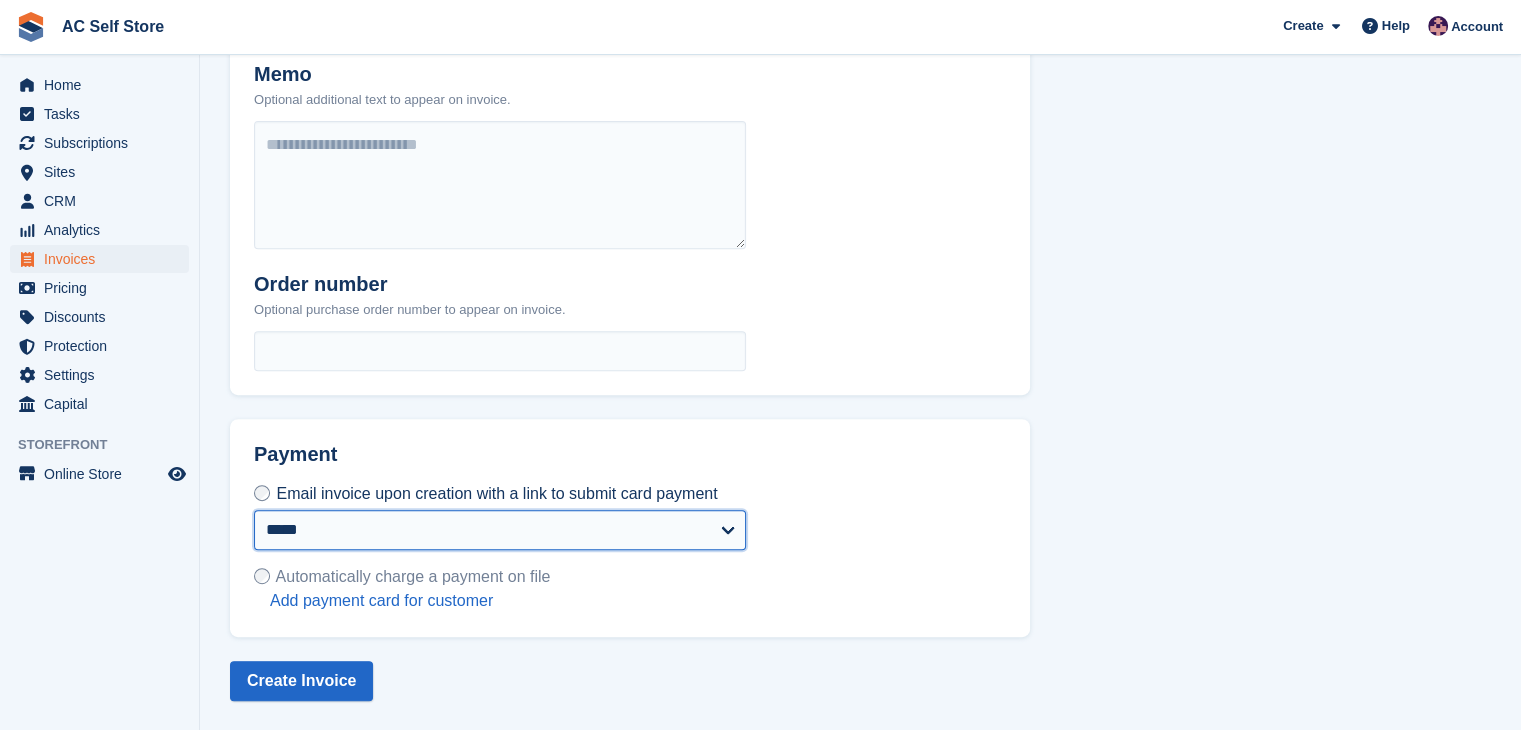 click on "**********" at bounding box center (500, 530) 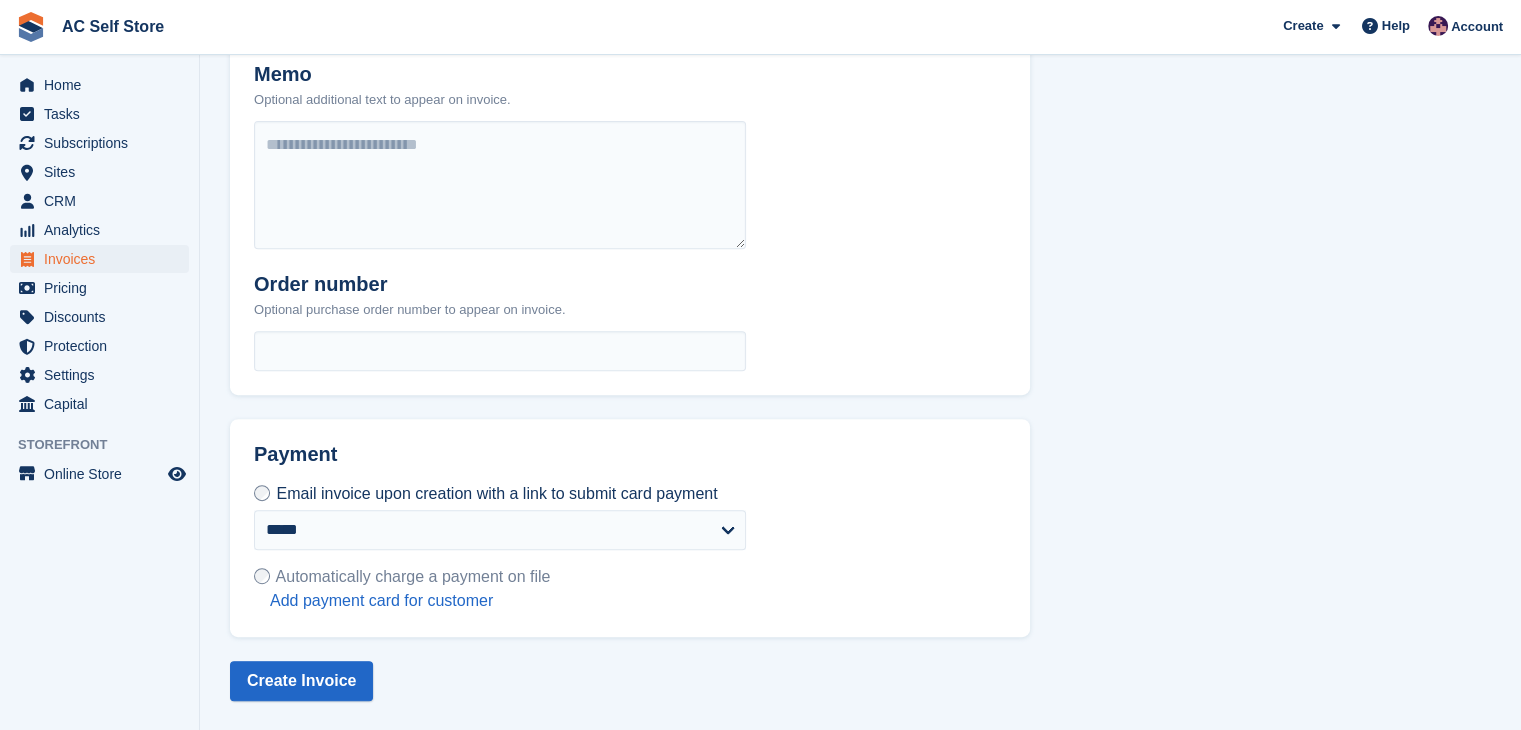 click on "**********" at bounding box center (630, 528) 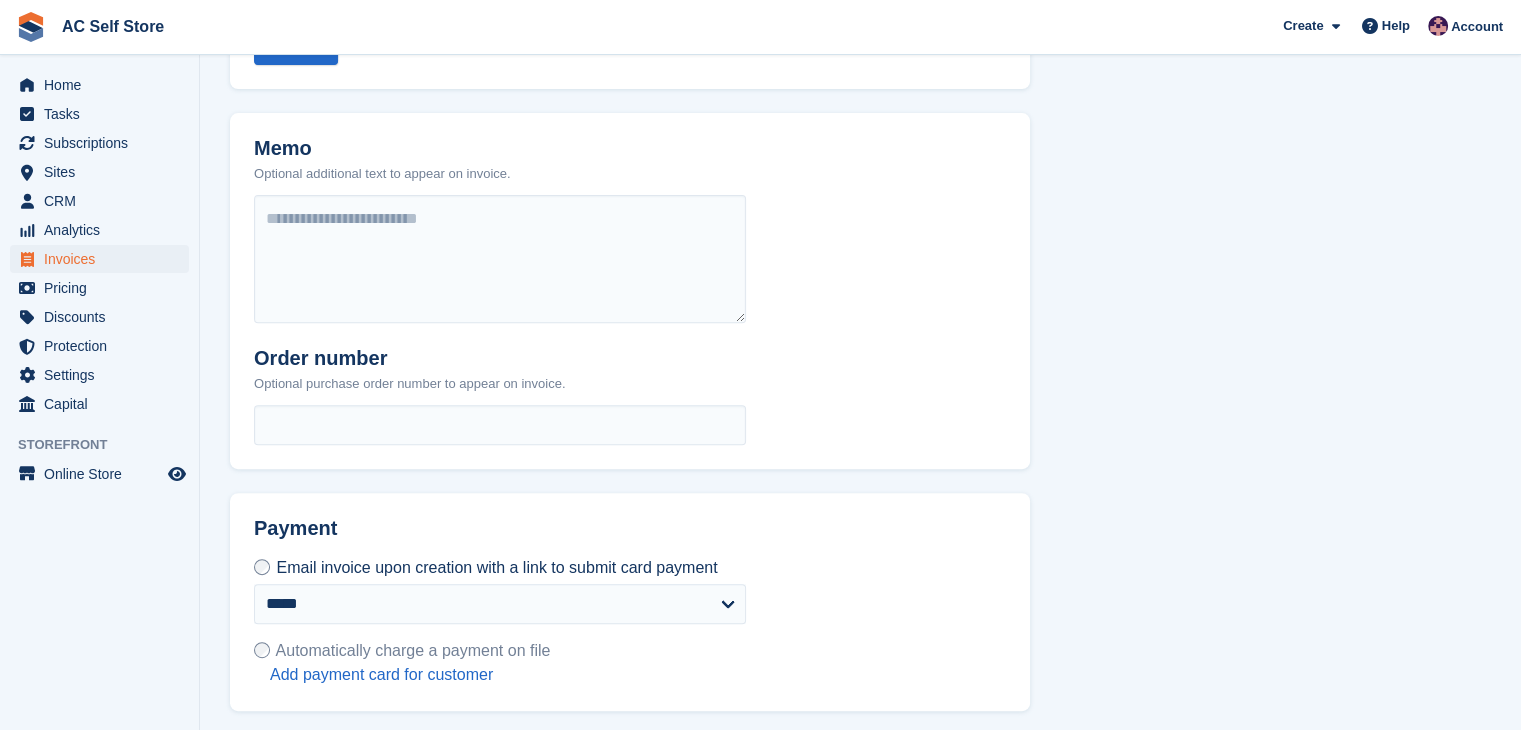 scroll, scrollTop: 778, scrollLeft: 0, axis: vertical 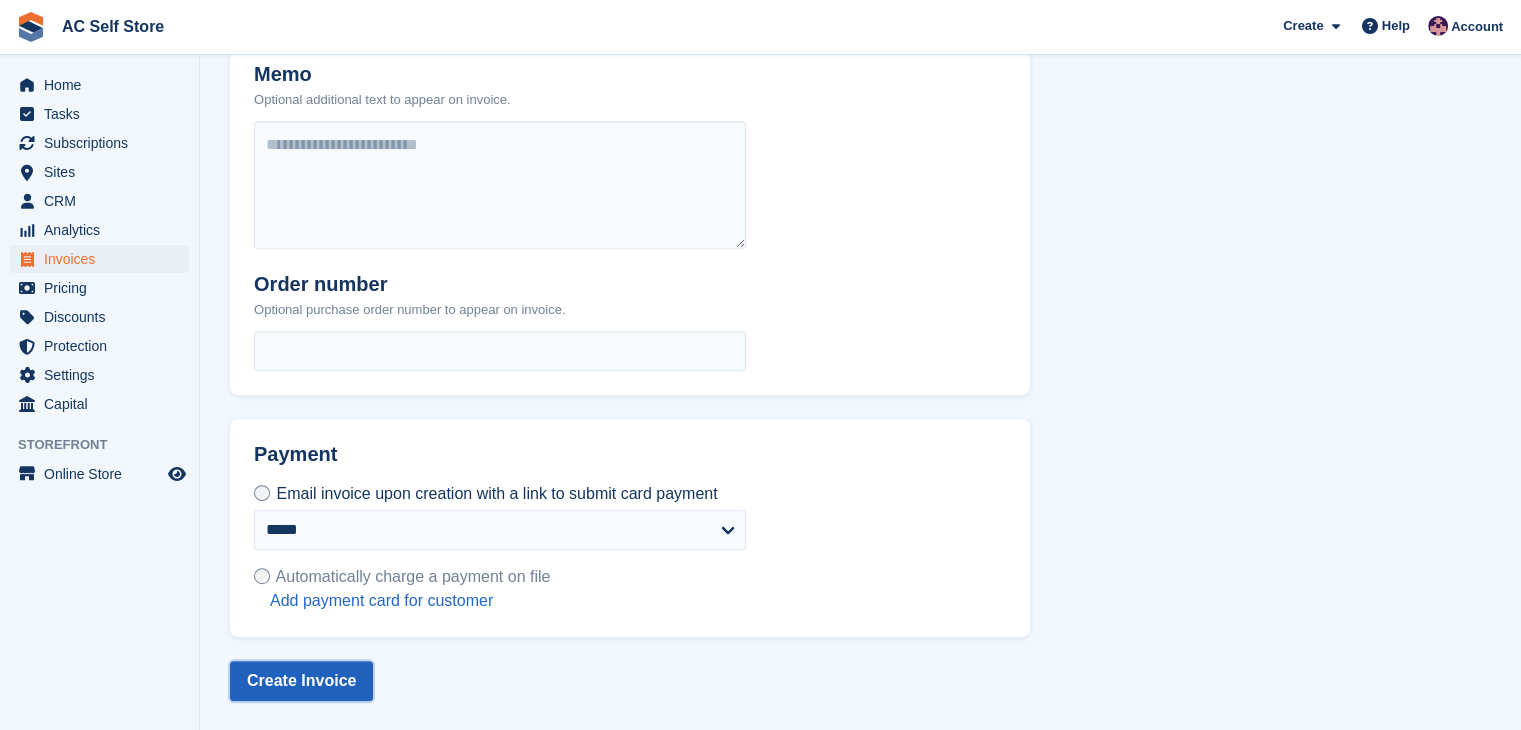 click on "Create Invoice" at bounding box center [301, 681] 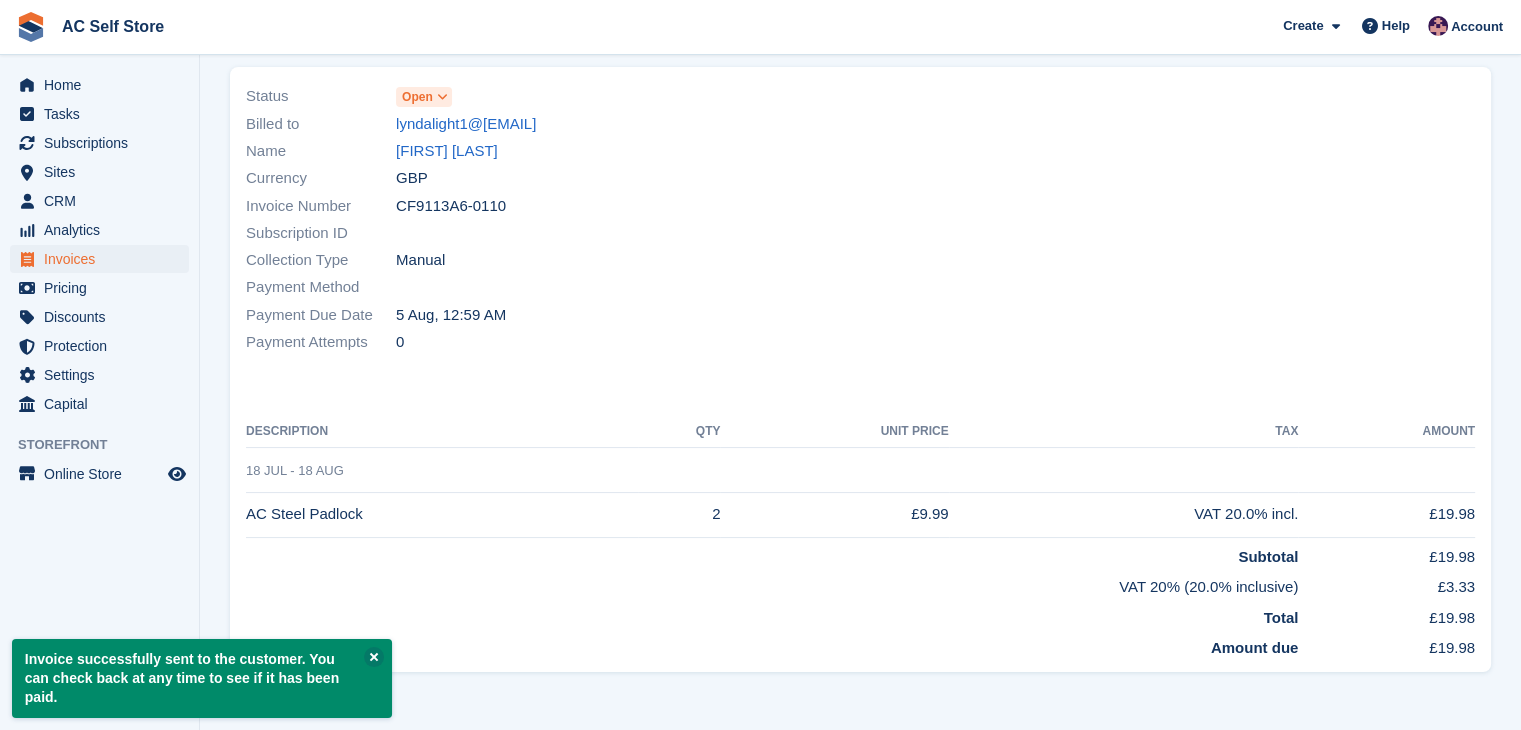scroll, scrollTop: 0, scrollLeft: 0, axis: both 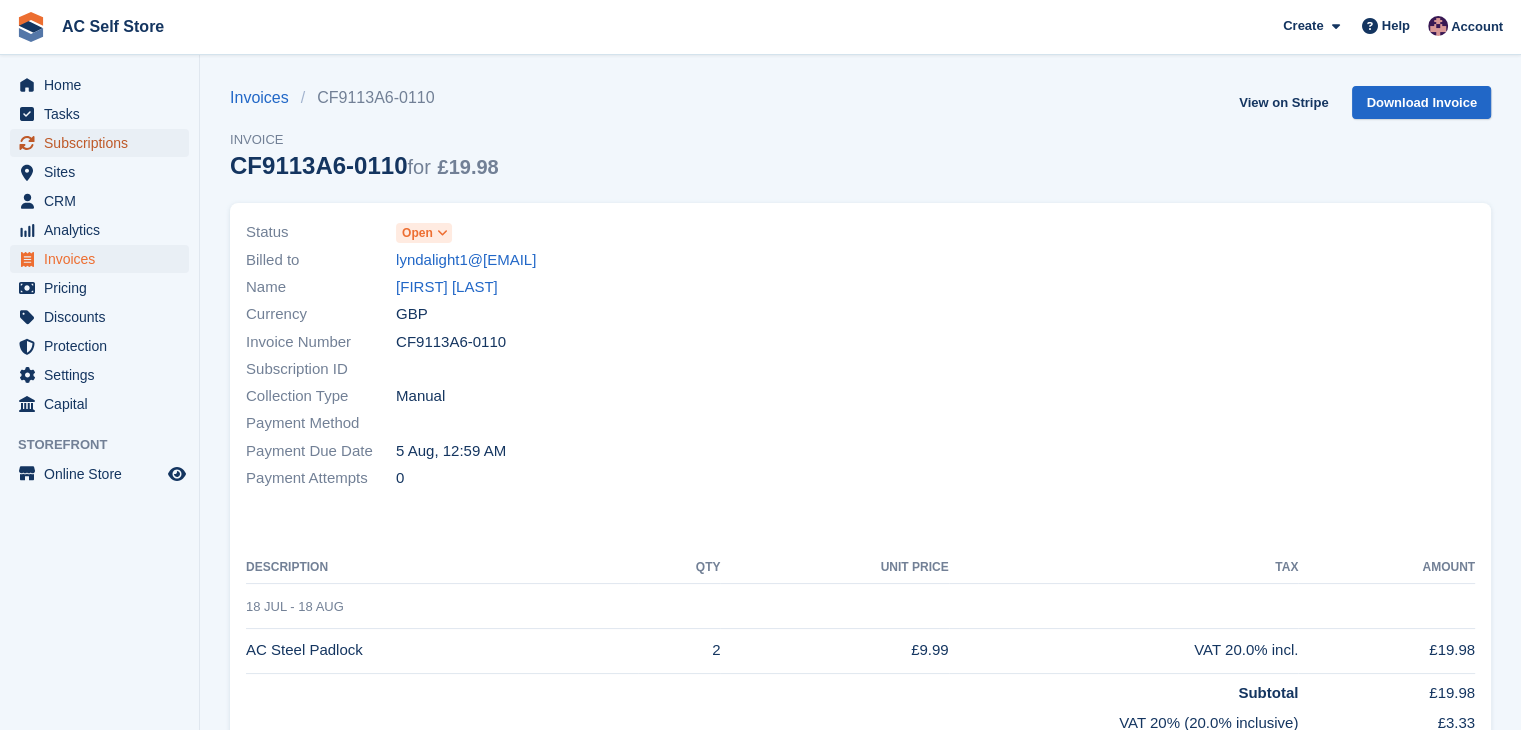 click on "Subscriptions" at bounding box center [104, 143] 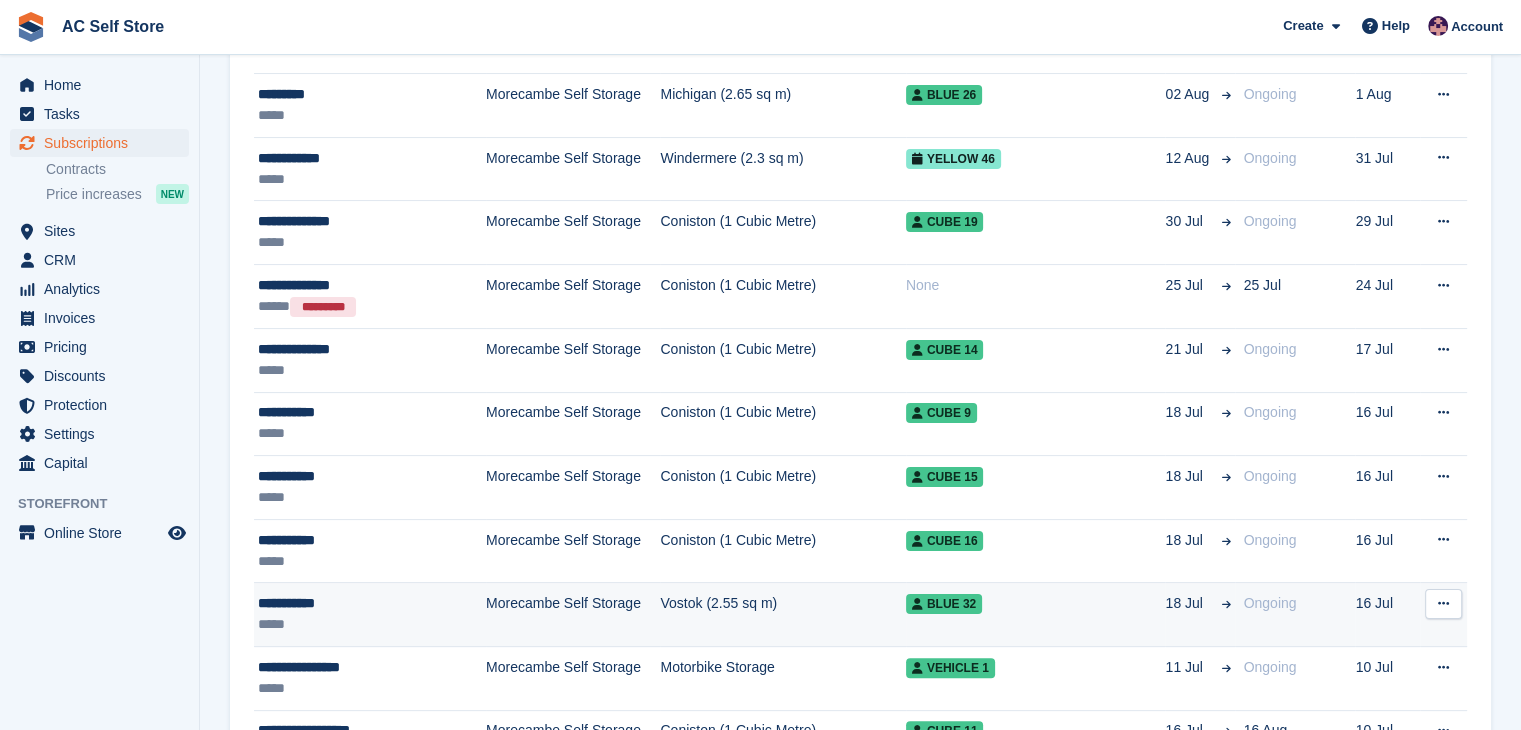 scroll, scrollTop: 100, scrollLeft: 0, axis: vertical 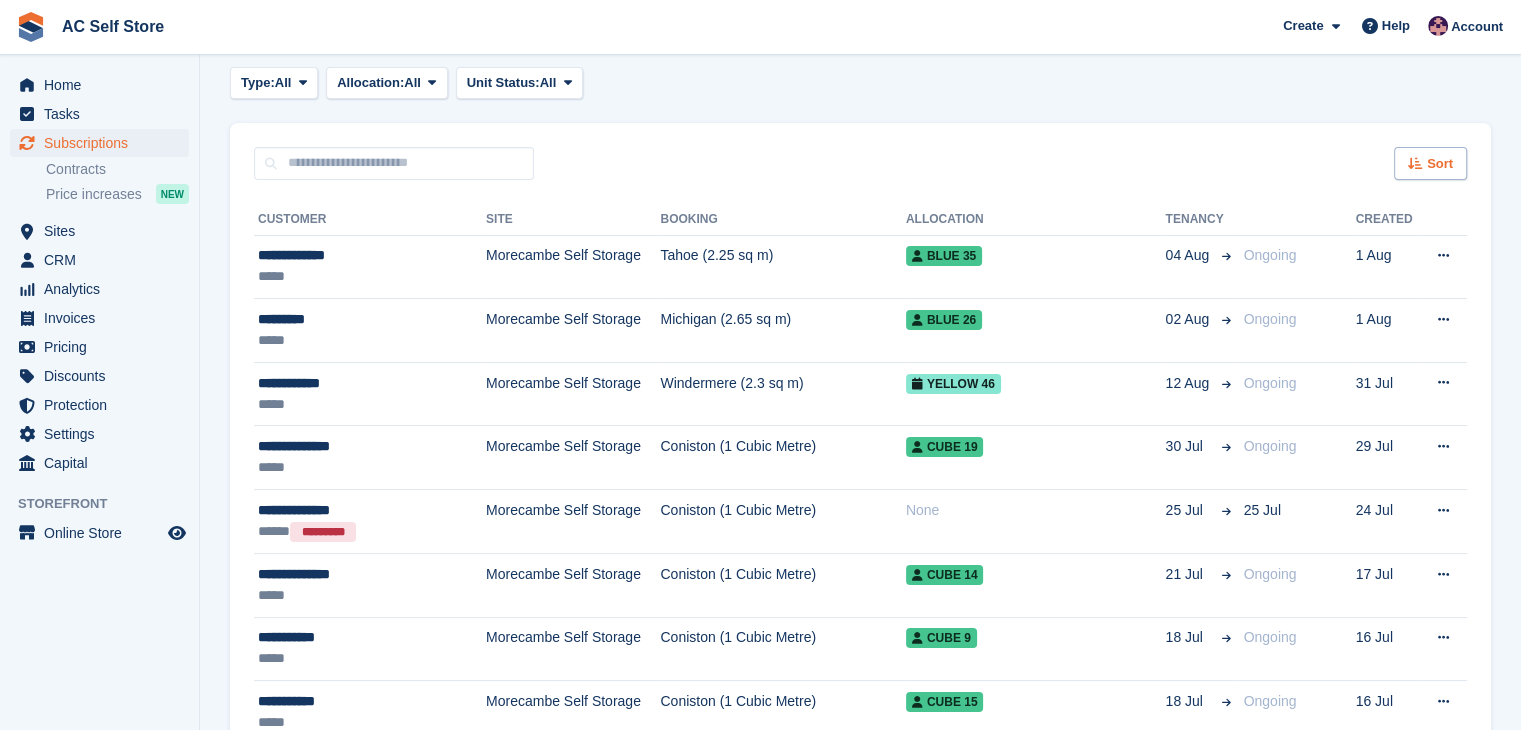 click on "Sort" at bounding box center (1430, 163) 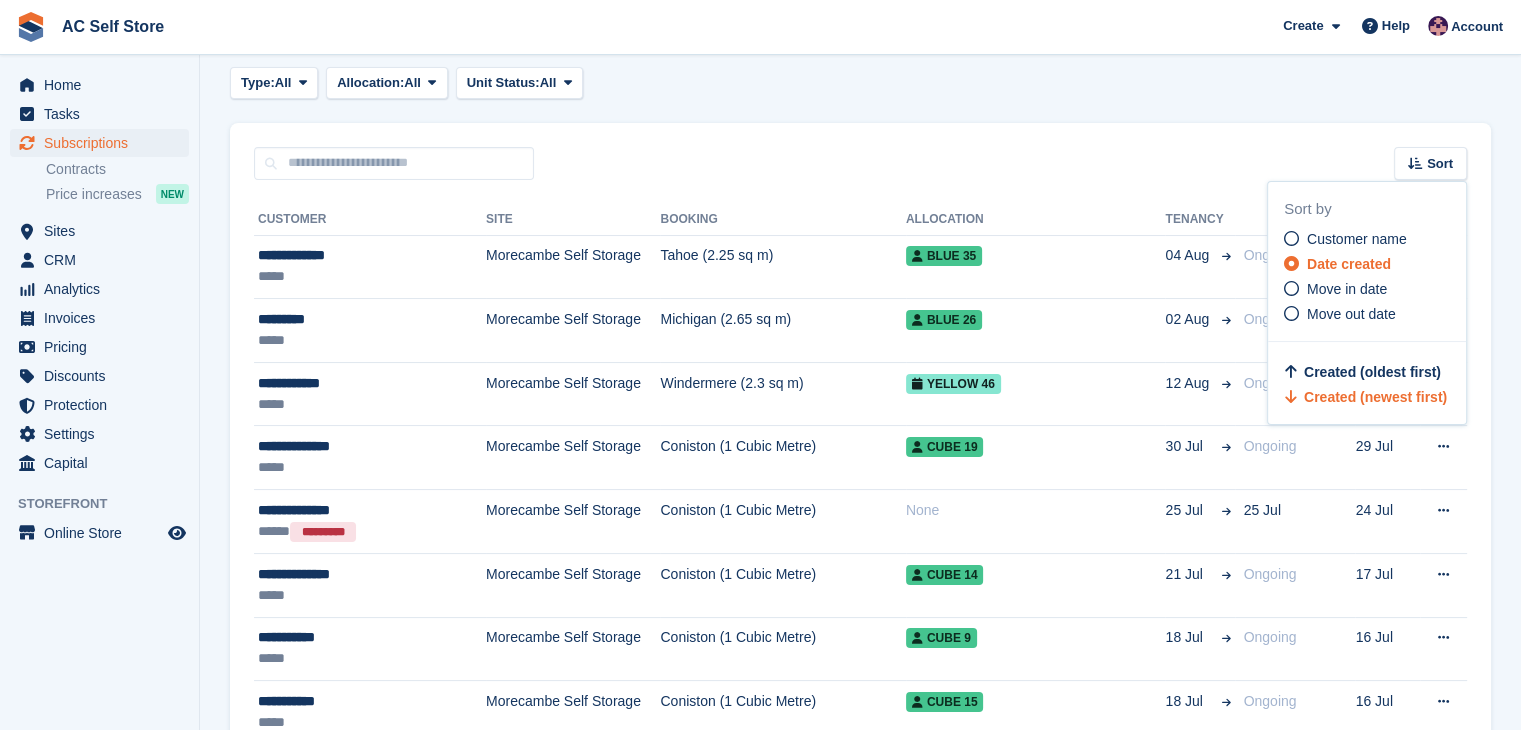 click on "Sort
Sort by
Customer name
Date created
Move in date
Move out date
Created (oldest first)
Created (newest first)" at bounding box center (860, 151) 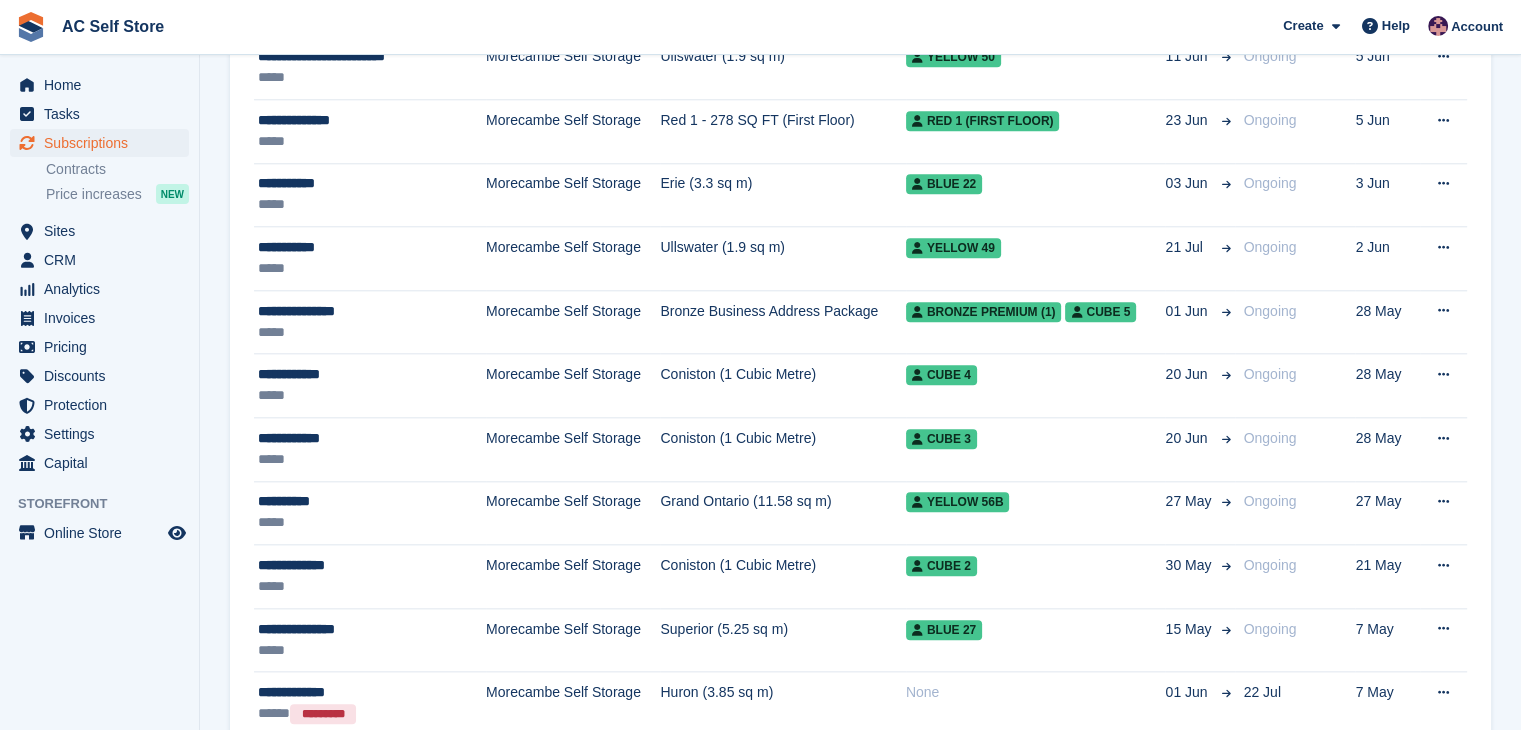 scroll, scrollTop: 2080, scrollLeft: 0, axis: vertical 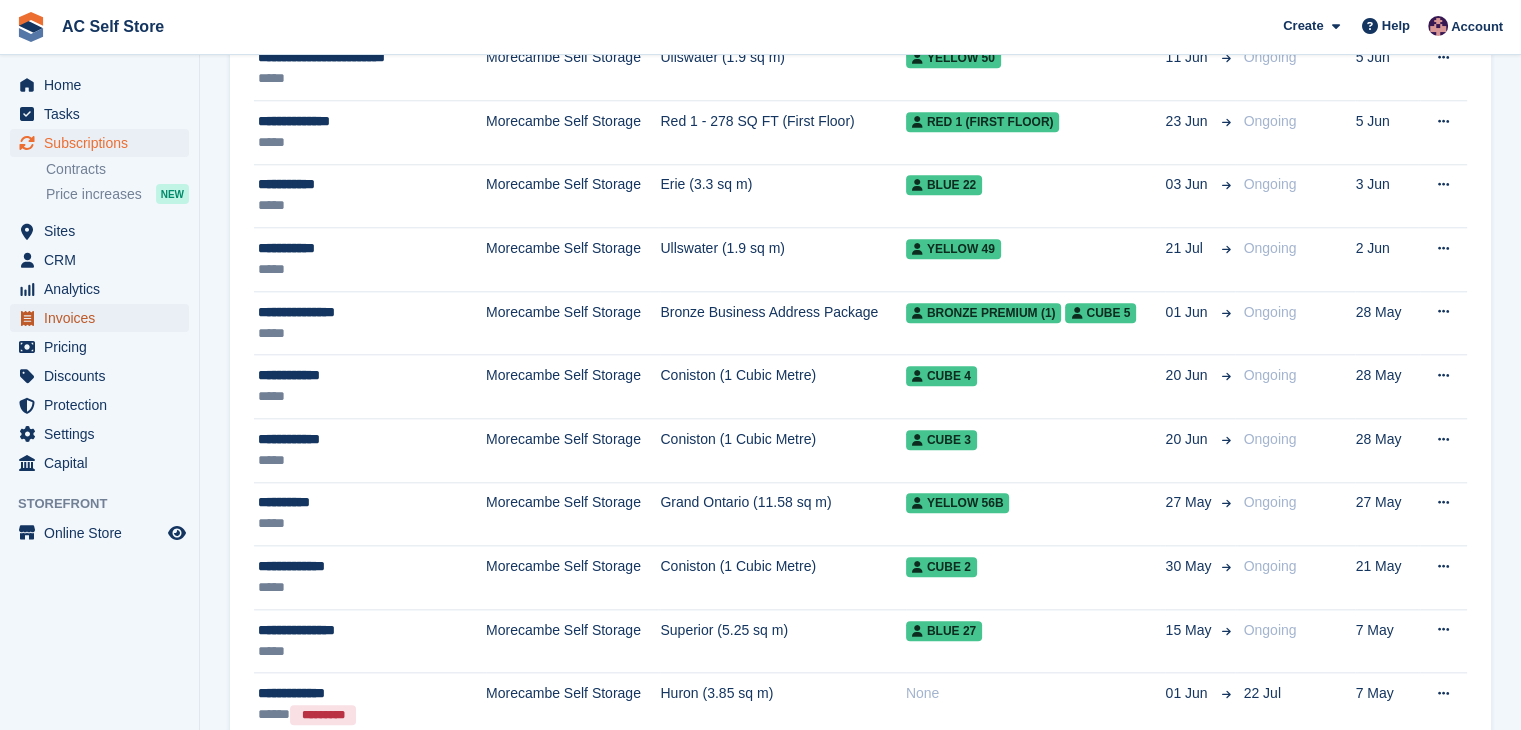 click on "Invoices" at bounding box center (104, 318) 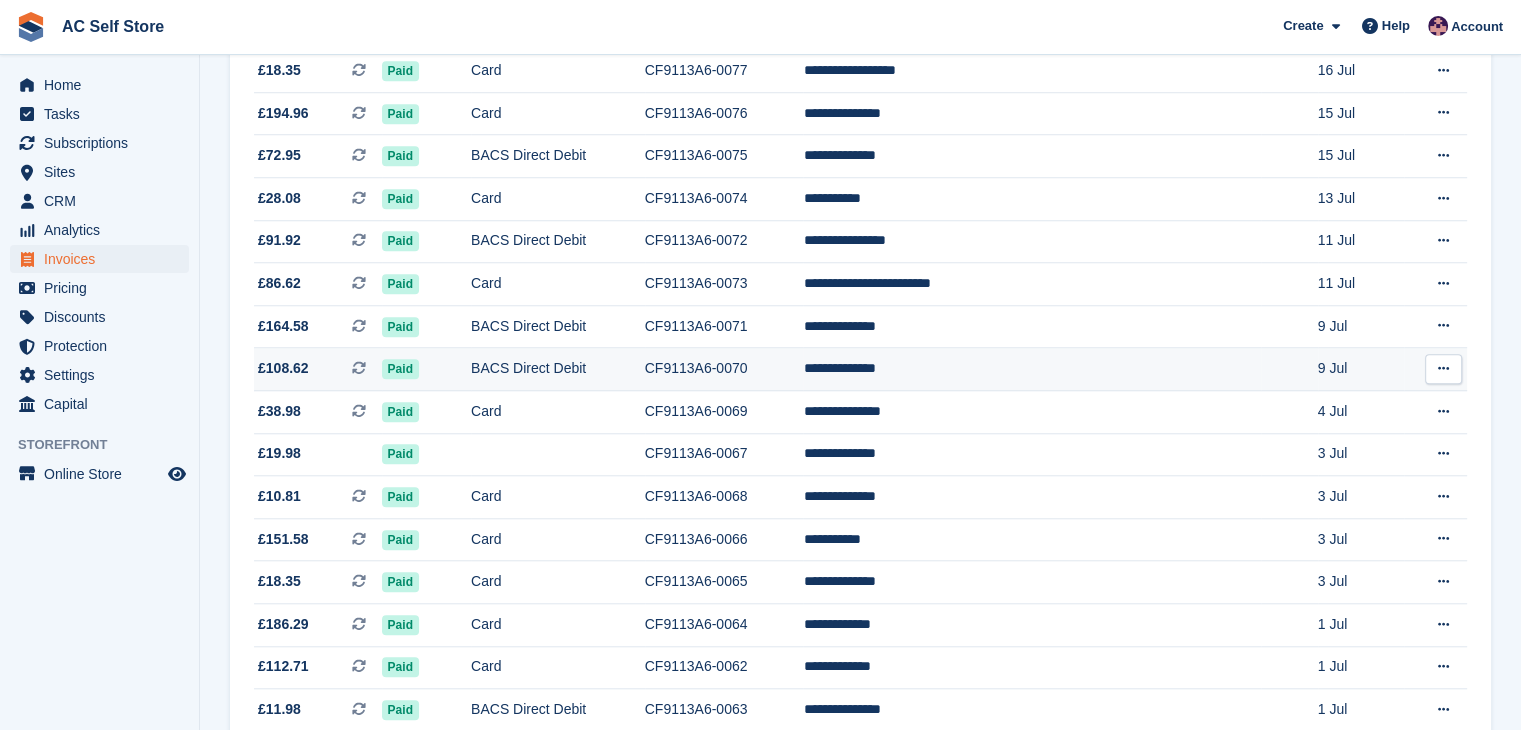scroll, scrollTop: 1844, scrollLeft: 0, axis: vertical 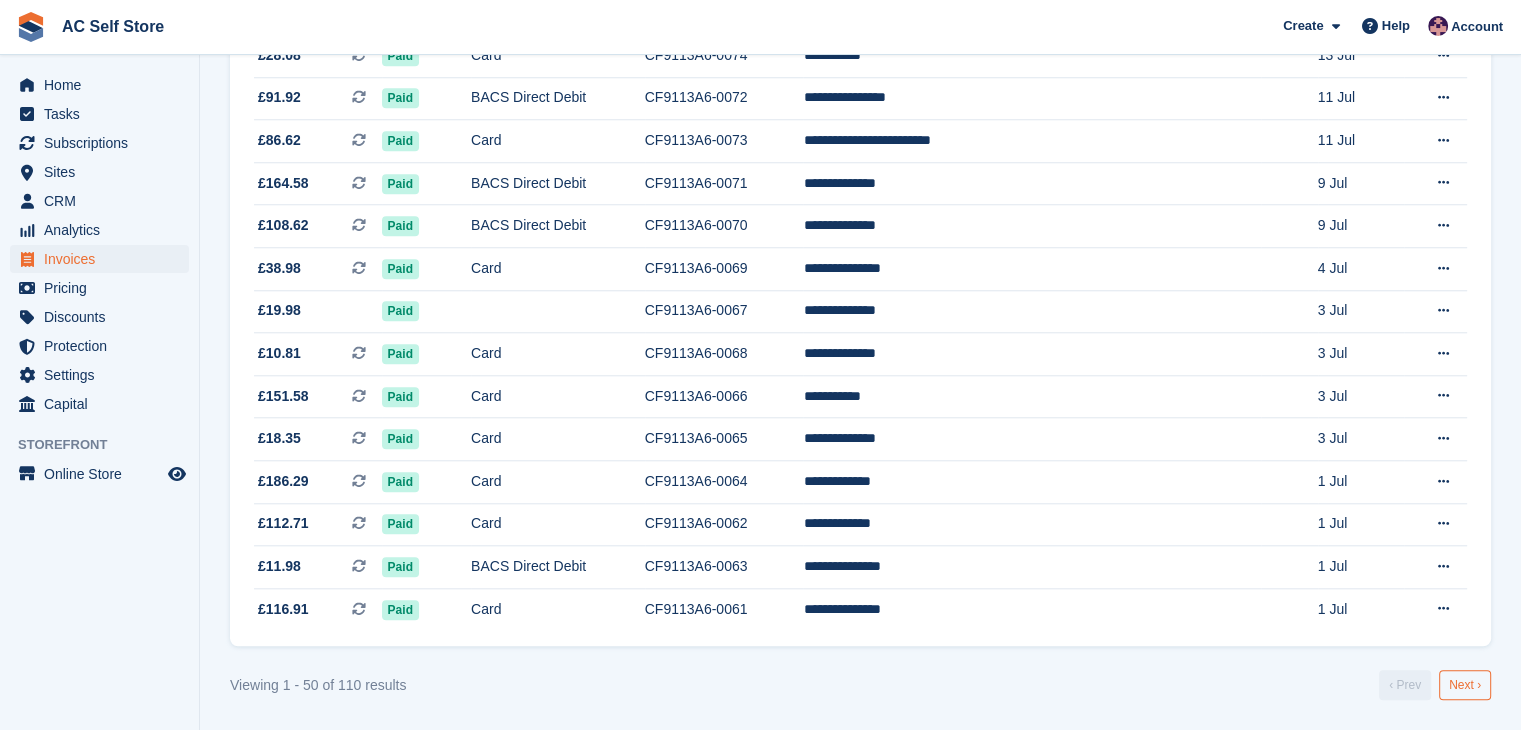 click on "Next ›" at bounding box center (1465, 685) 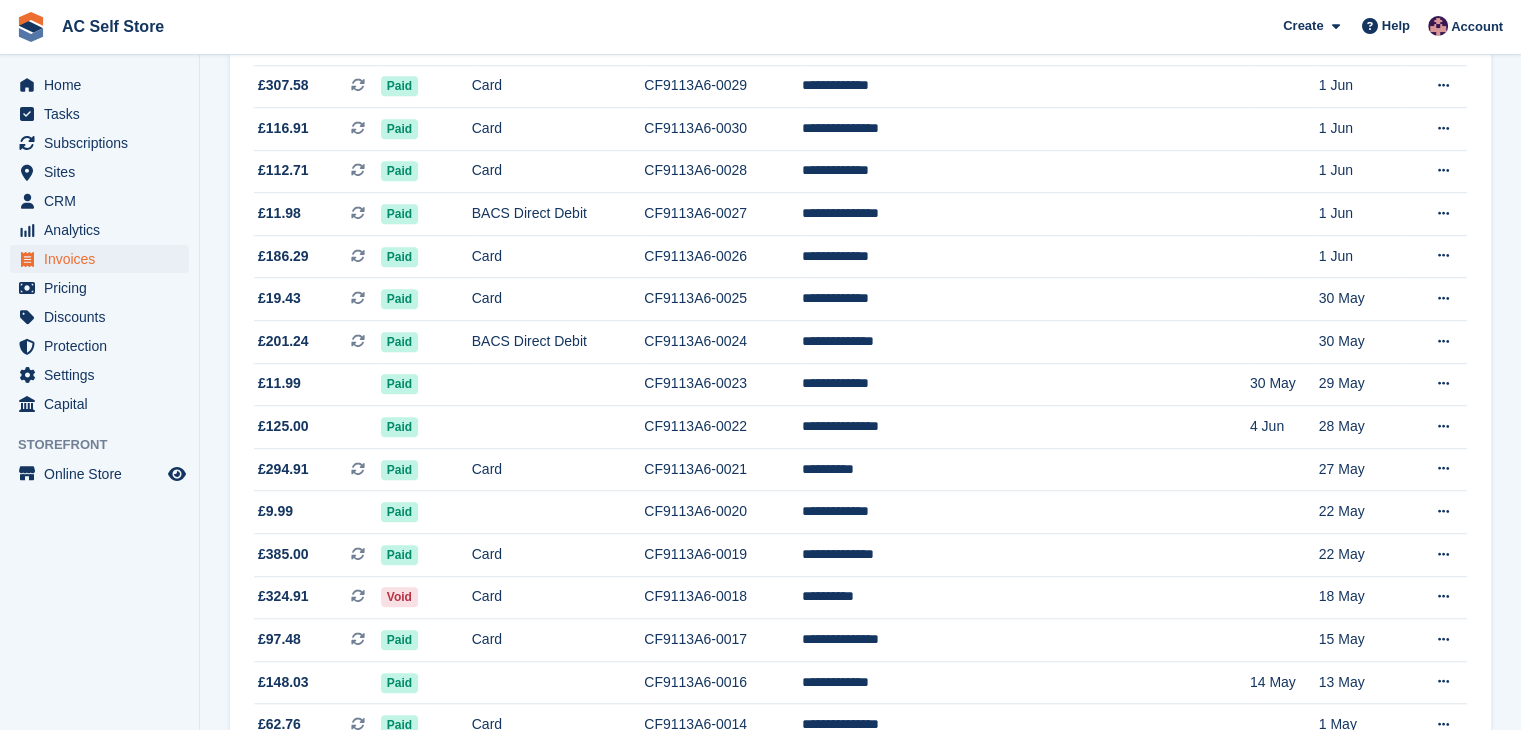scroll, scrollTop: 1600, scrollLeft: 0, axis: vertical 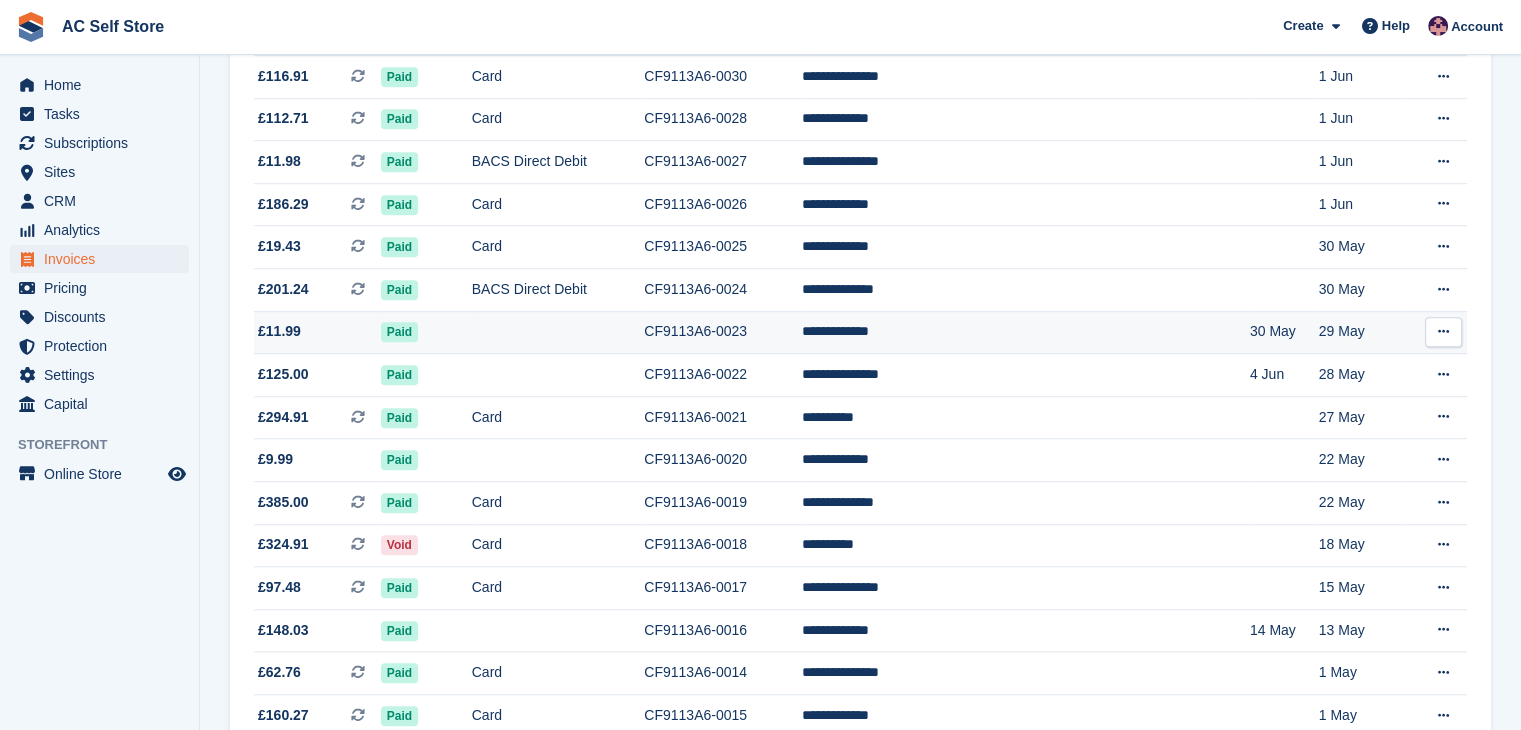 click at bounding box center [1443, 332] 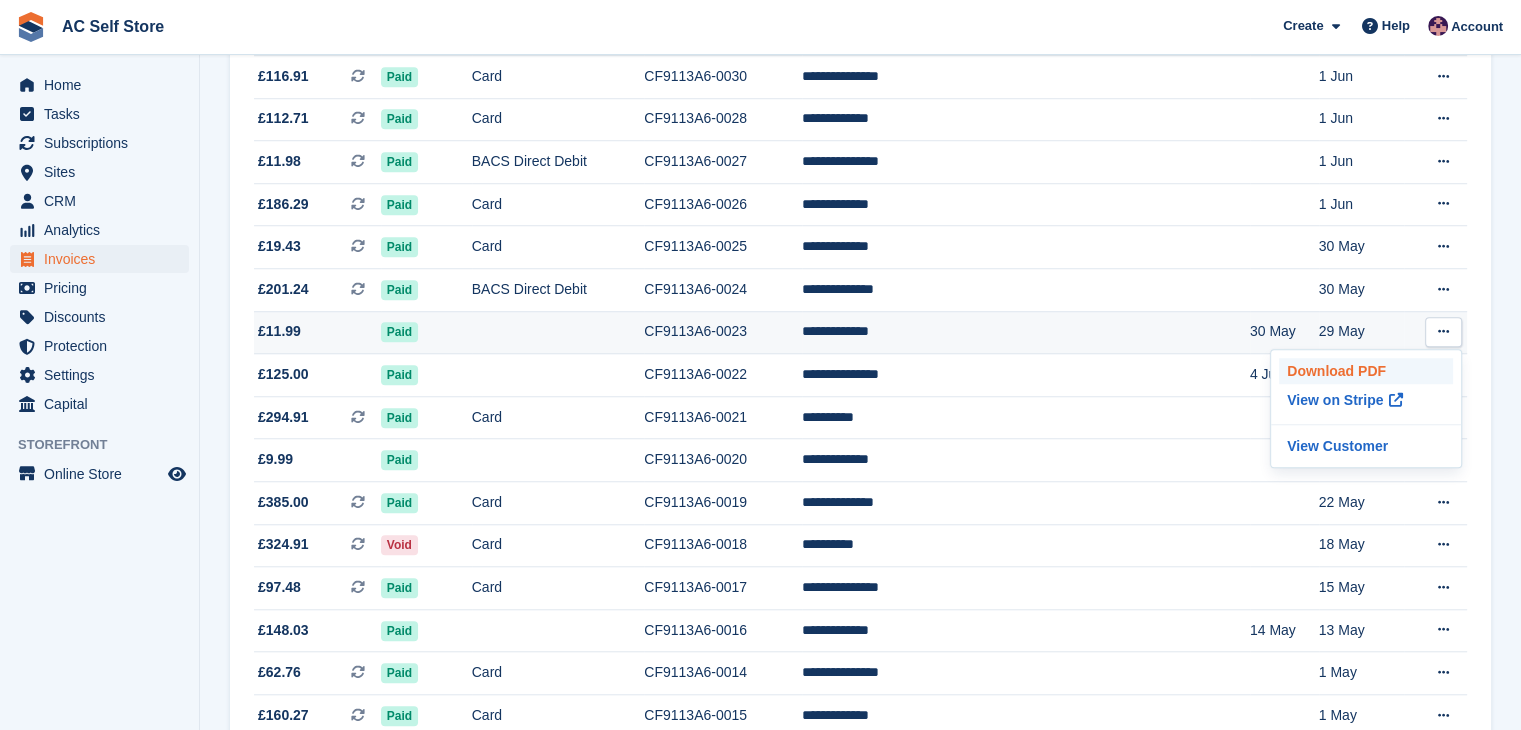 click on "Download PDF" at bounding box center (1366, 371) 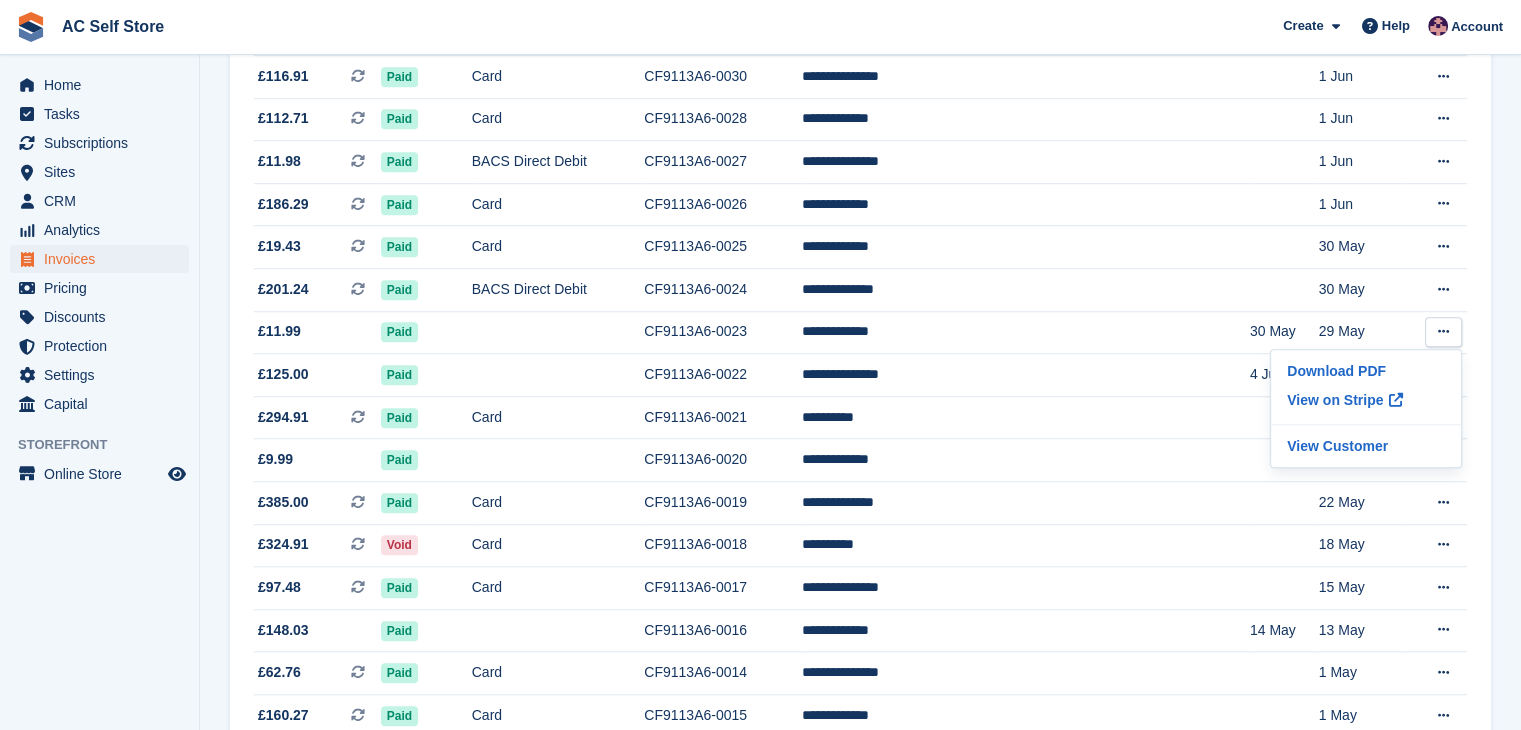 click on "**********" at bounding box center (860, -220) 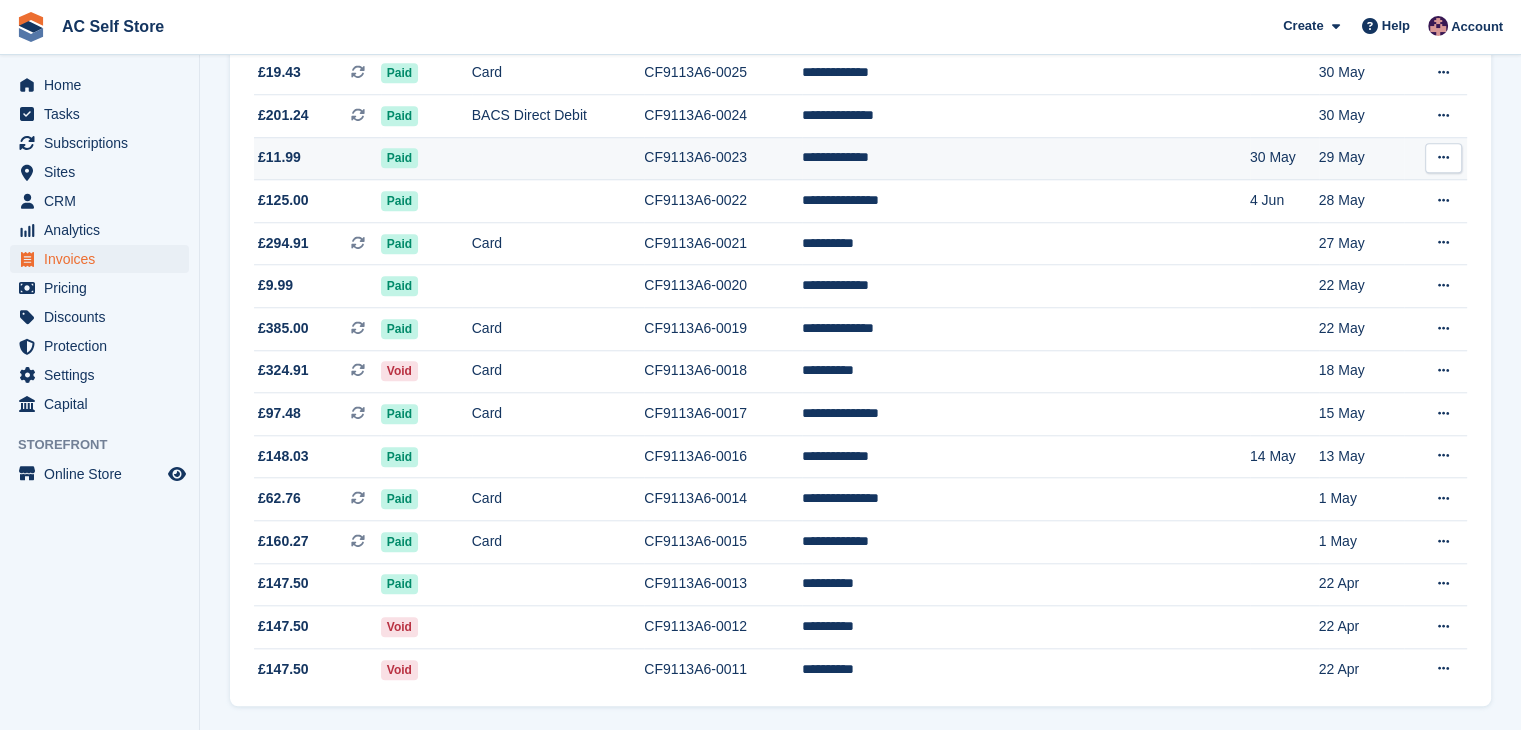 scroll, scrollTop: 1644, scrollLeft: 0, axis: vertical 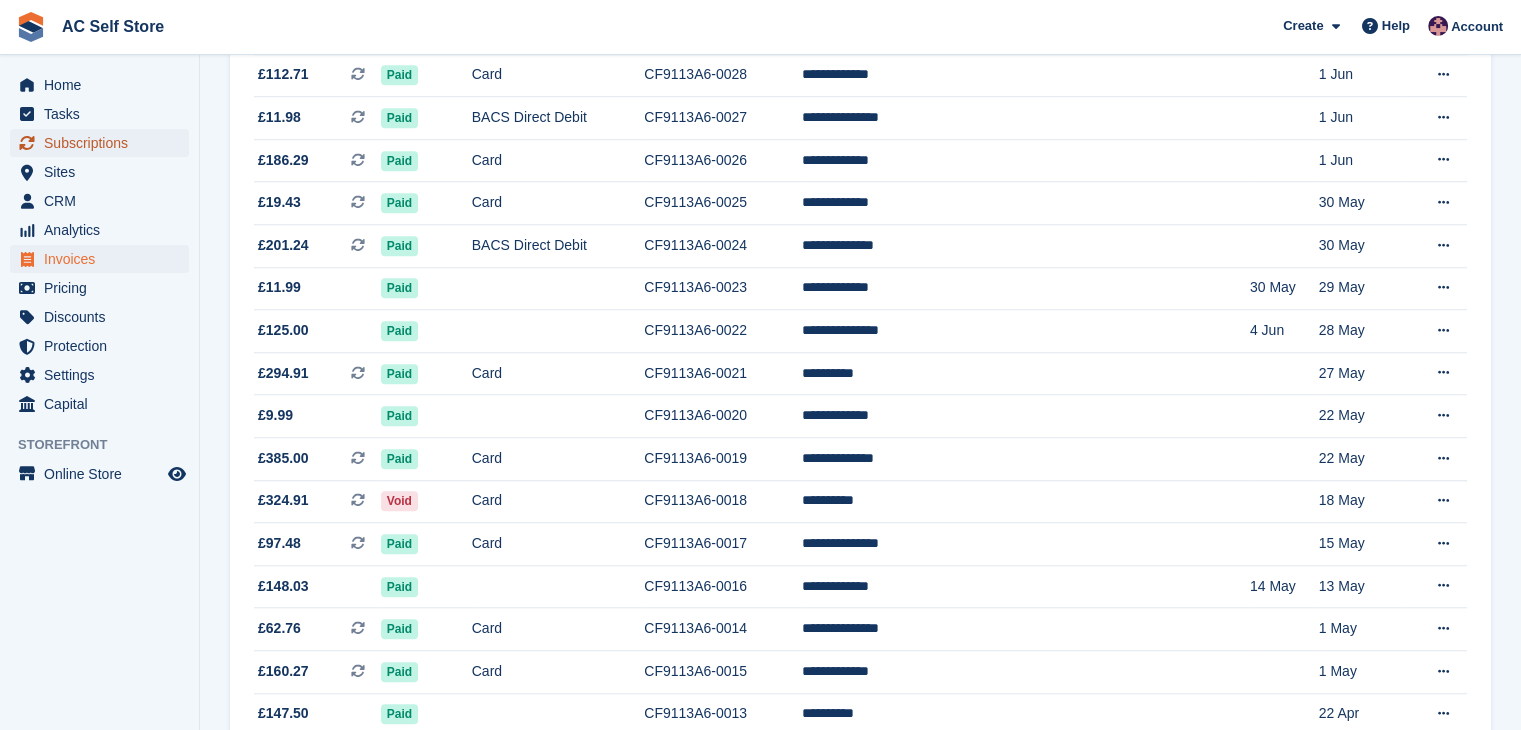 click on "Subscriptions" at bounding box center (104, 143) 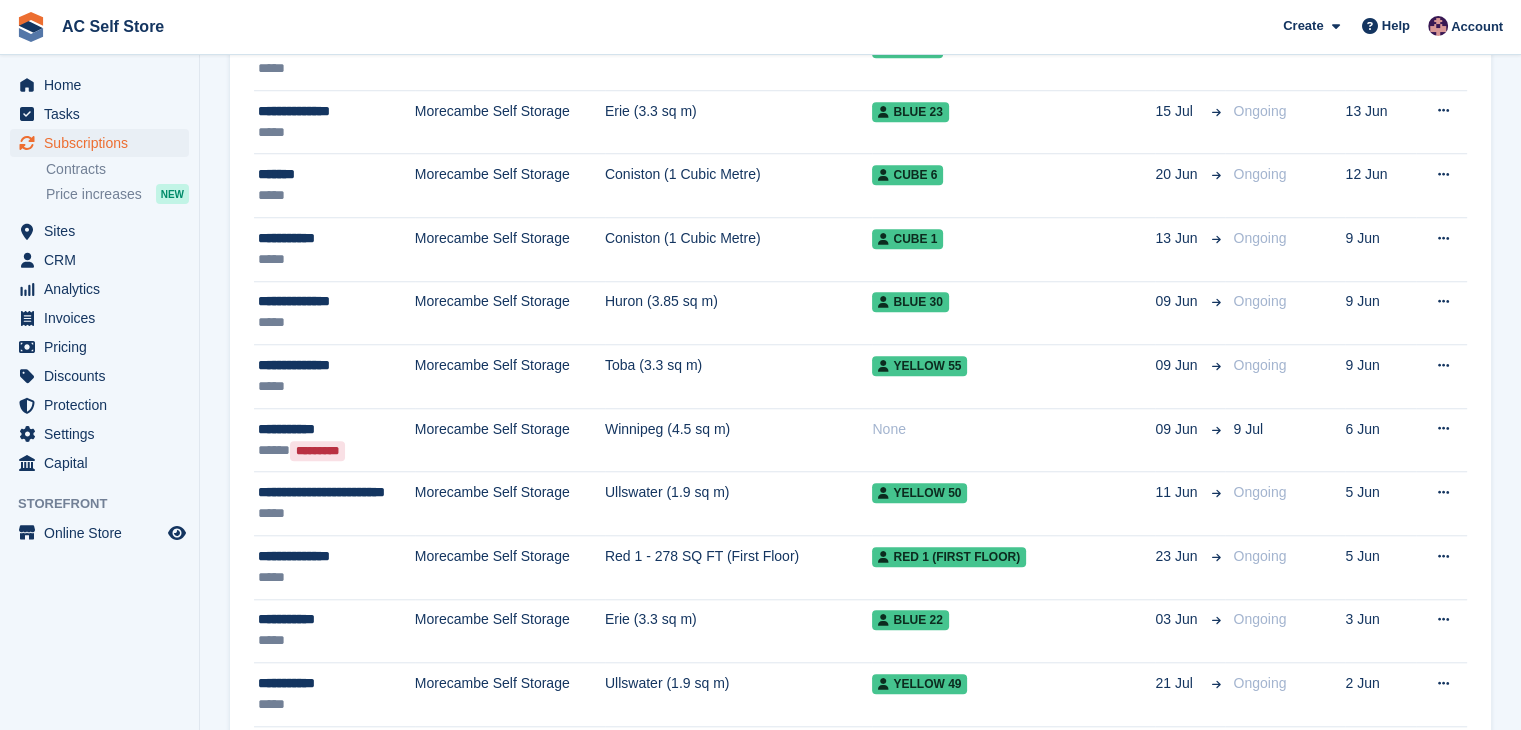 scroll, scrollTop: 0, scrollLeft: 0, axis: both 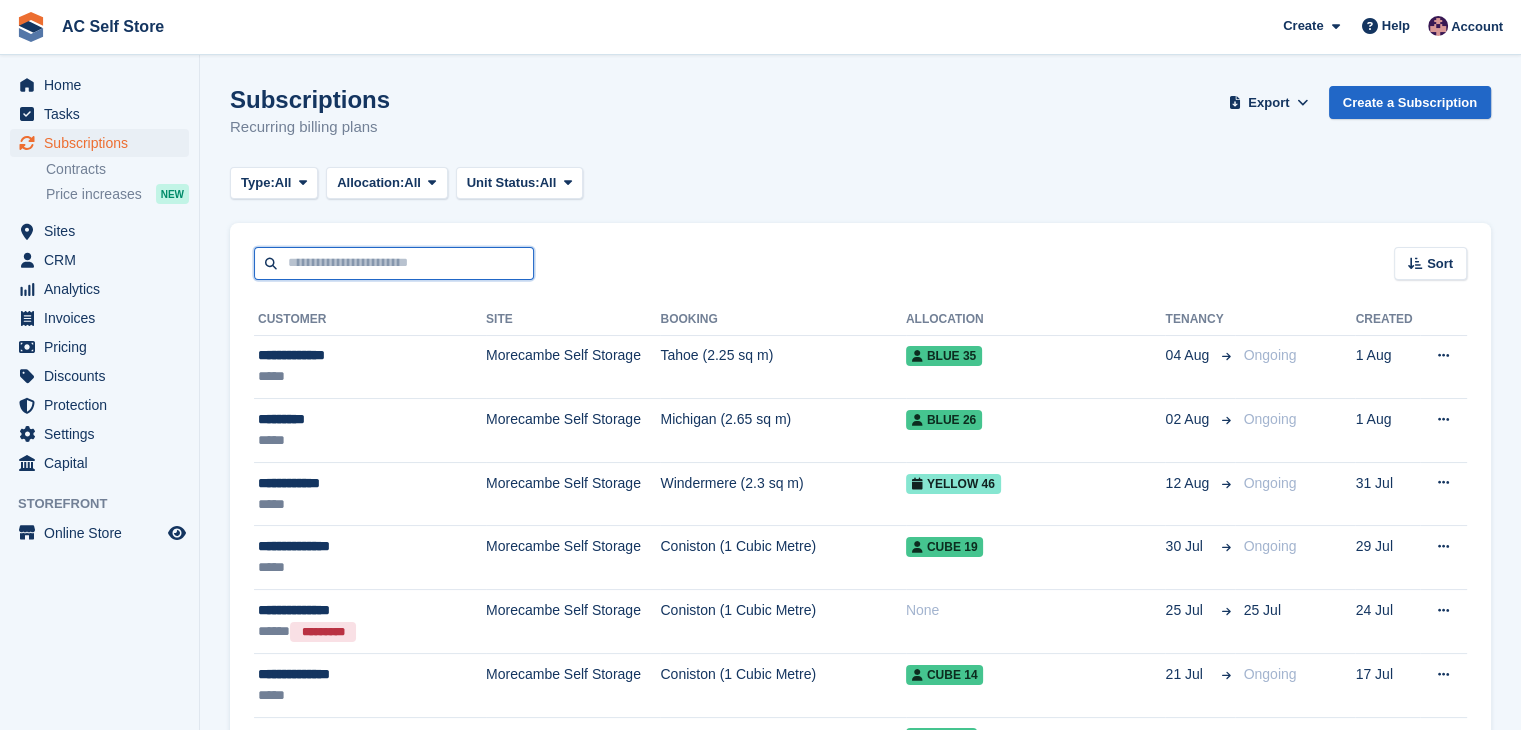 click at bounding box center (394, 263) 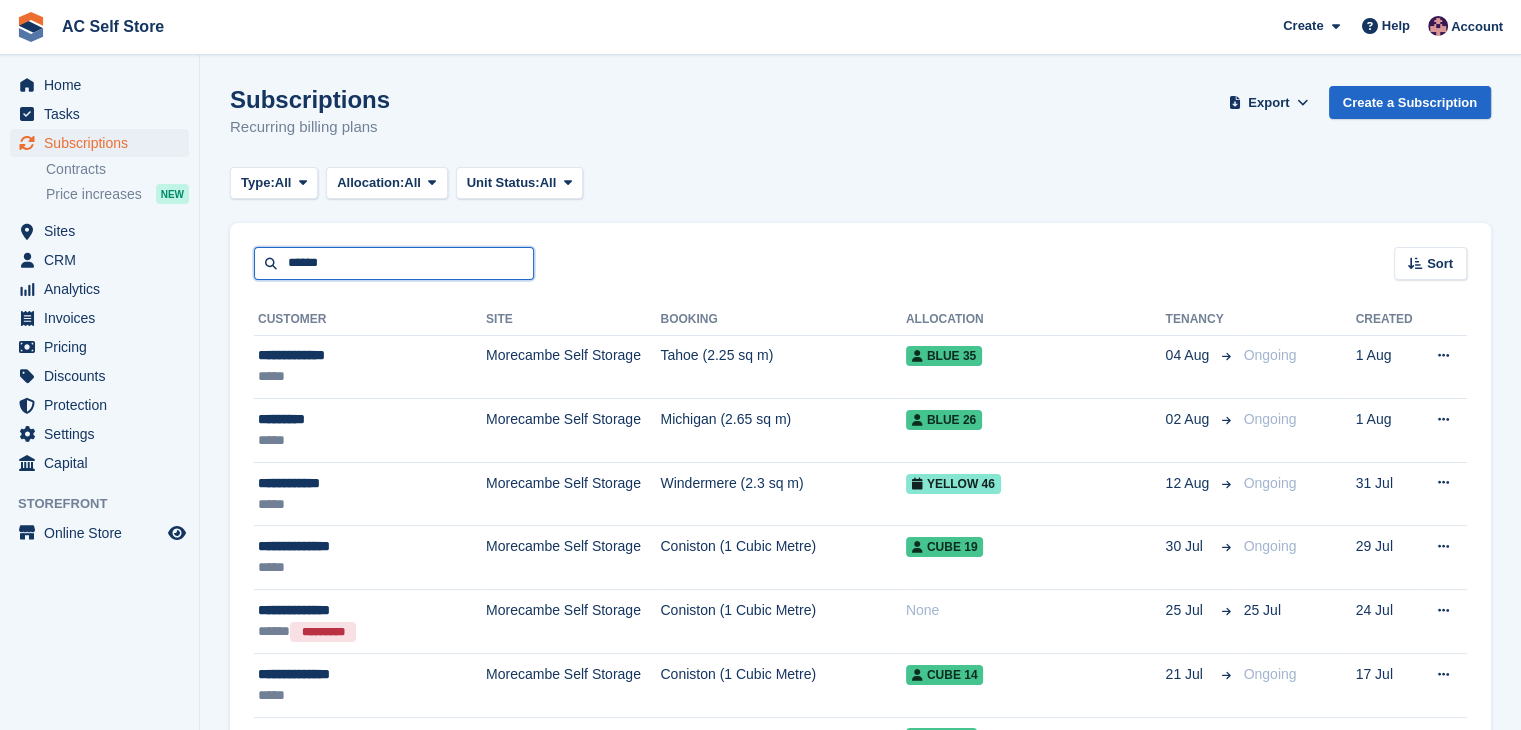 type on "******" 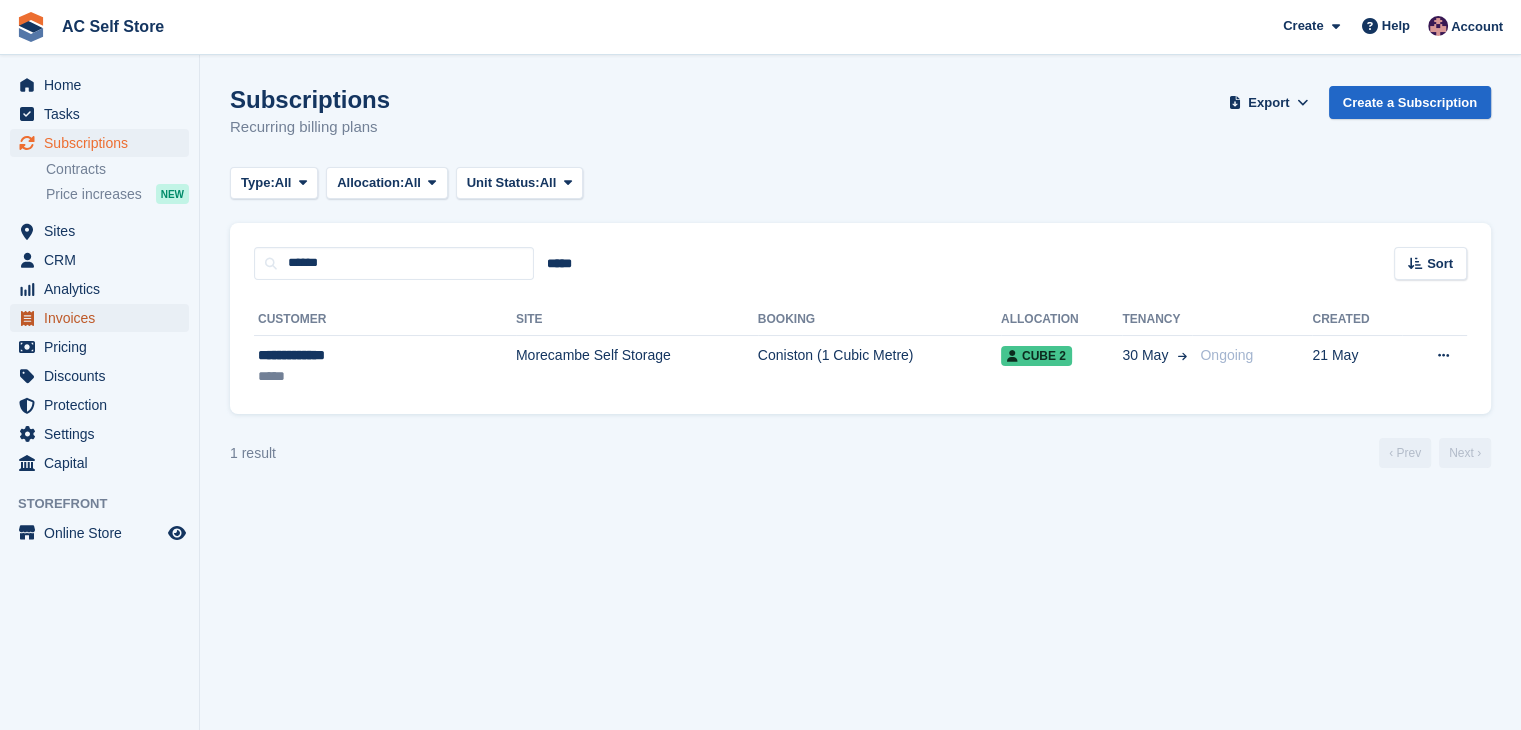 click on "Invoices" at bounding box center (104, 318) 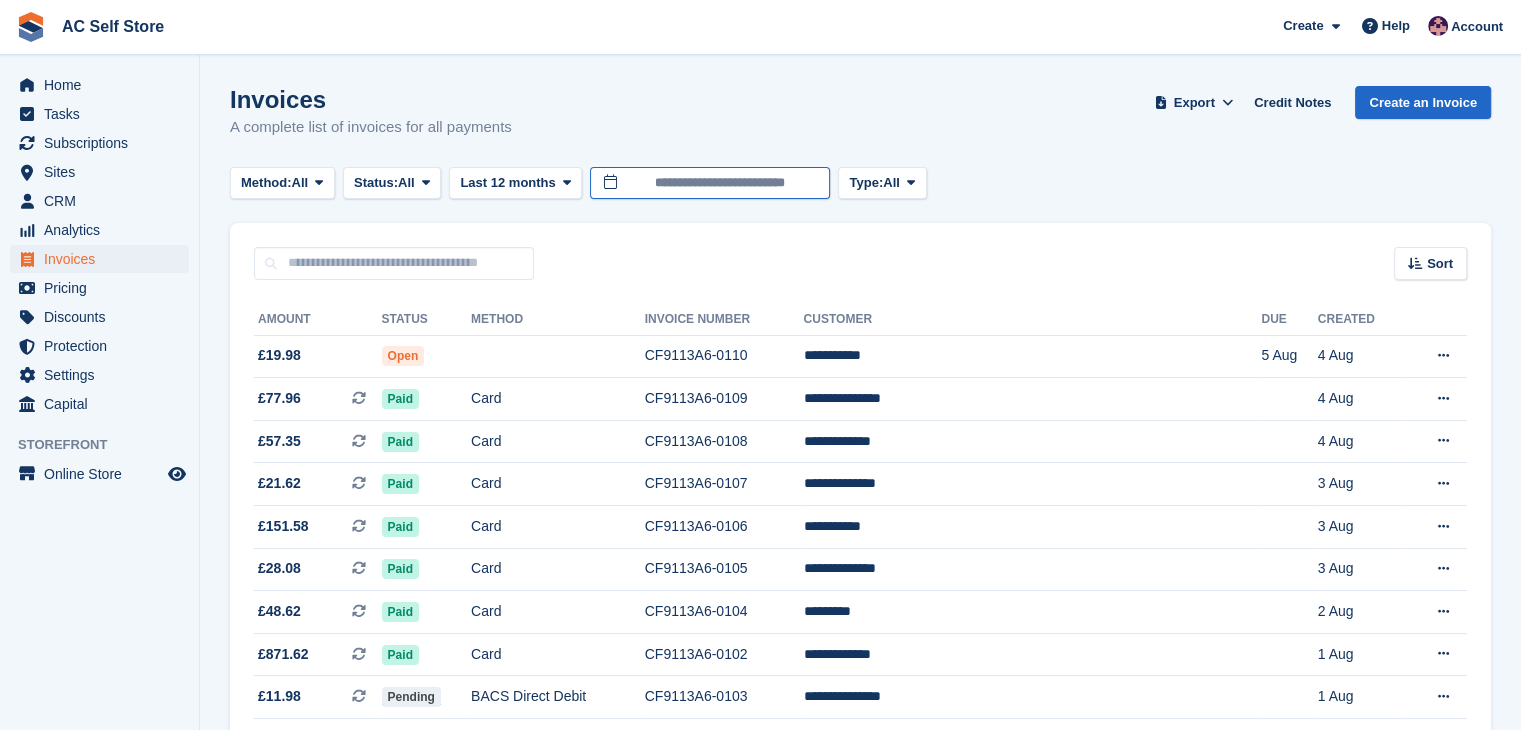 click on "**********" at bounding box center (710, 183) 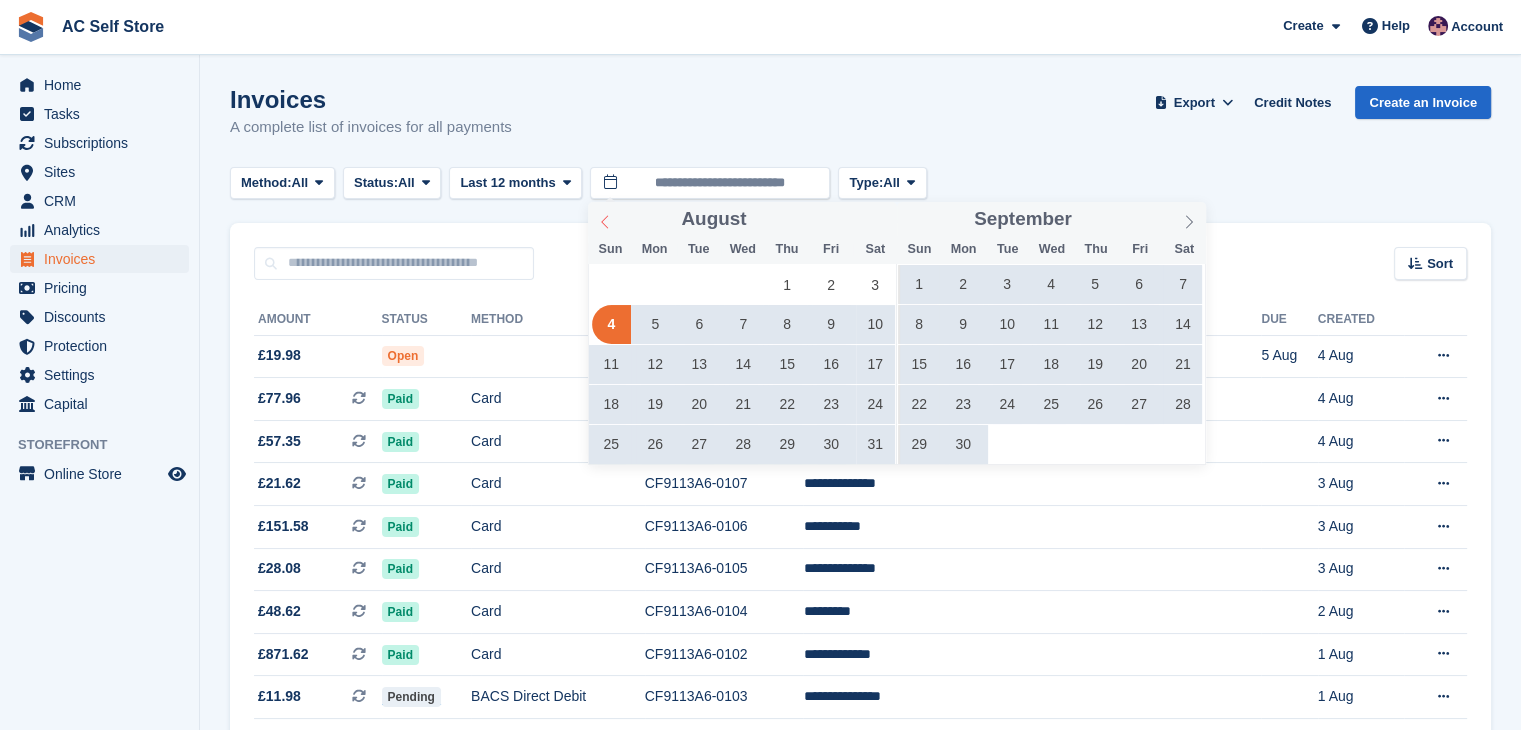 click 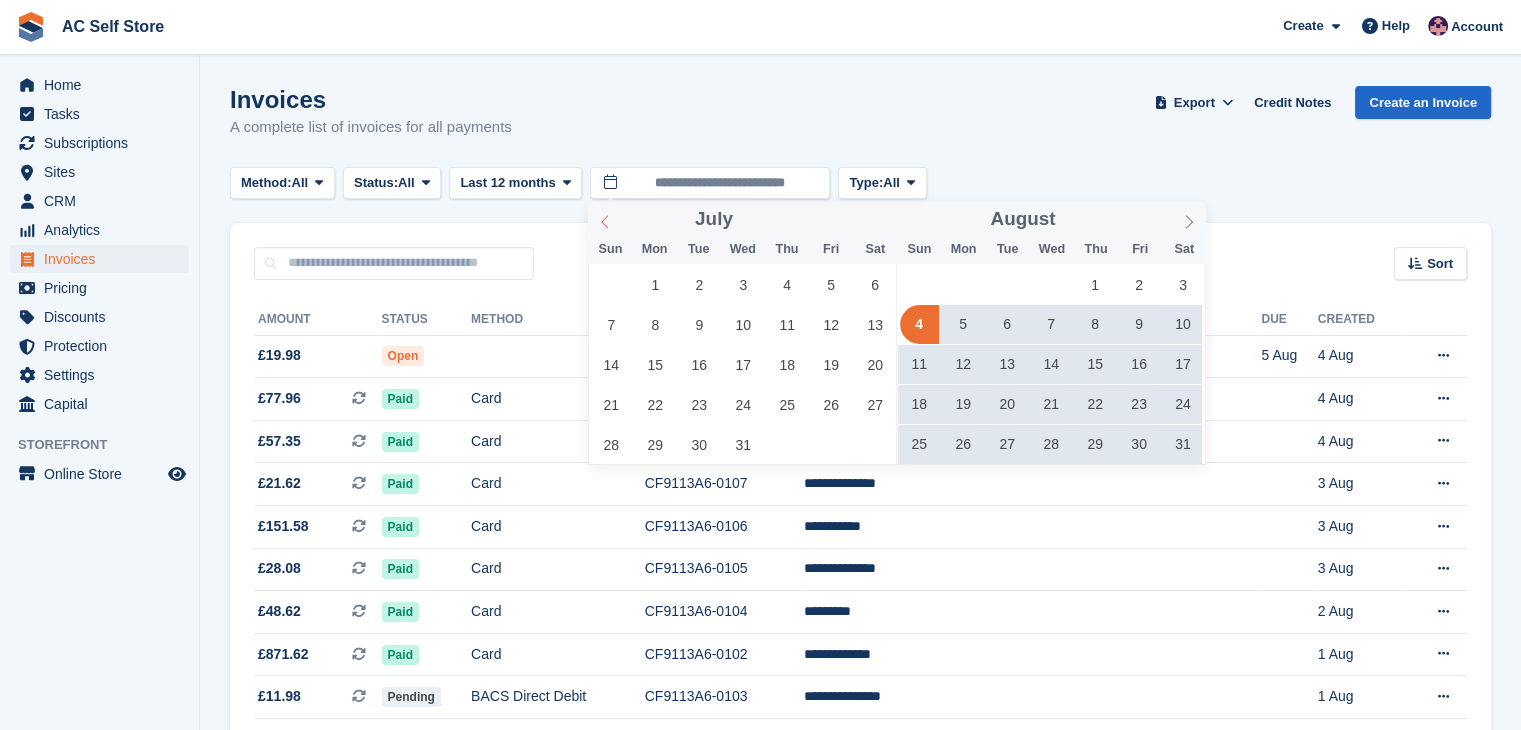 click 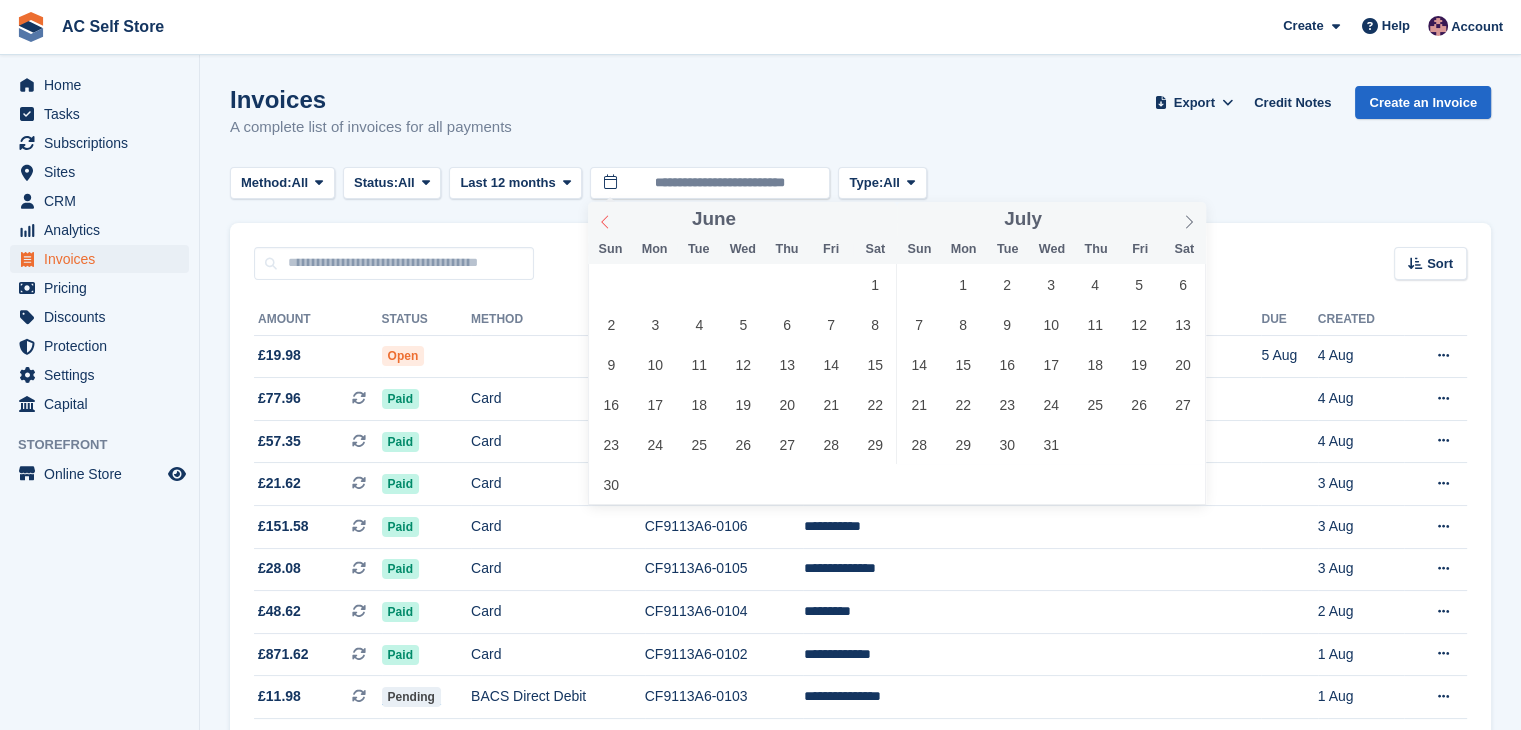 click 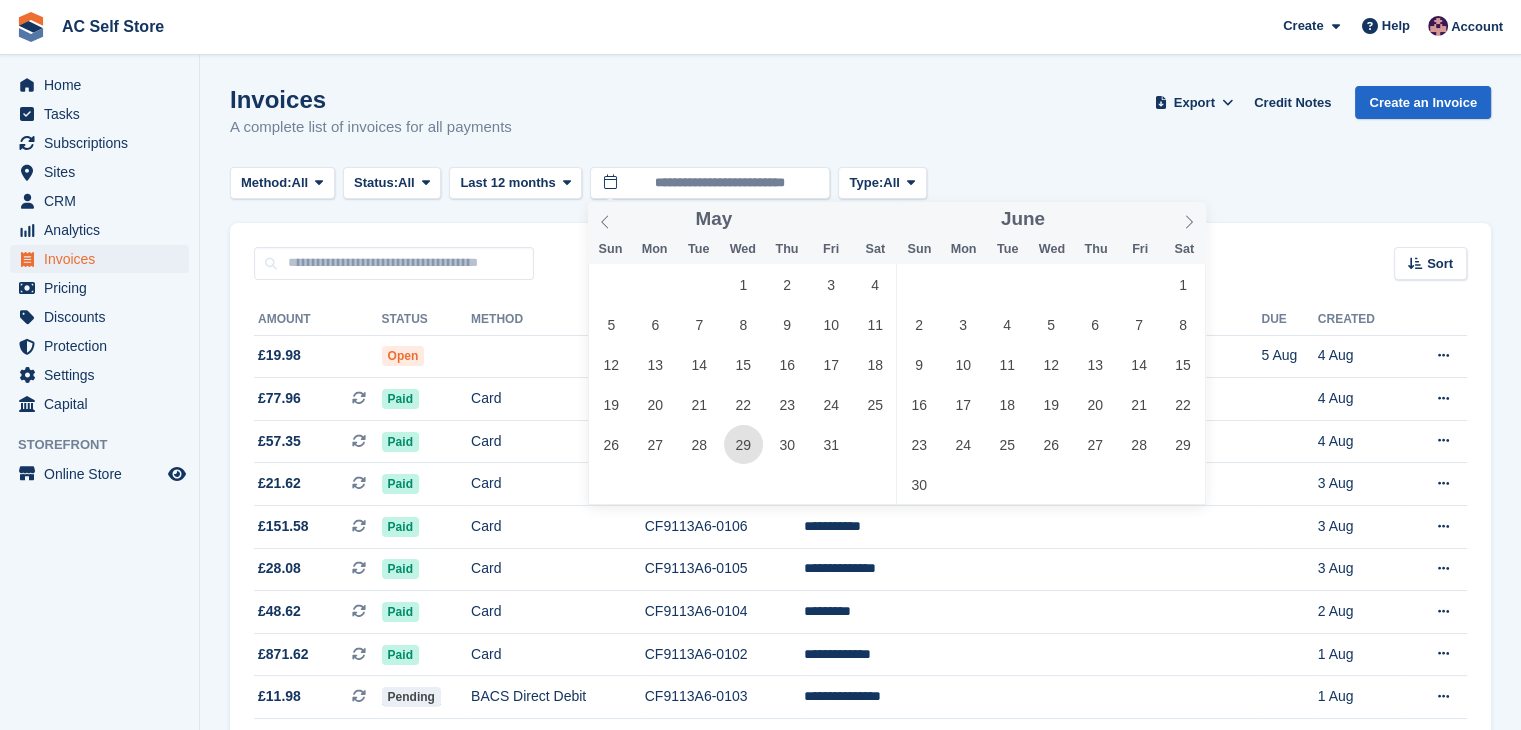 click on "29" at bounding box center [743, 444] 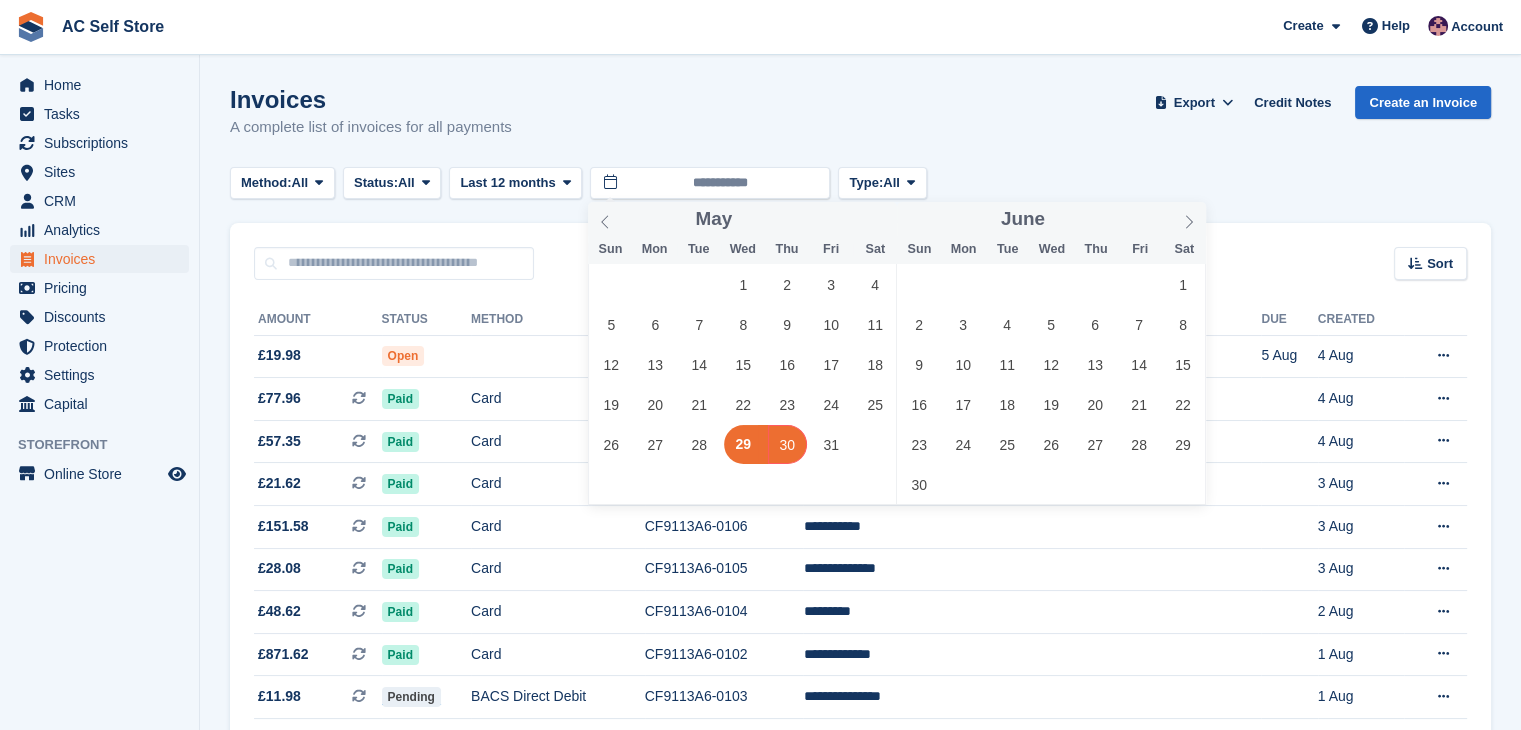 click on "30" at bounding box center (787, 444) 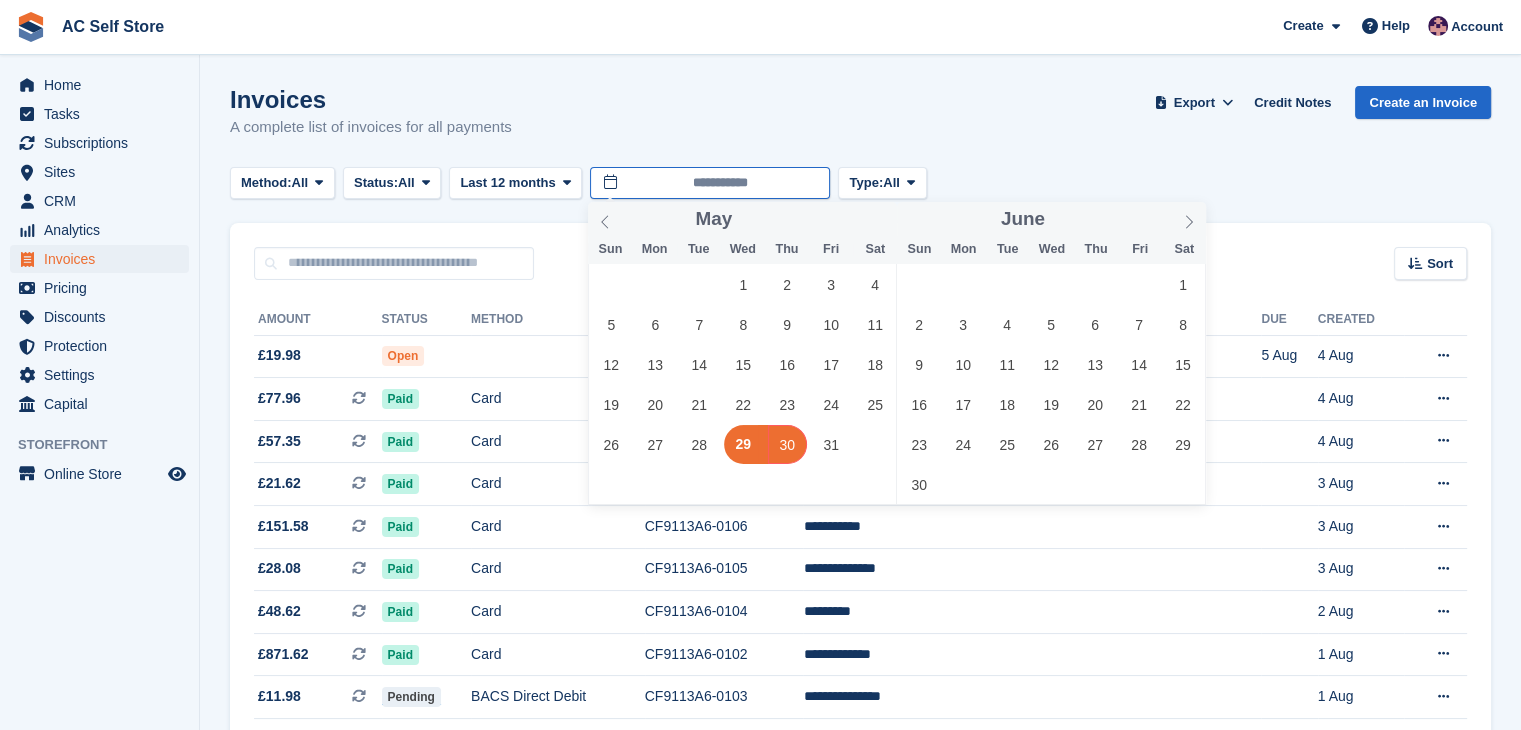 type on "**********" 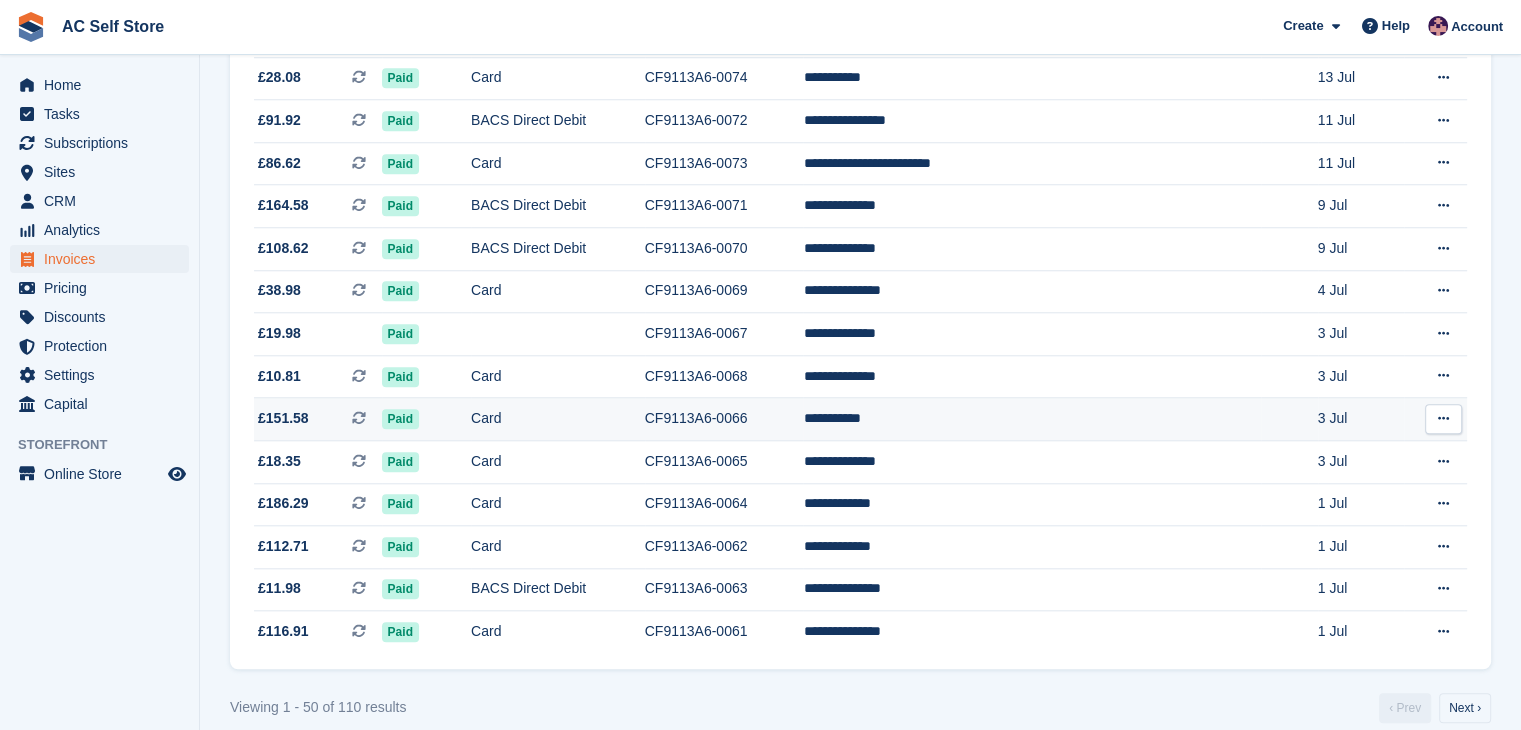 scroll, scrollTop: 1877, scrollLeft: 0, axis: vertical 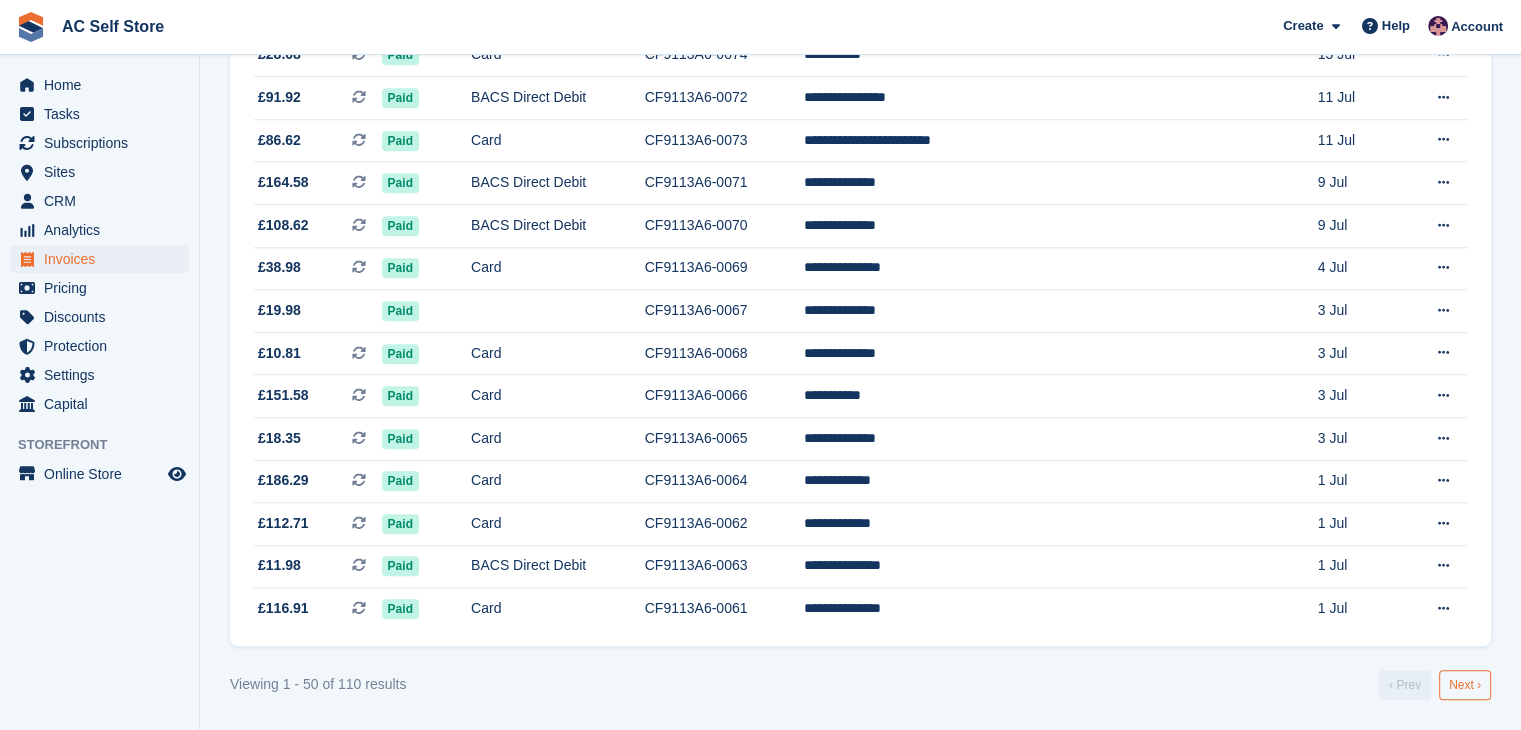 click on "Next ›" at bounding box center [1465, 685] 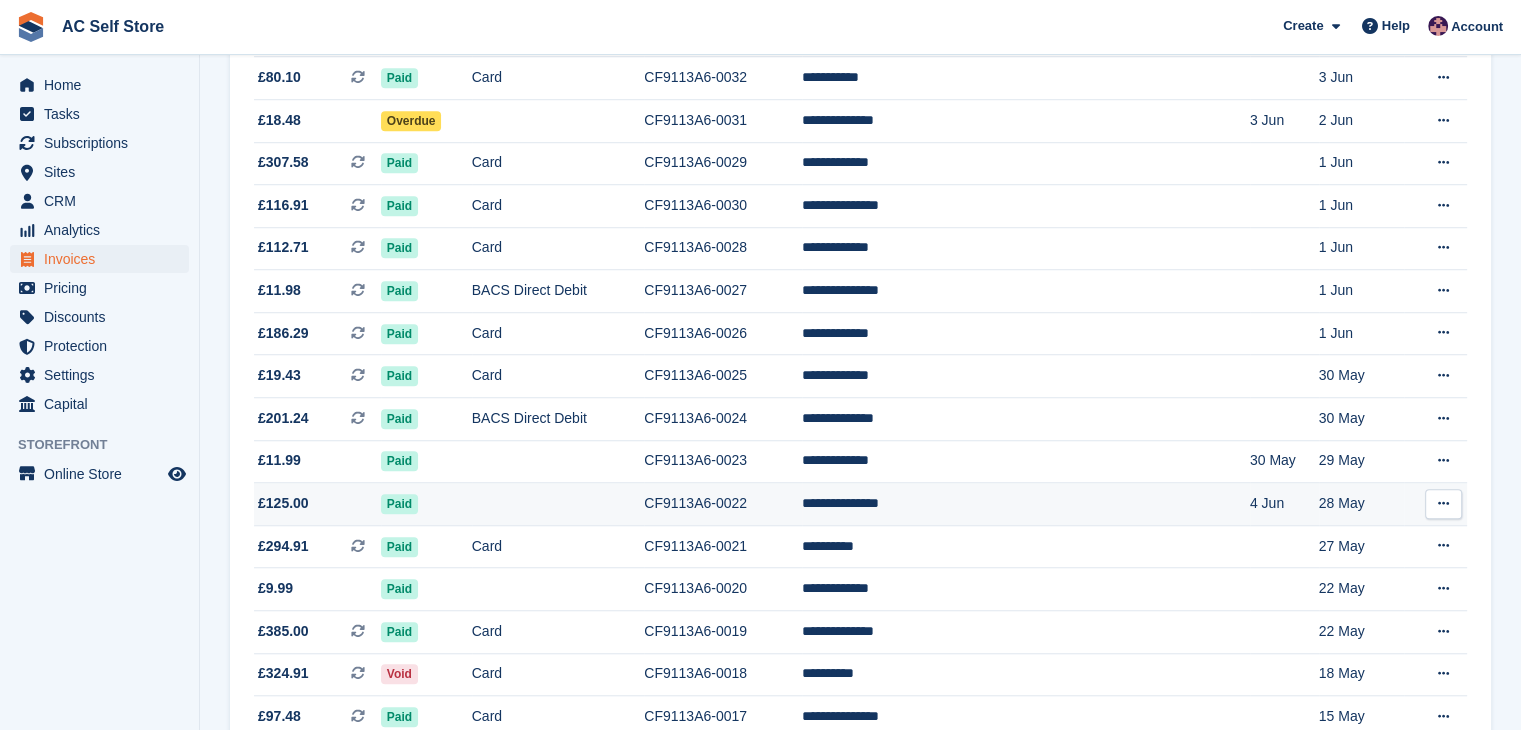 scroll, scrollTop: 1600, scrollLeft: 0, axis: vertical 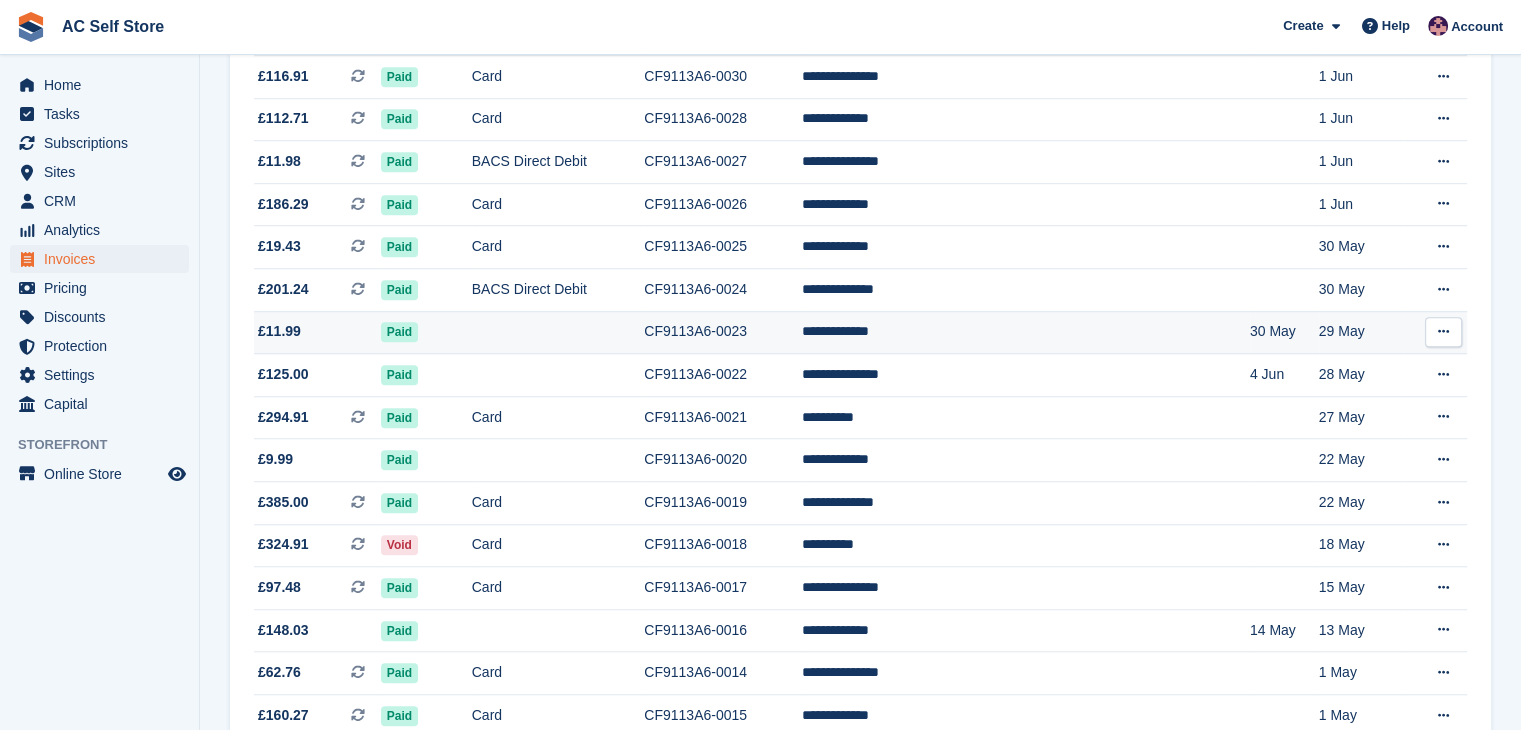 click on "**********" at bounding box center [1026, 332] 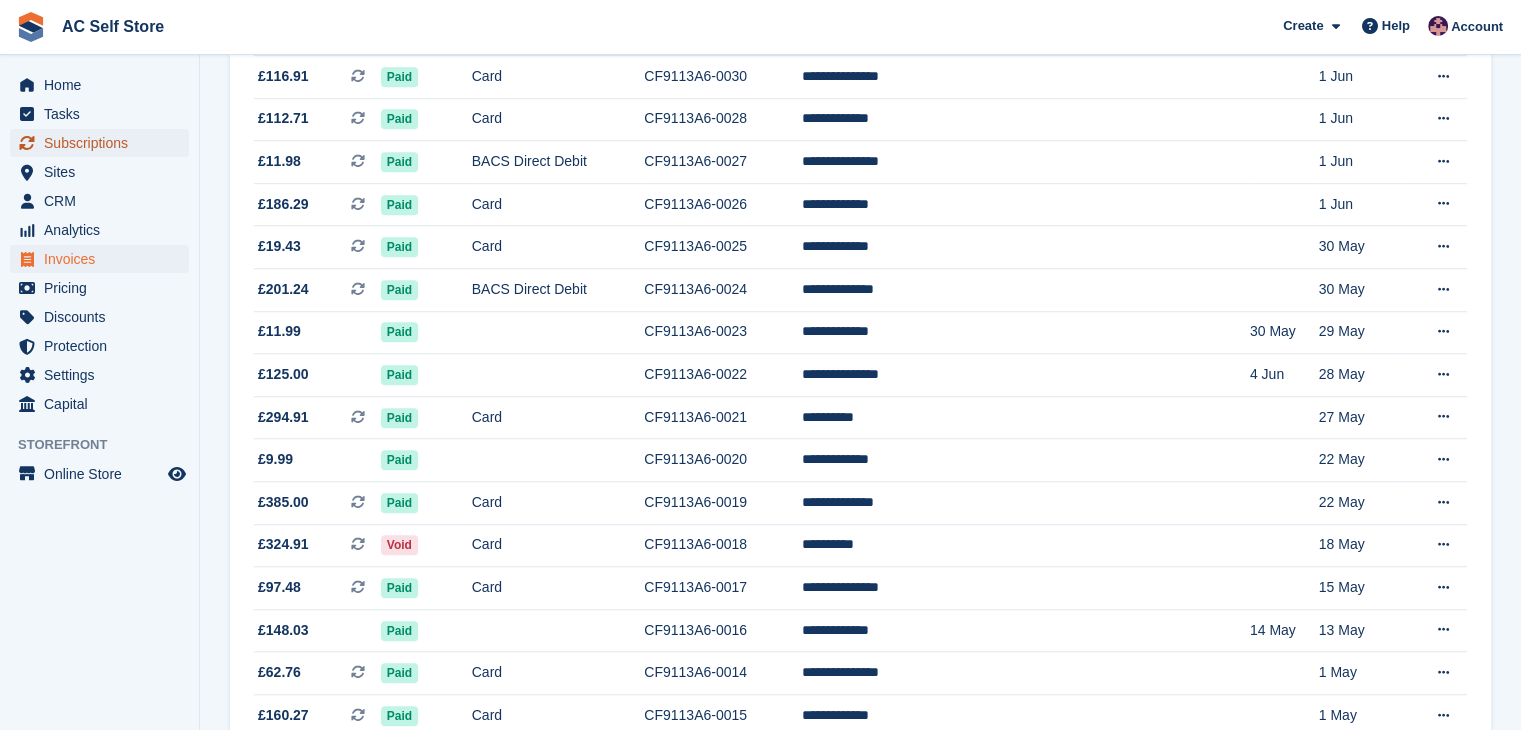 click on "Subscriptions" at bounding box center [104, 143] 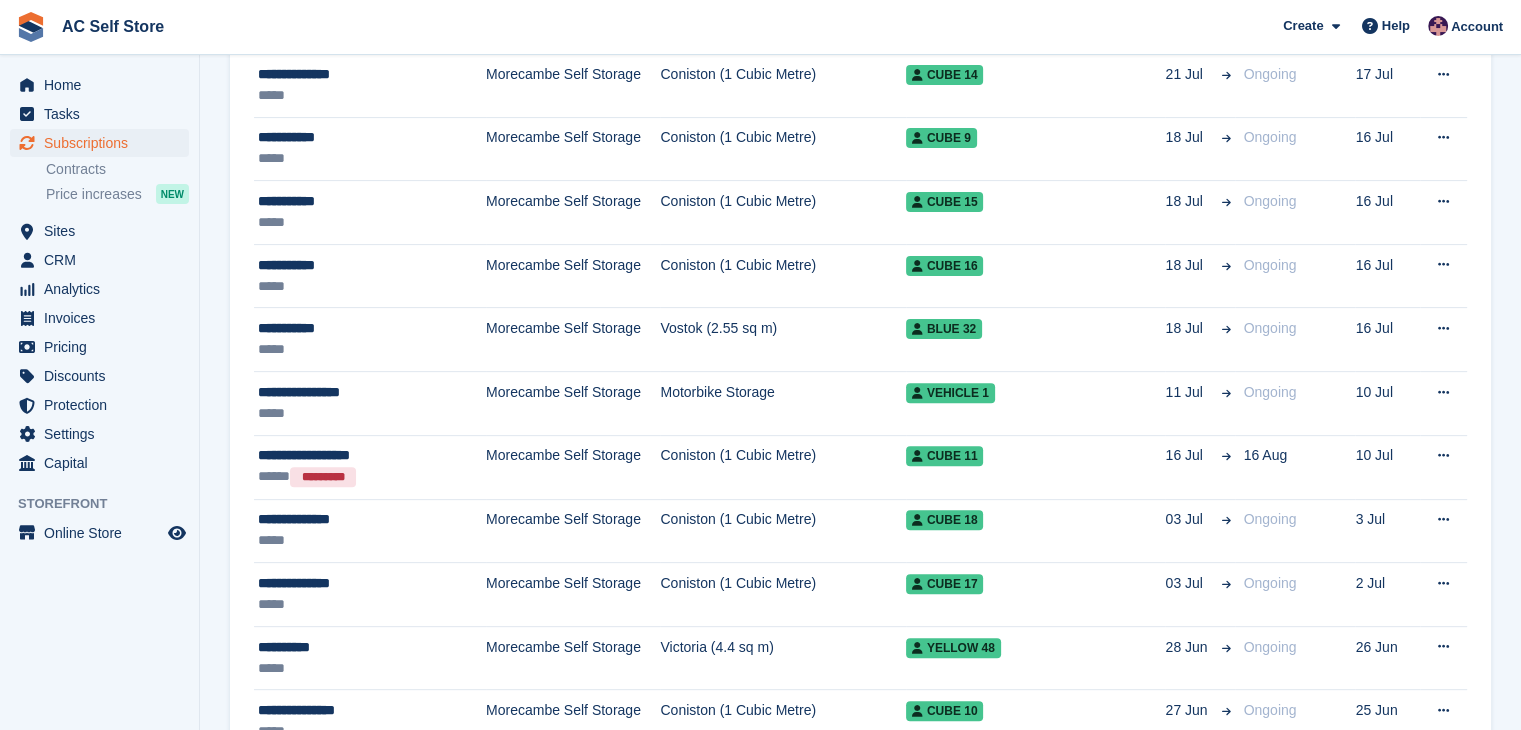 scroll, scrollTop: 100, scrollLeft: 0, axis: vertical 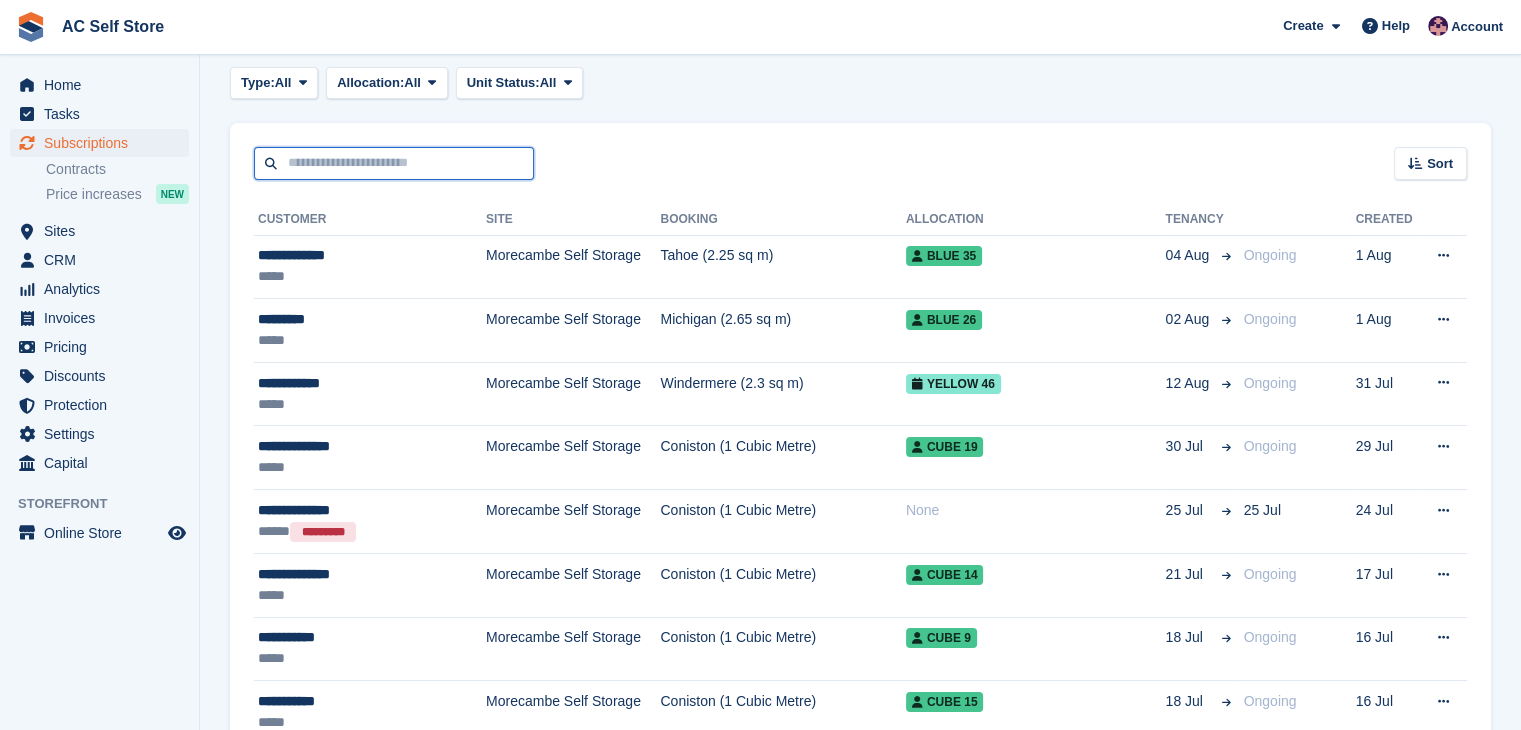 click at bounding box center [394, 163] 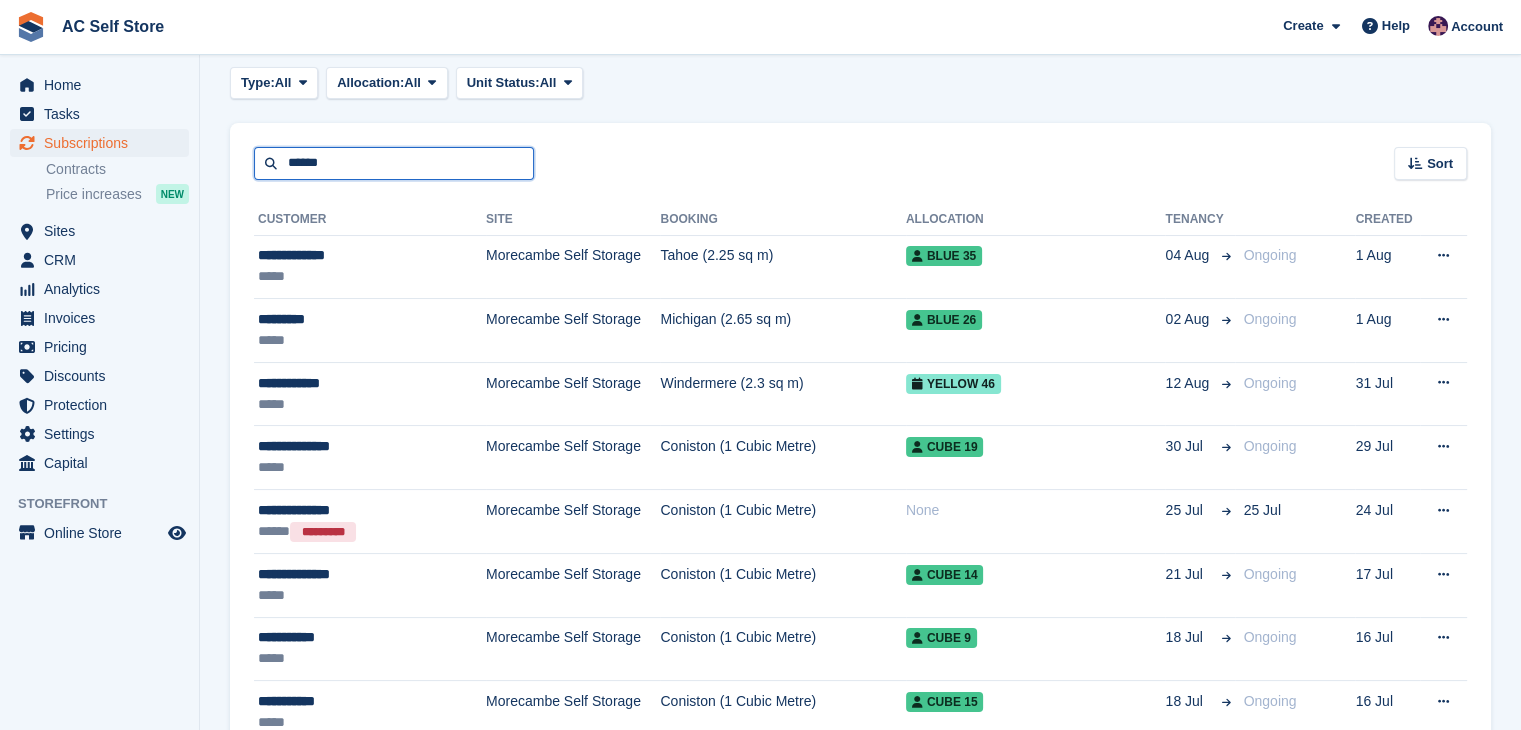 type on "******" 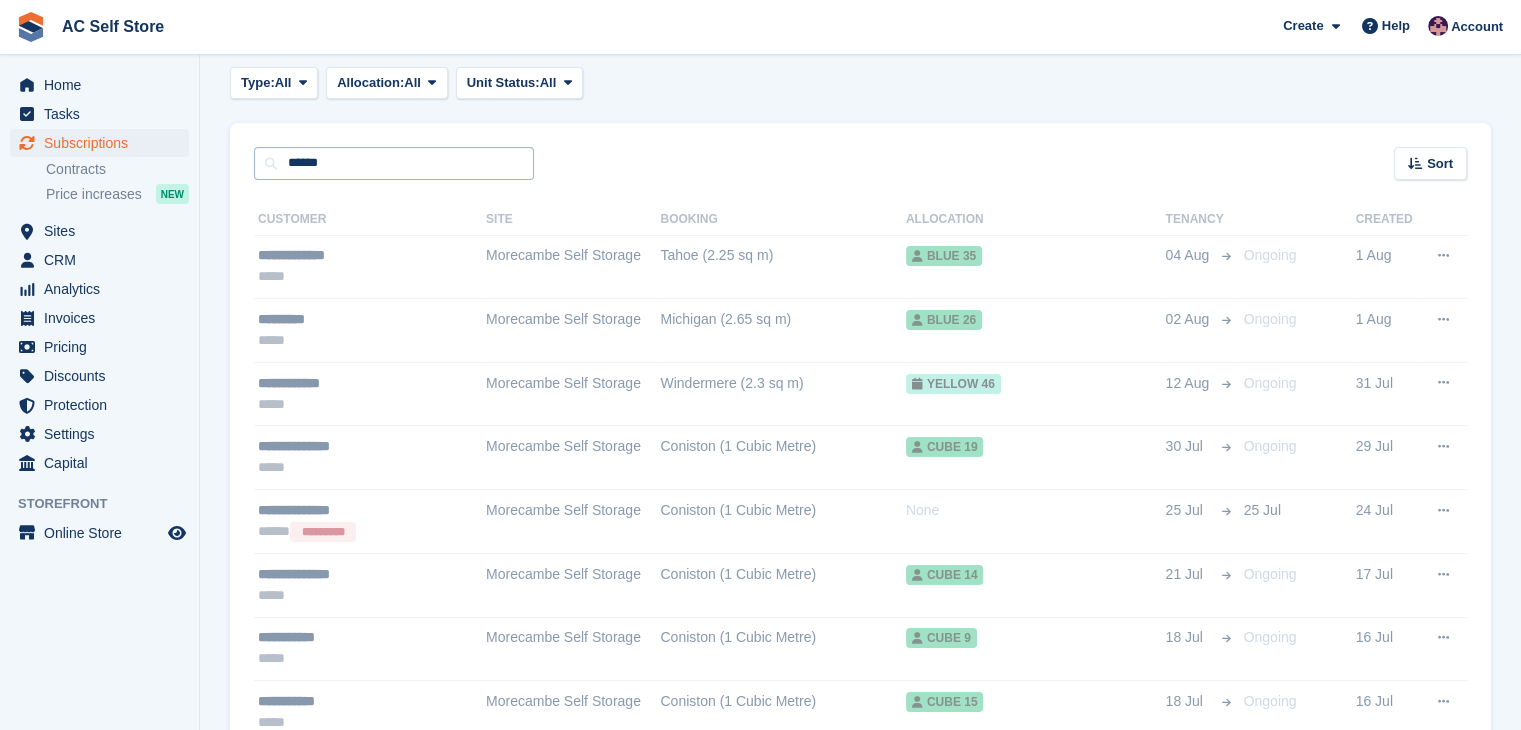 scroll, scrollTop: 0, scrollLeft: 0, axis: both 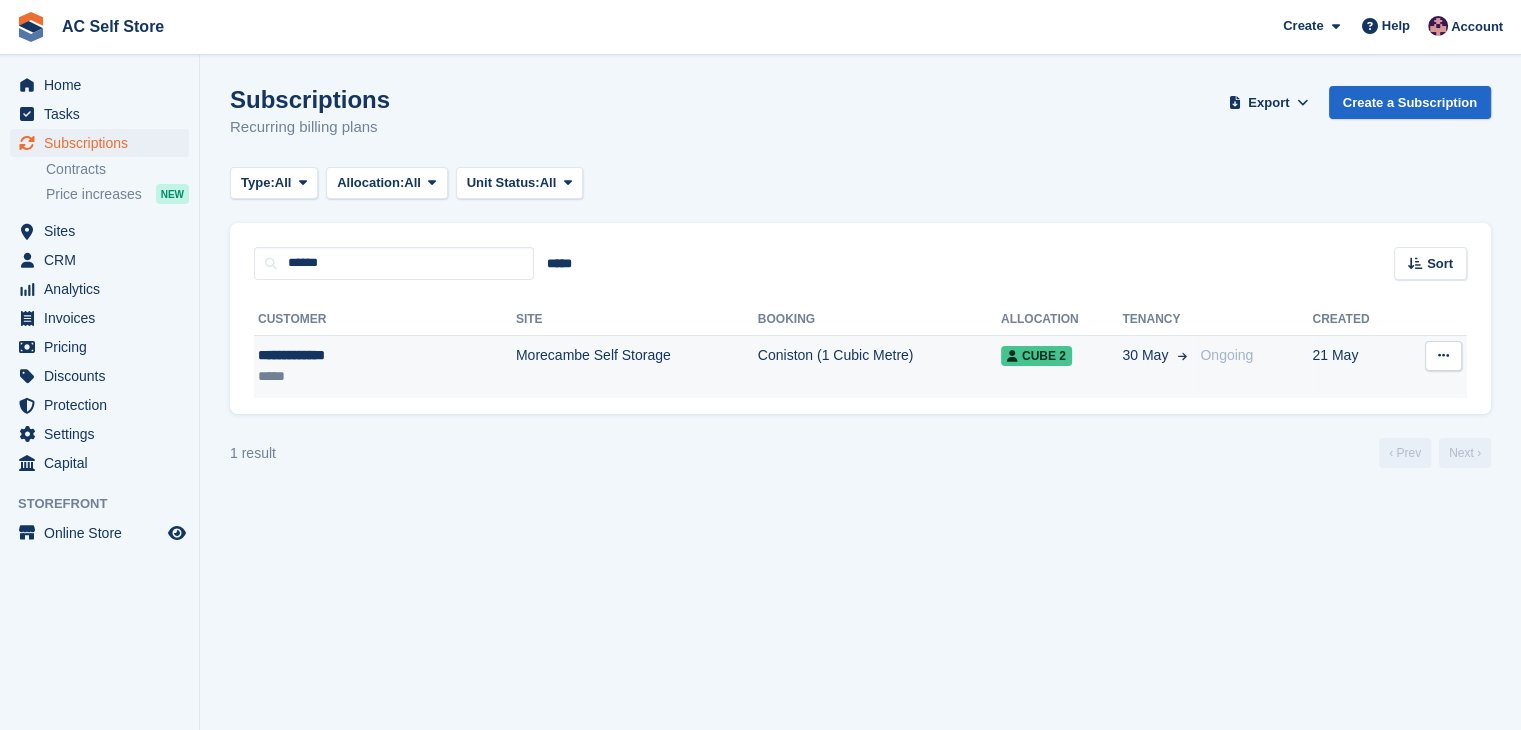 click on "Coniston (1 Cubic Metre)" at bounding box center (879, 366) 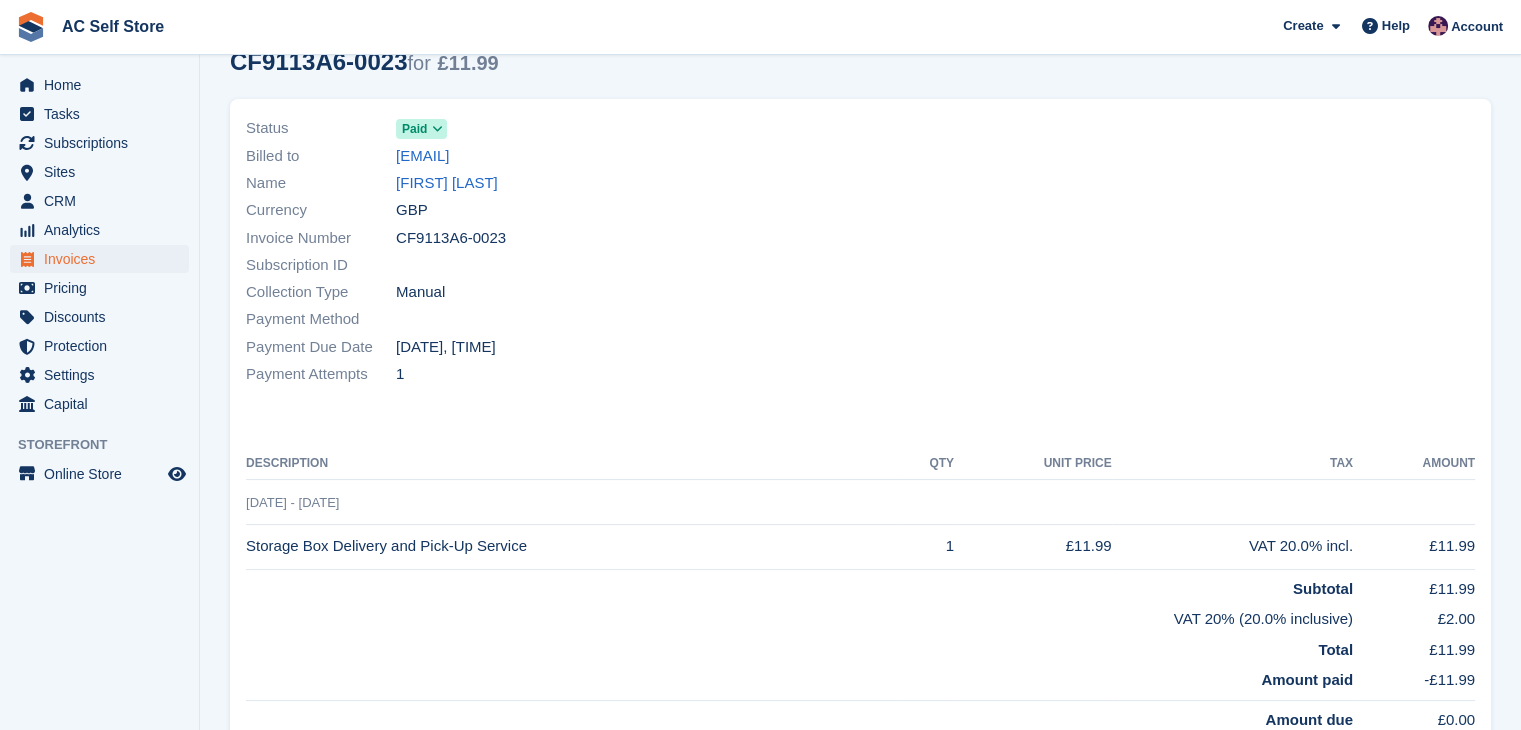 scroll, scrollTop: 72, scrollLeft: 0, axis: vertical 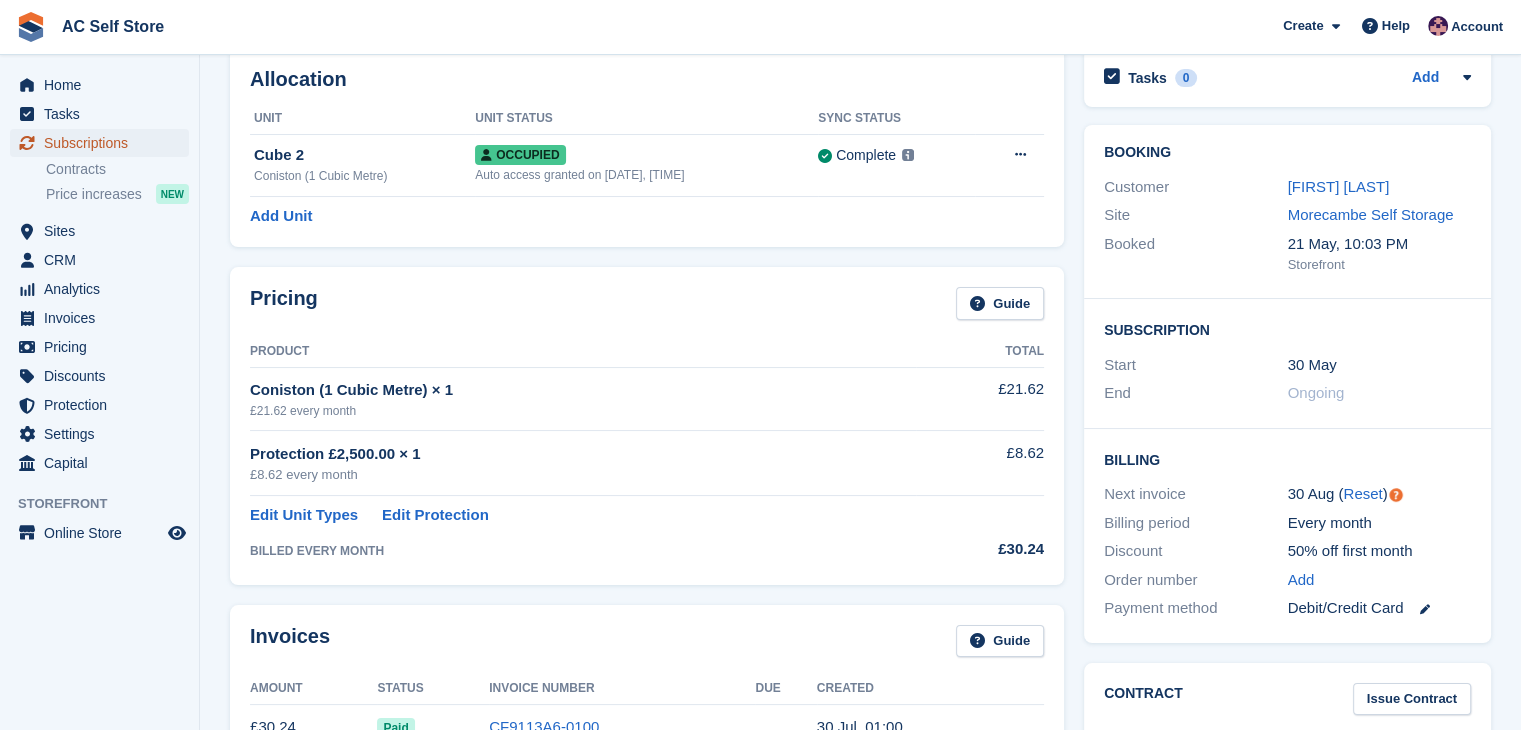 click on "Subscriptions" at bounding box center (104, 143) 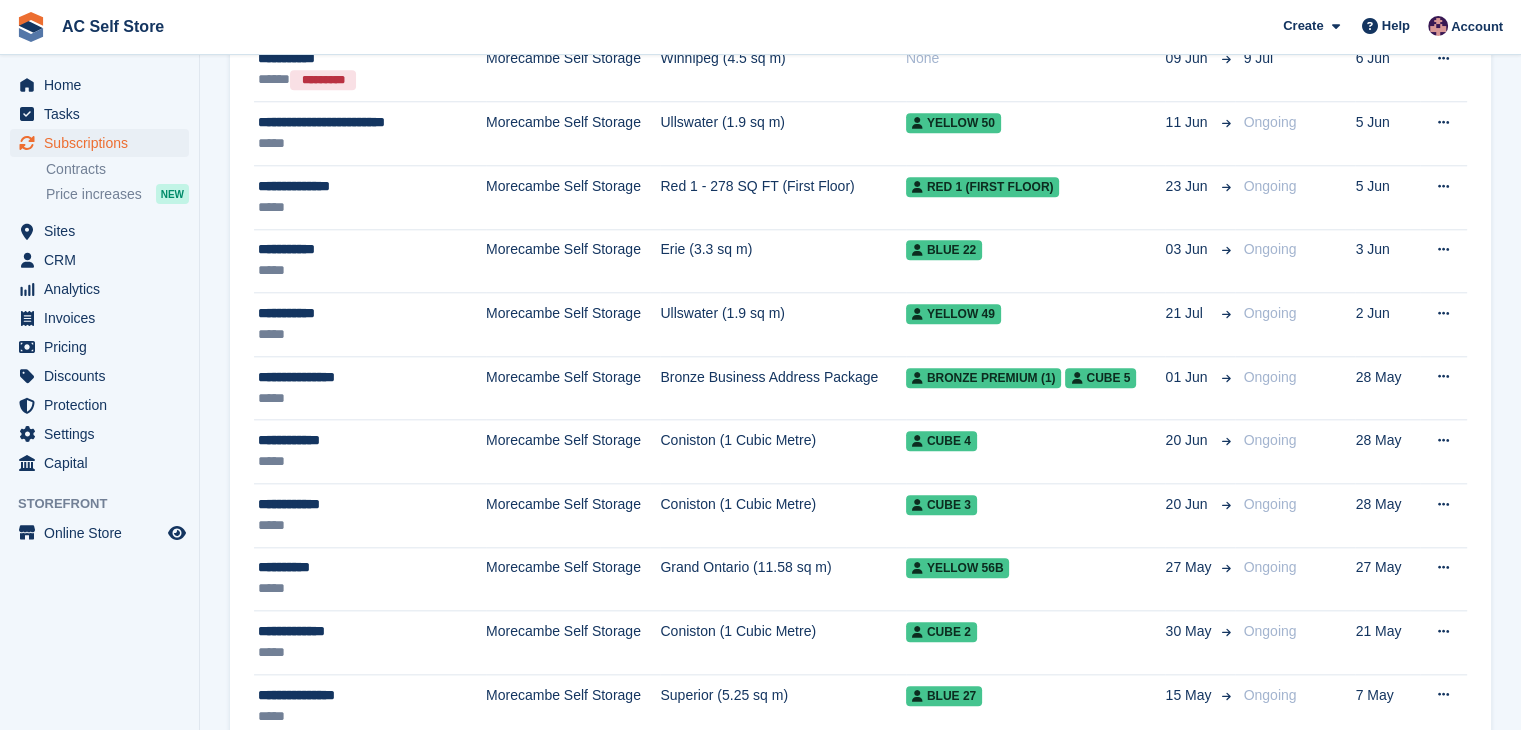 scroll, scrollTop: 1980, scrollLeft: 0, axis: vertical 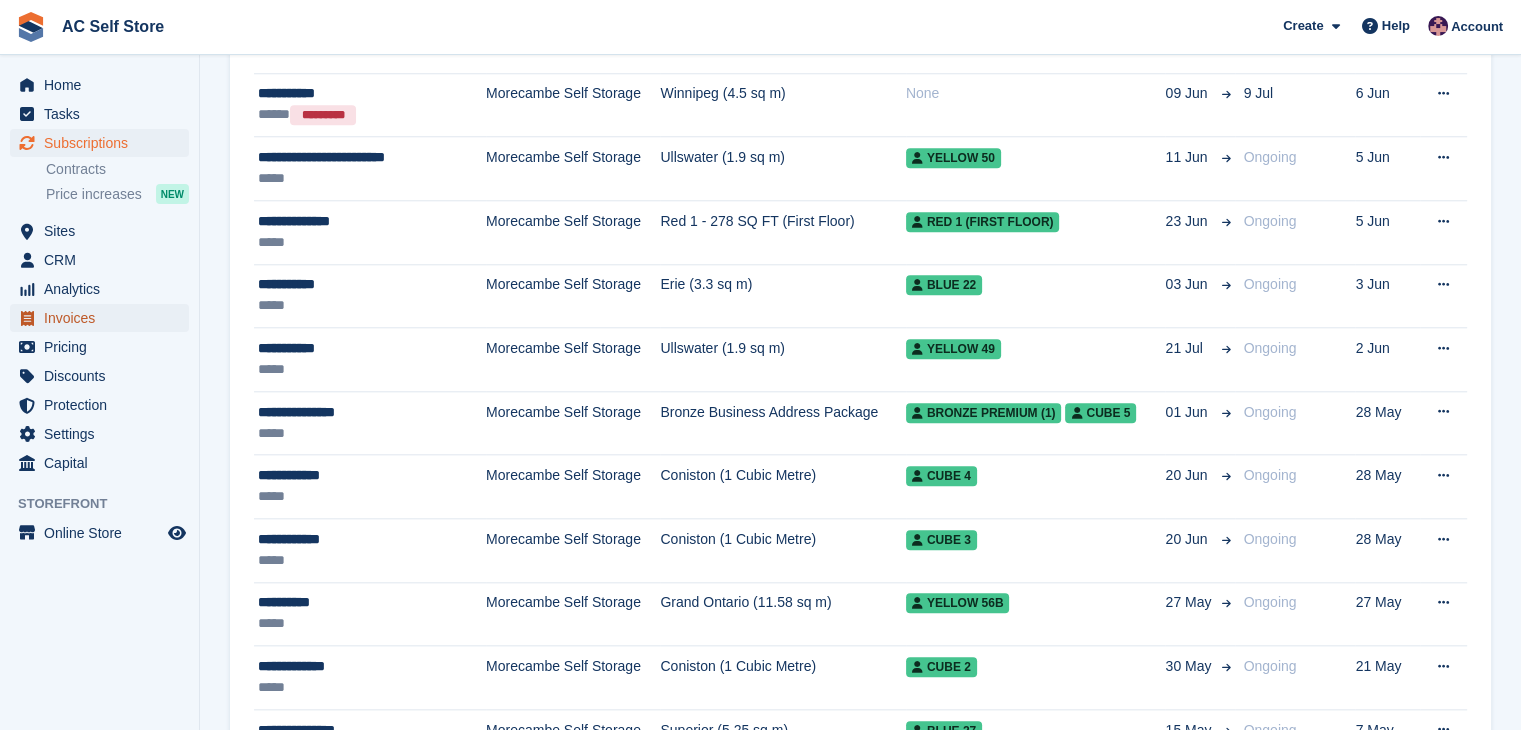 click on "Invoices" at bounding box center [104, 318] 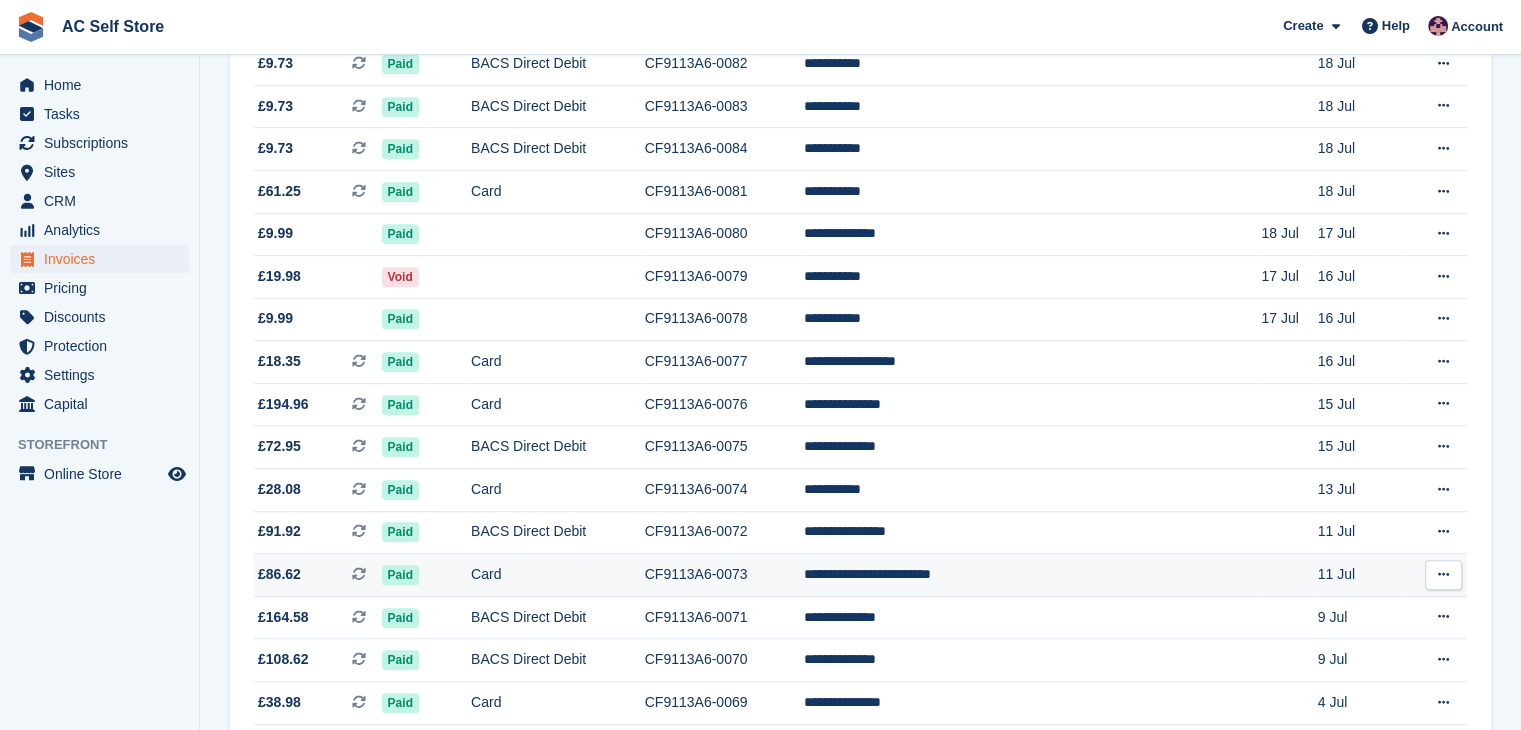 scroll, scrollTop: 1844, scrollLeft: 0, axis: vertical 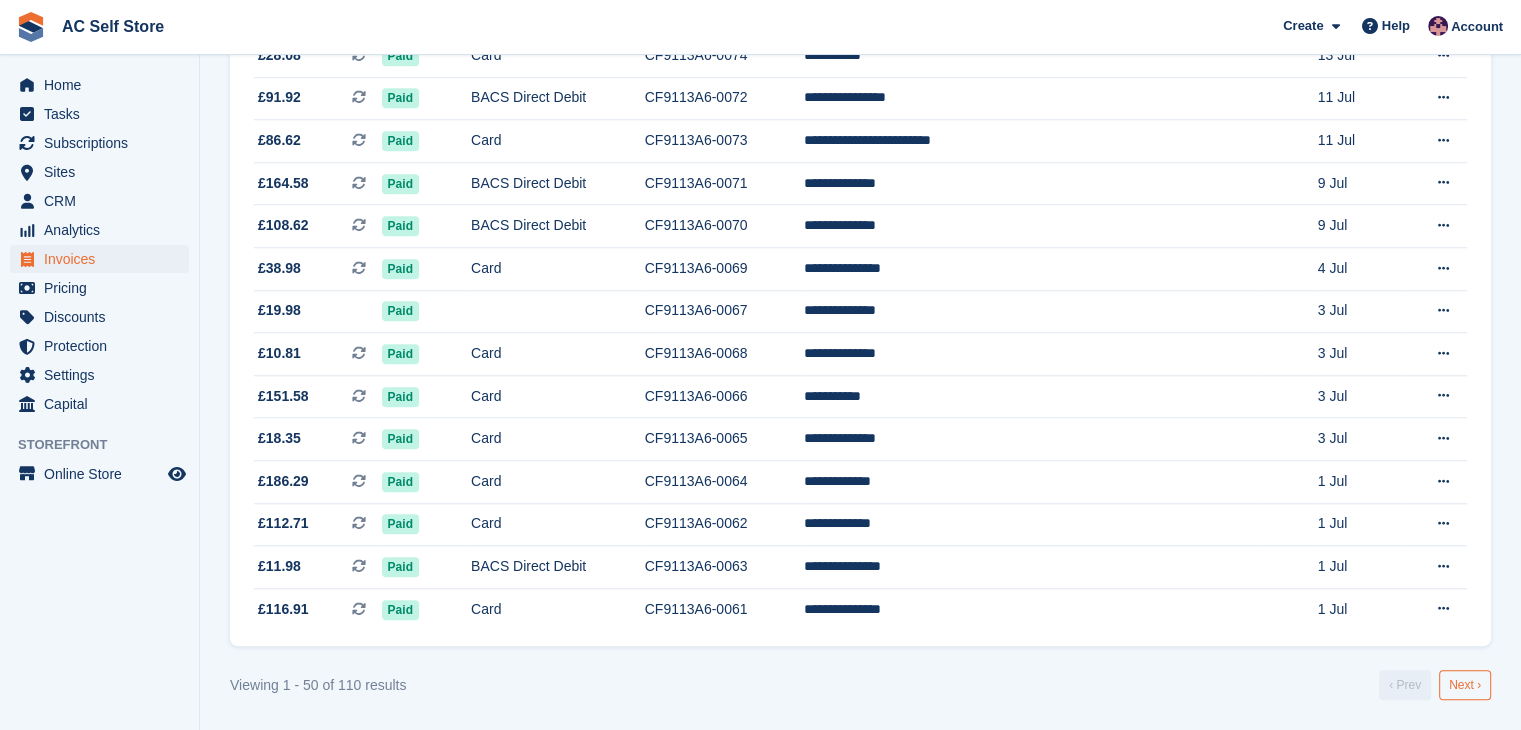 click on "Next ›" at bounding box center [1465, 685] 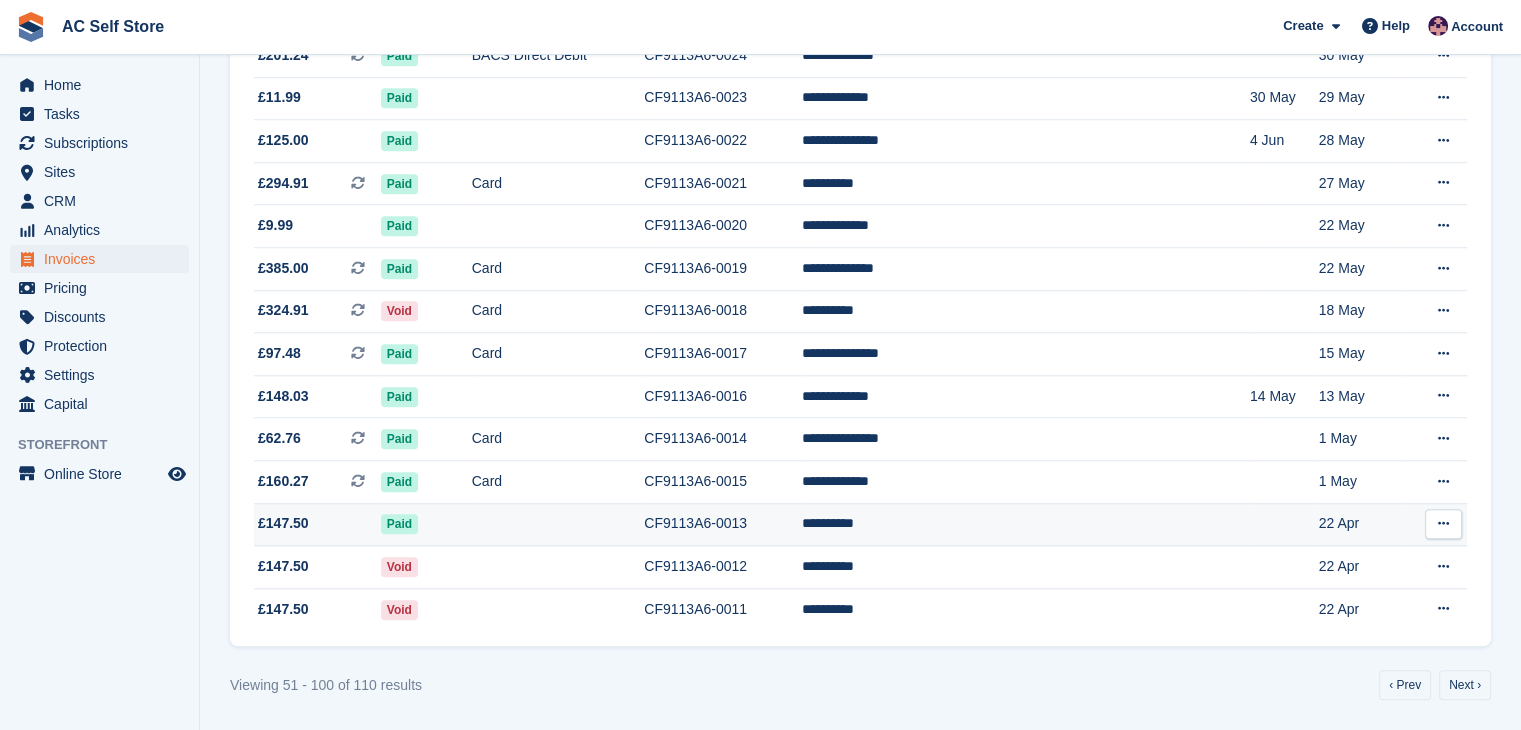 click on "**********" at bounding box center [1026, 524] 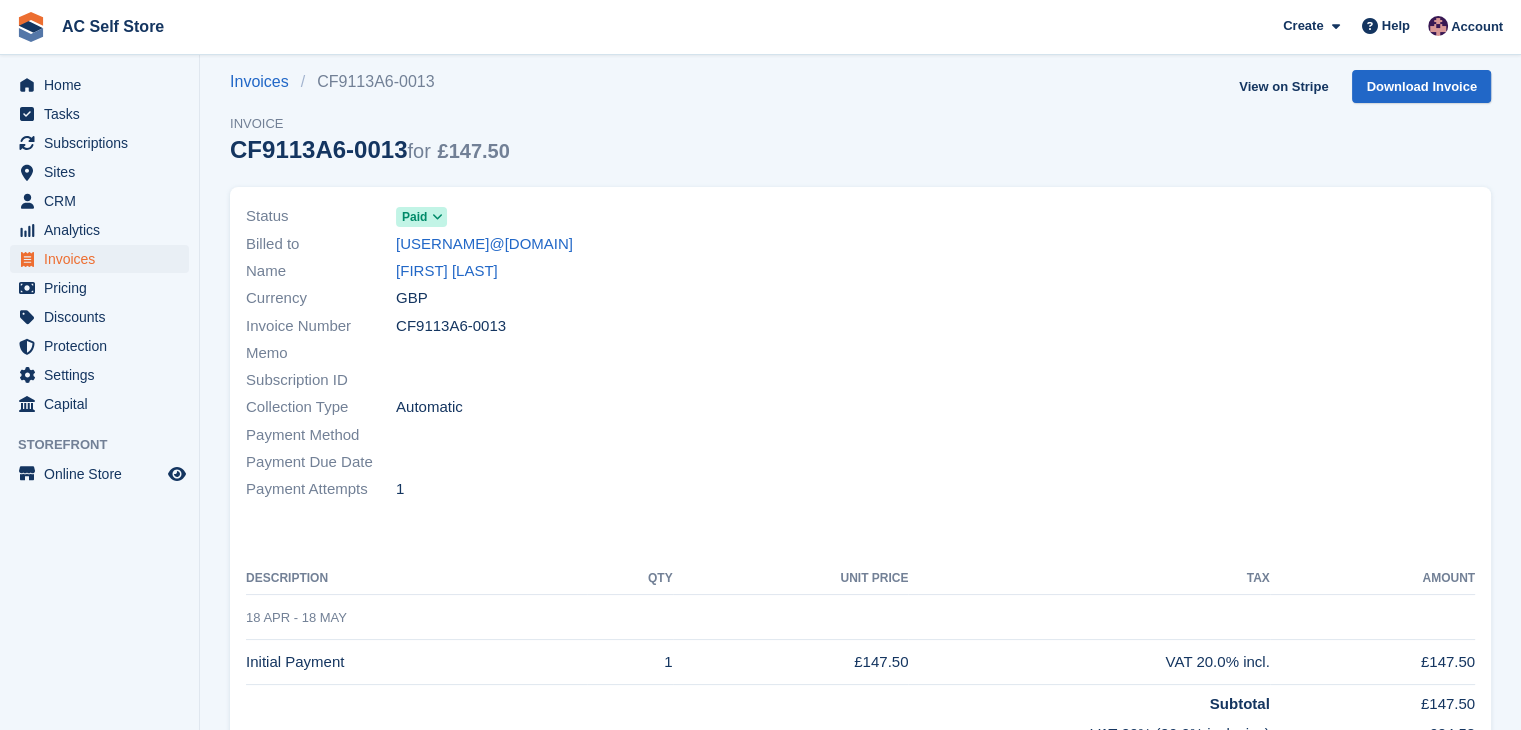 scroll, scrollTop: 0, scrollLeft: 0, axis: both 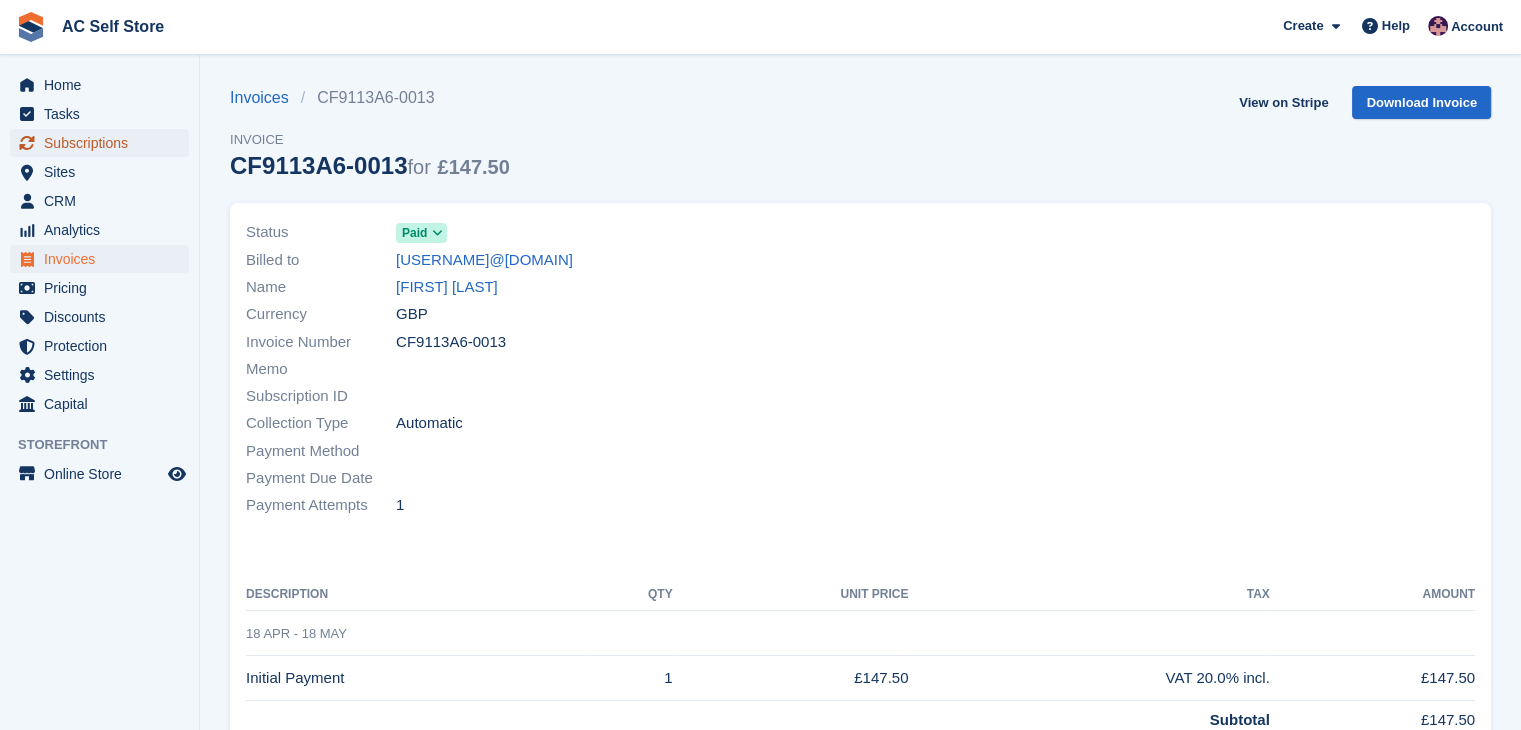 click on "Subscriptions" at bounding box center [104, 143] 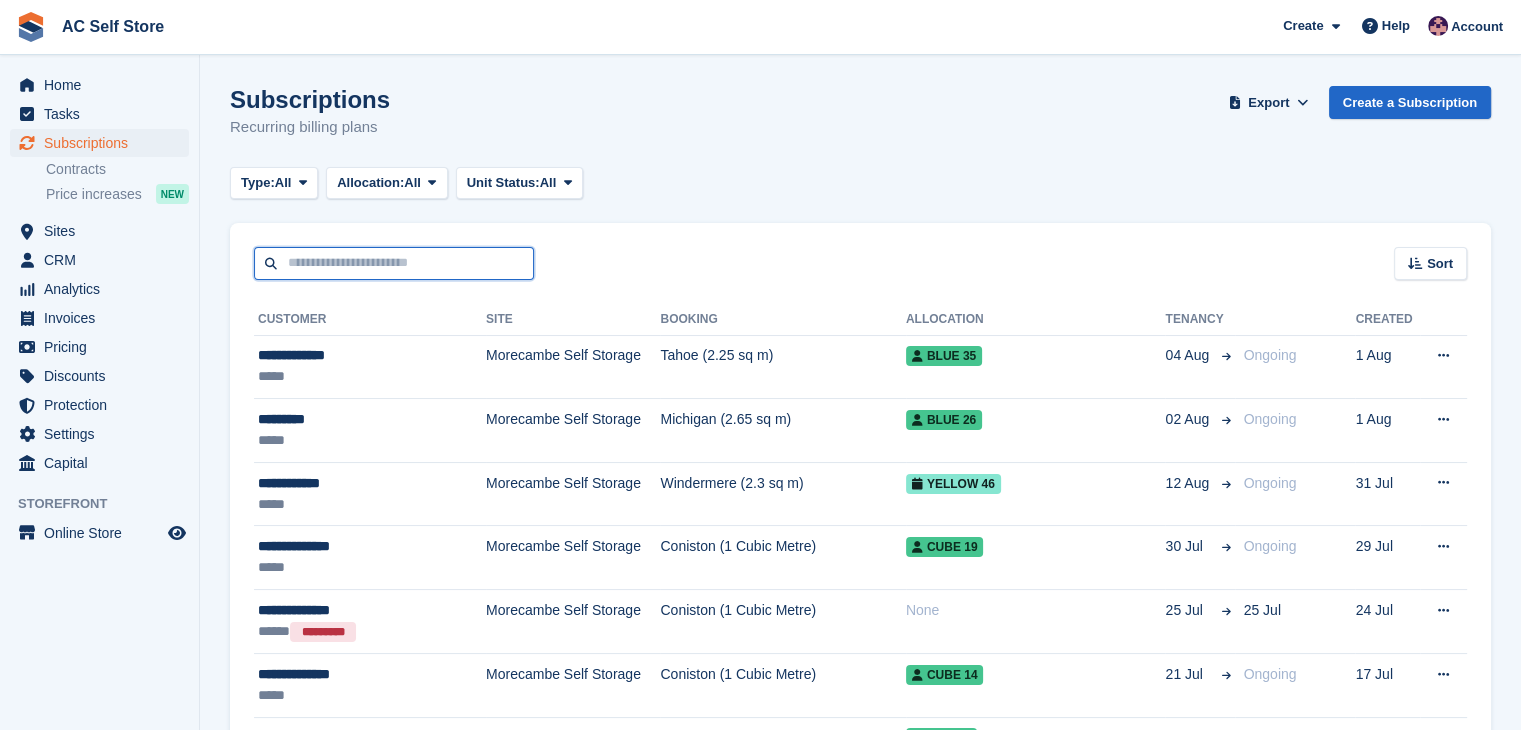 click at bounding box center [394, 263] 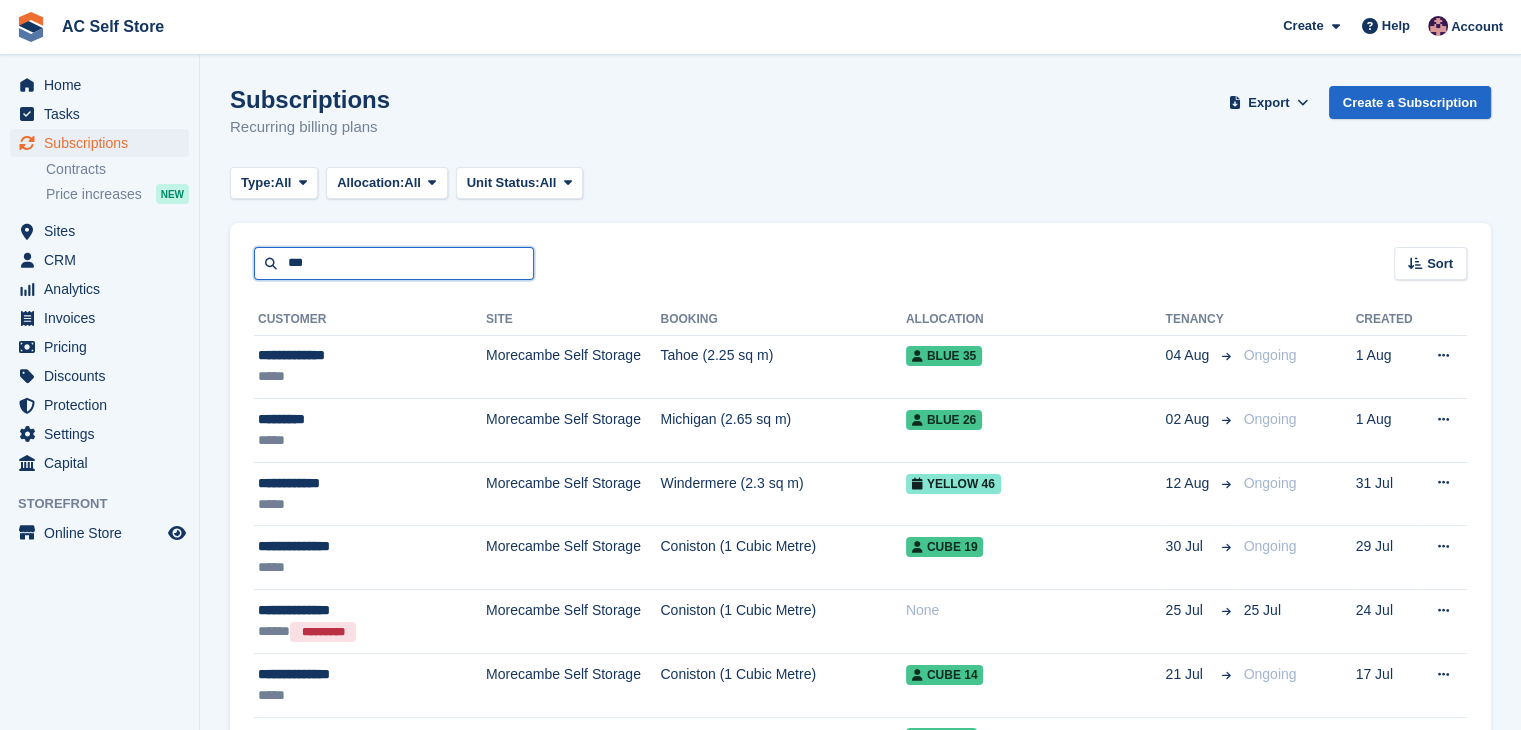 type on "***" 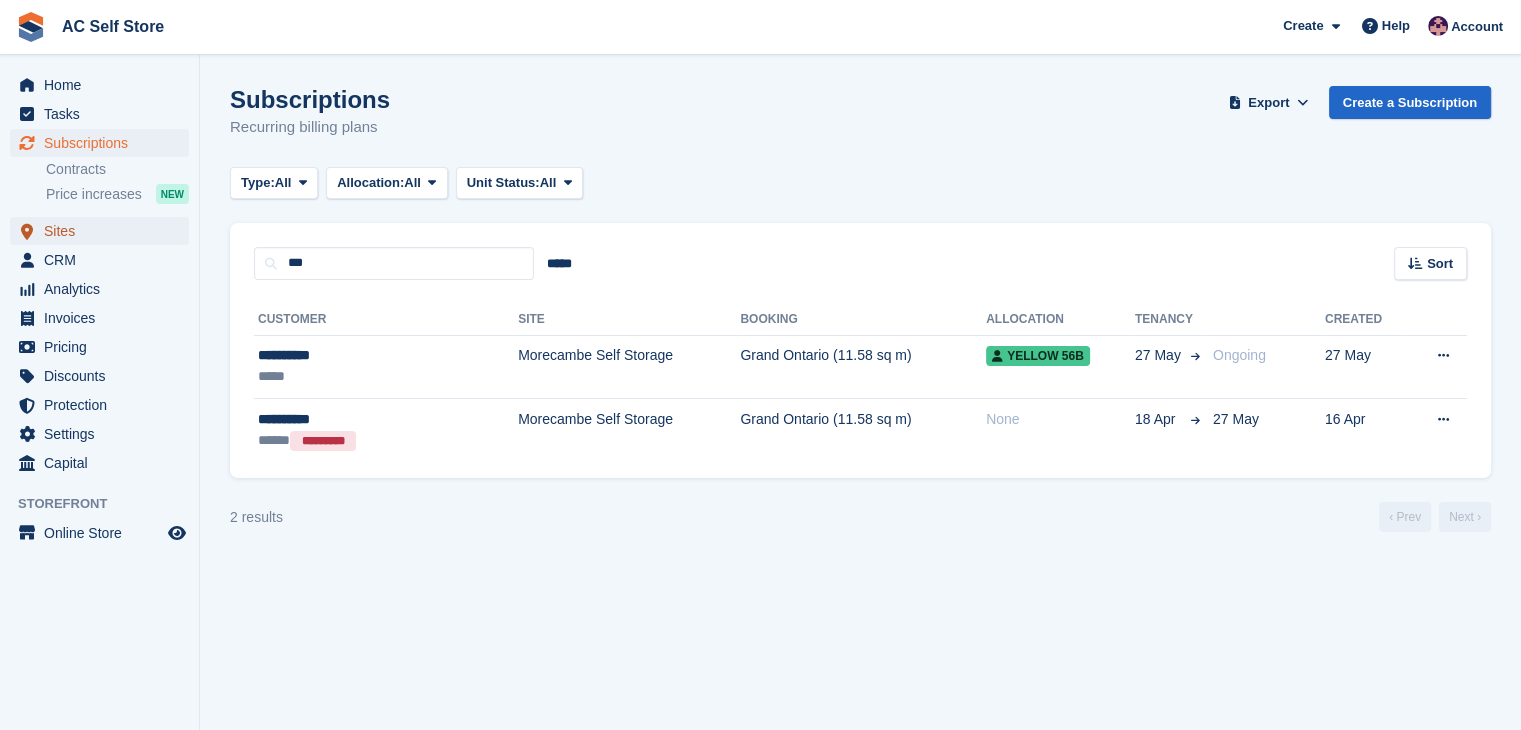 click on "Sites" at bounding box center [104, 231] 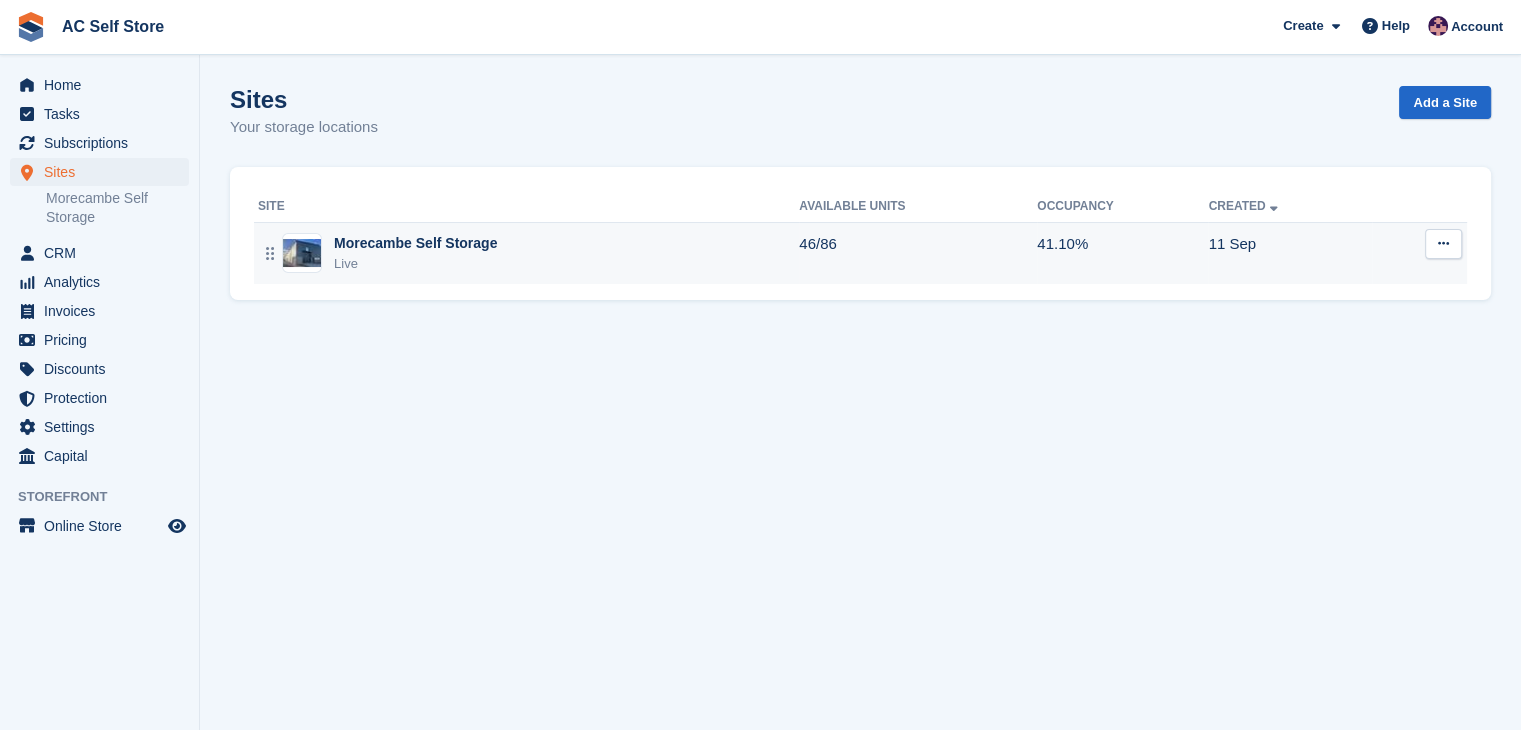 click on "Morecambe Self Storage
Live" at bounding box center [526, 253] 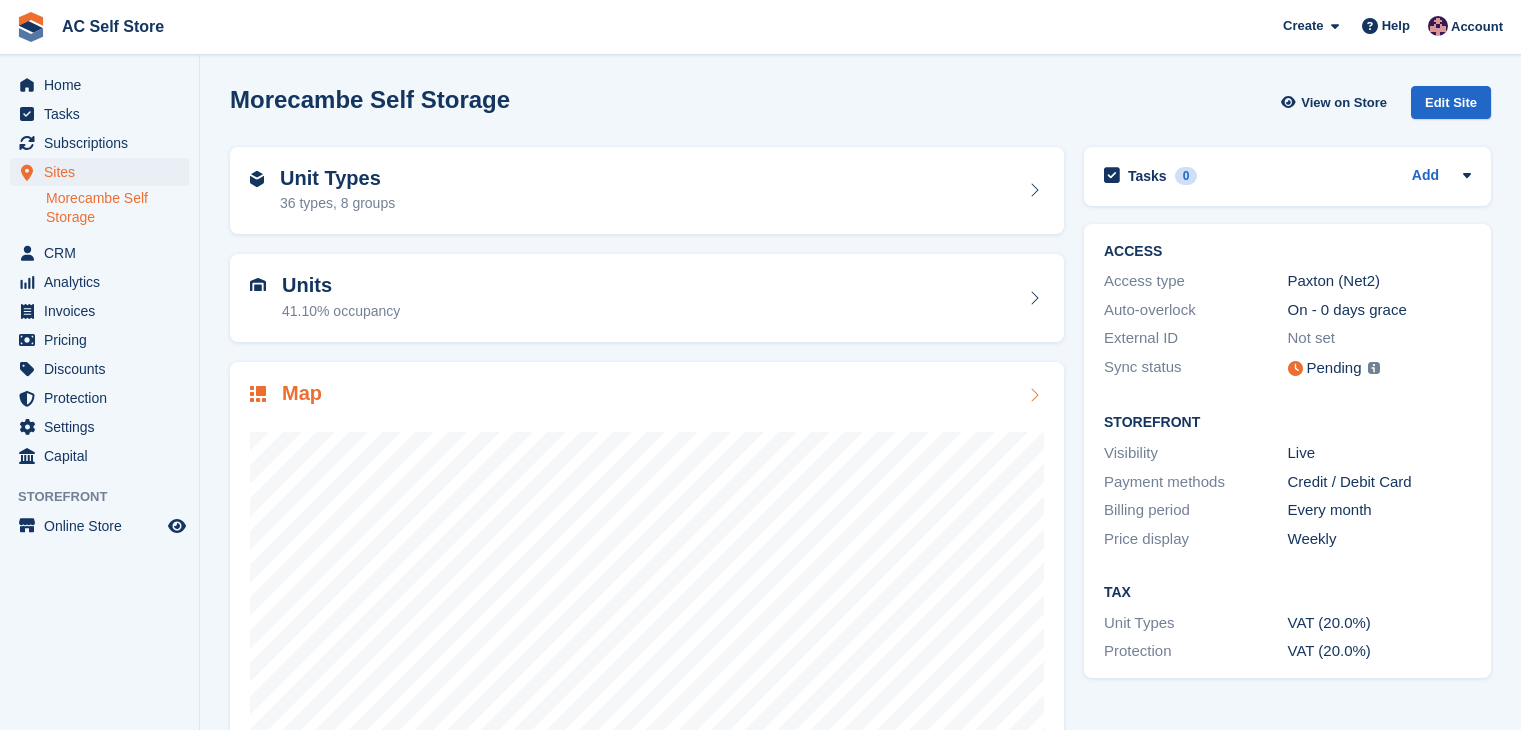 scroll, scrollTop: 0, scrollLeft: 0, axis: both 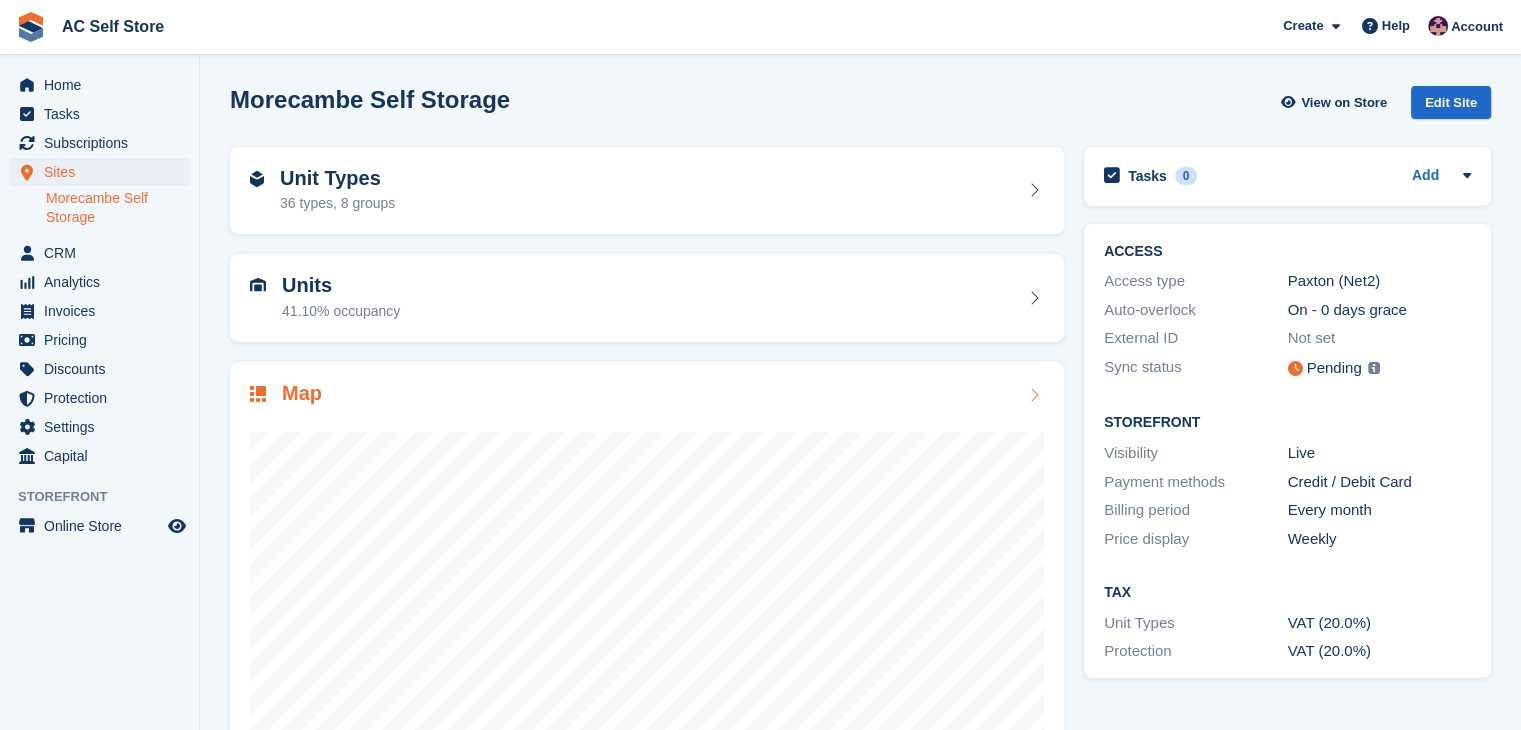 click on "Map" at bounding box center (647, 395) 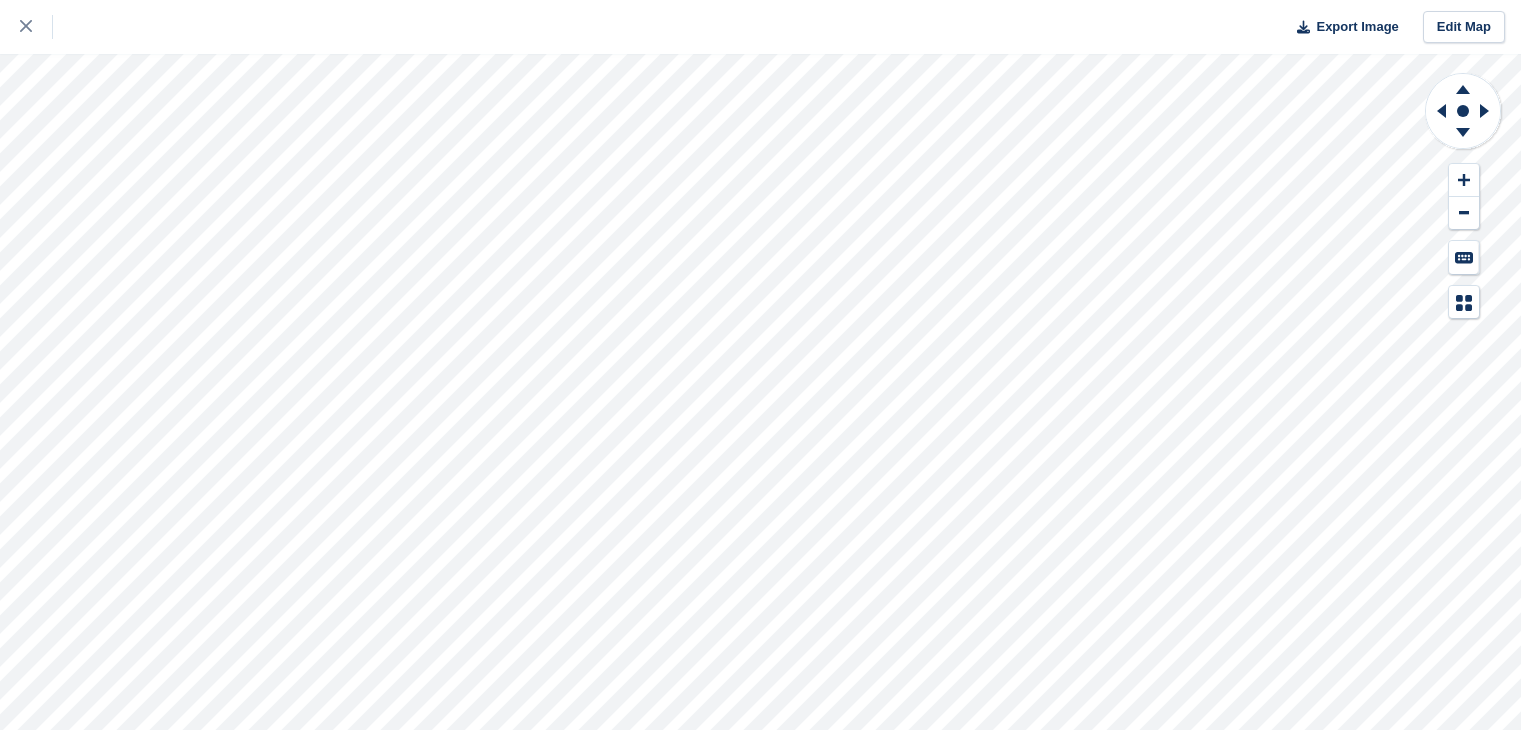 scroll, scrollTop: 0, scrollLeft: 0, axis: both 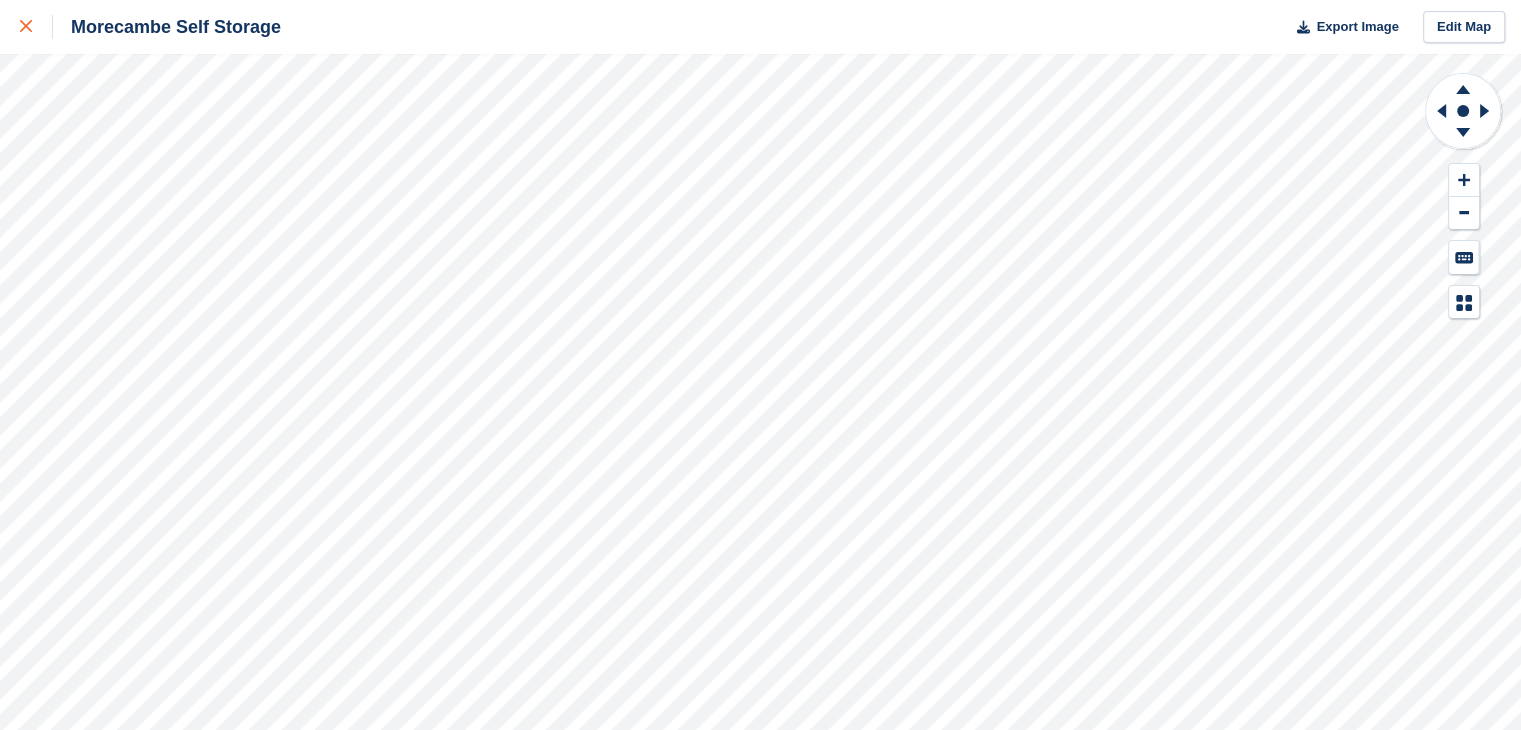 click 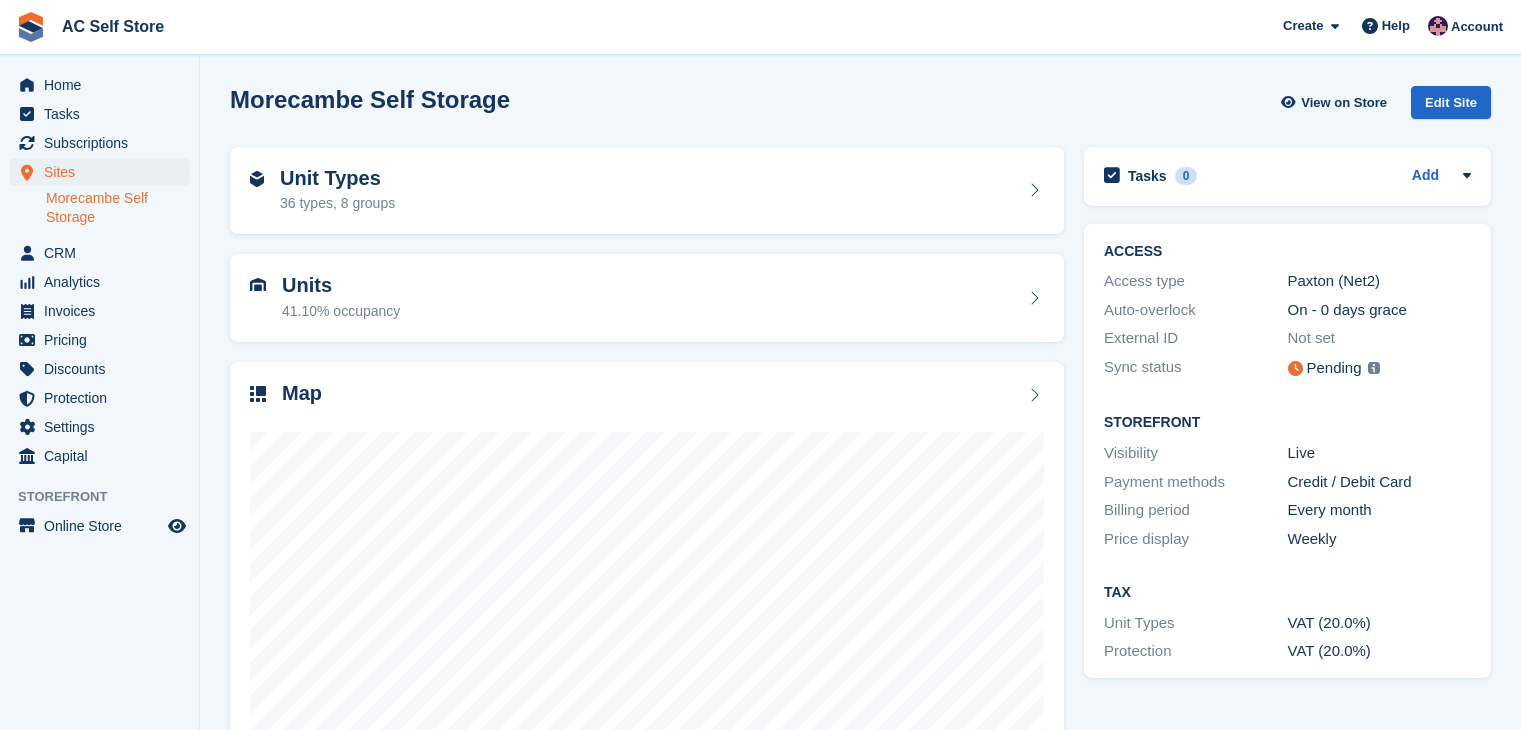 scroll, scrollTop: 0, scrollLeft: 0, axis: both 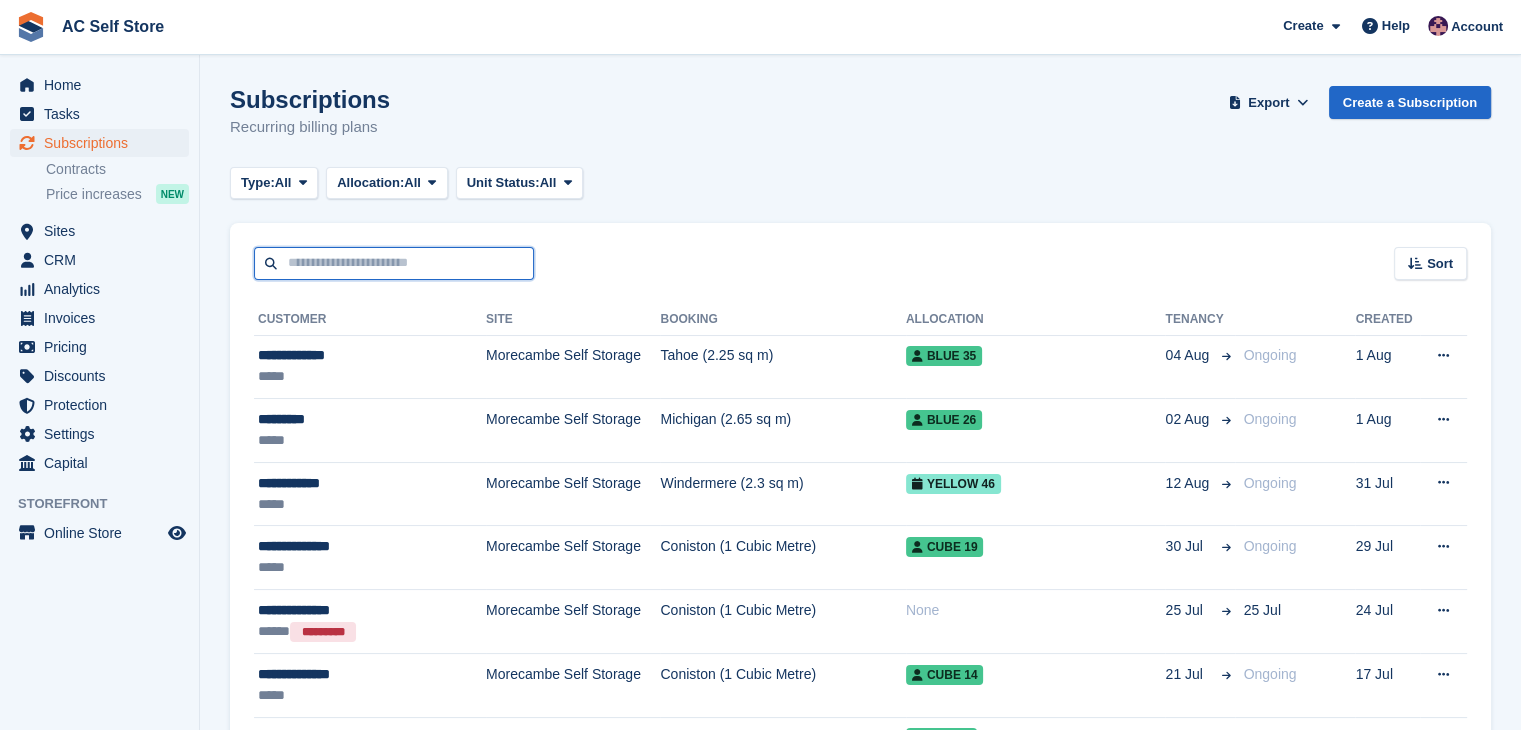 click at bounding box center (394, 263) 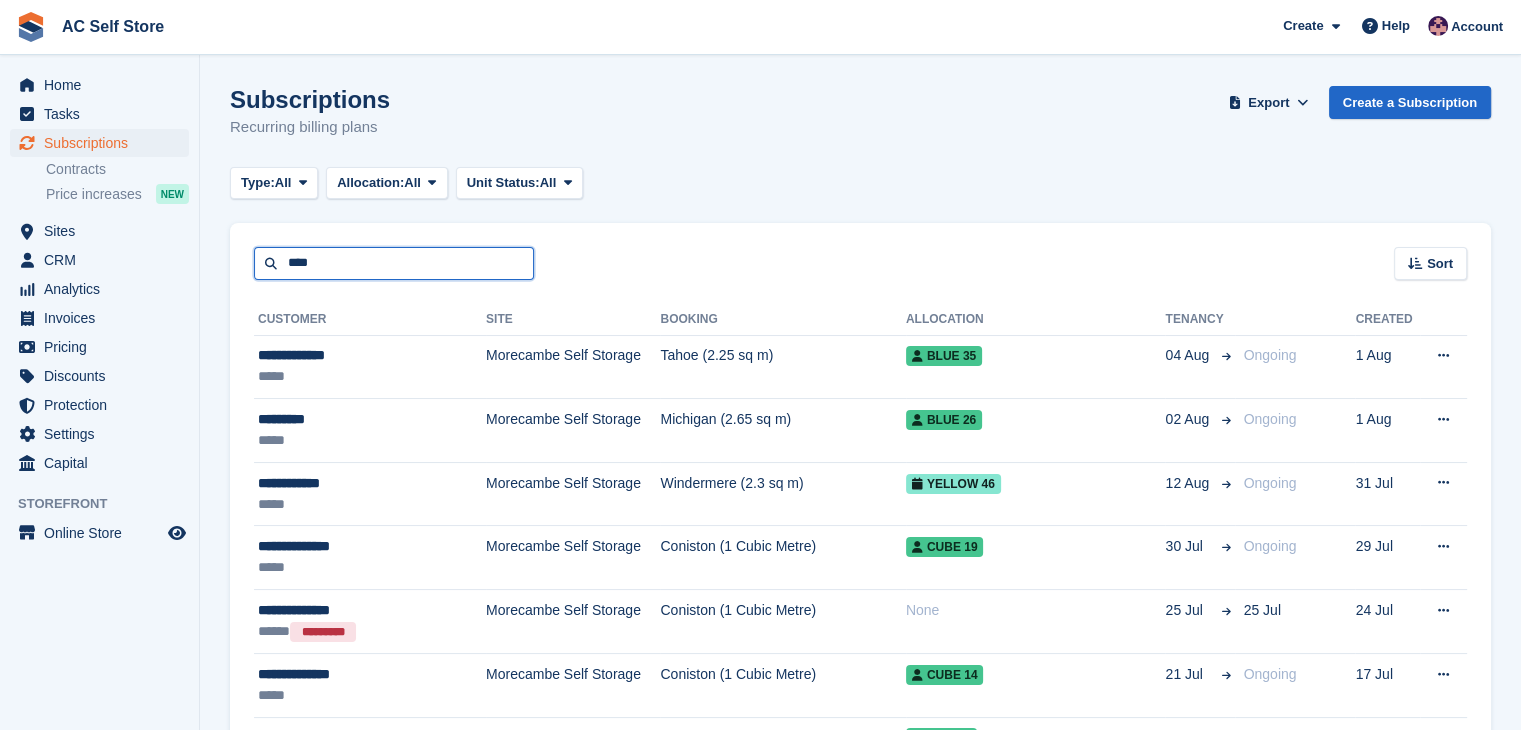 type on "****" 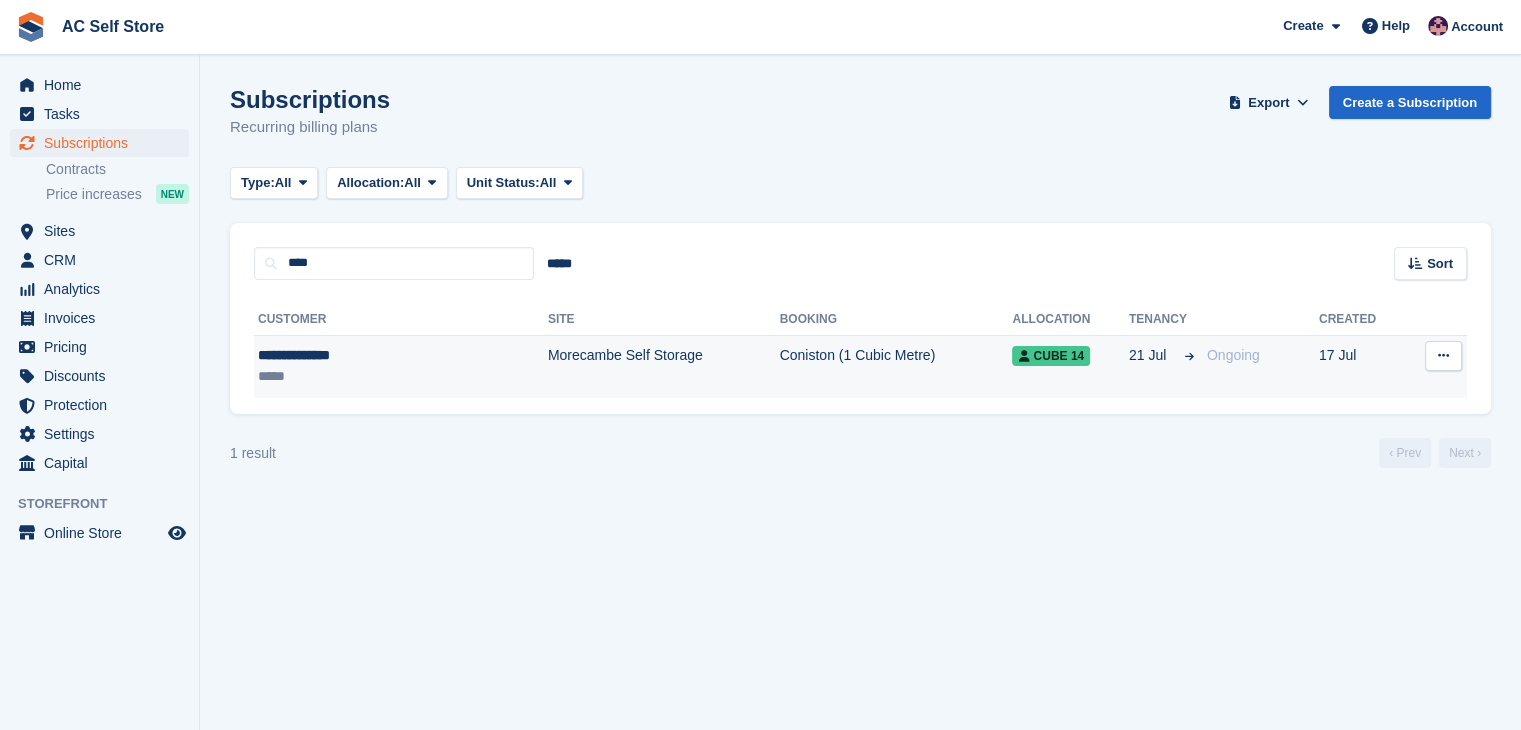 click on "Morecambe Self Storage" at bounding box center [664, 366] 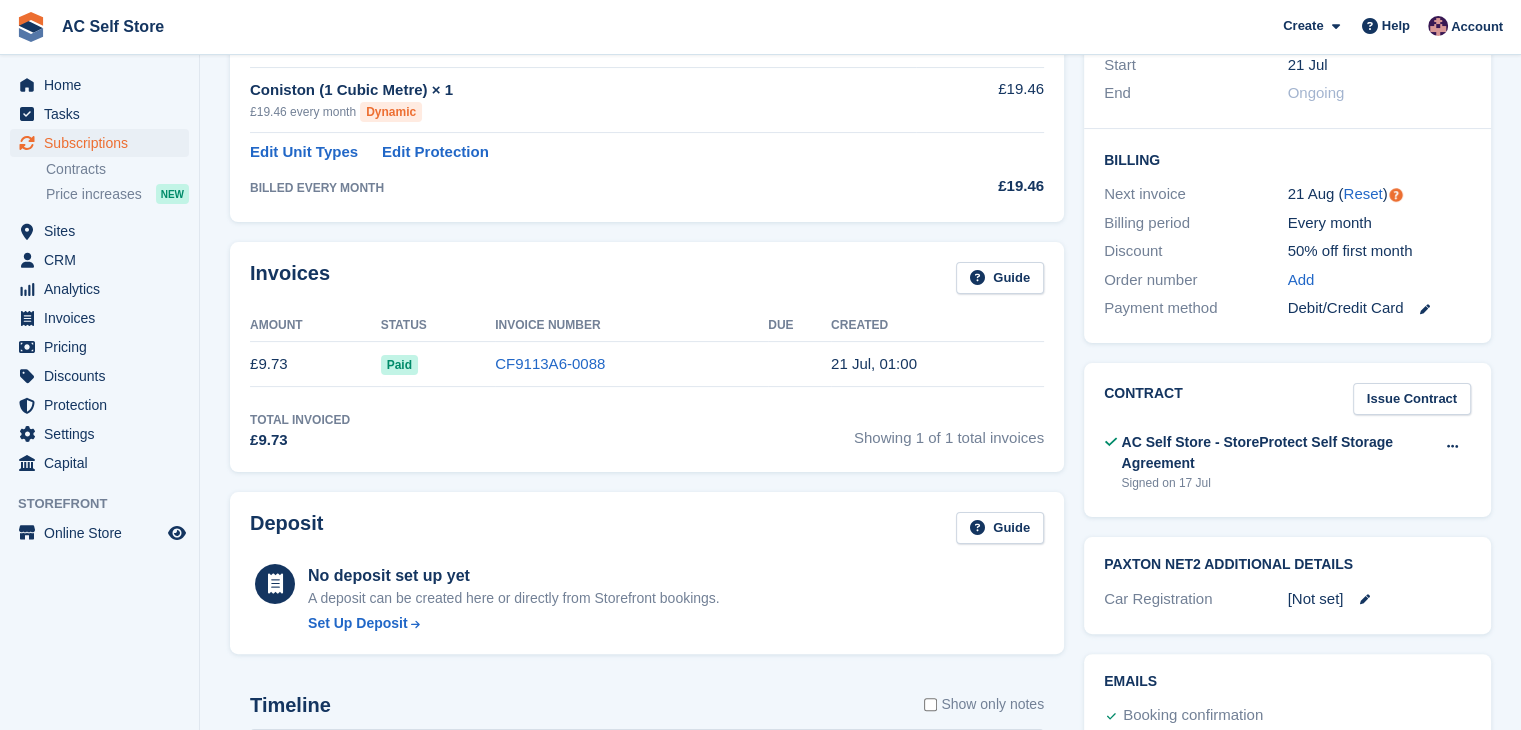 scroll, scrollTop: 300, scrollLeft: 0, axis: vertical 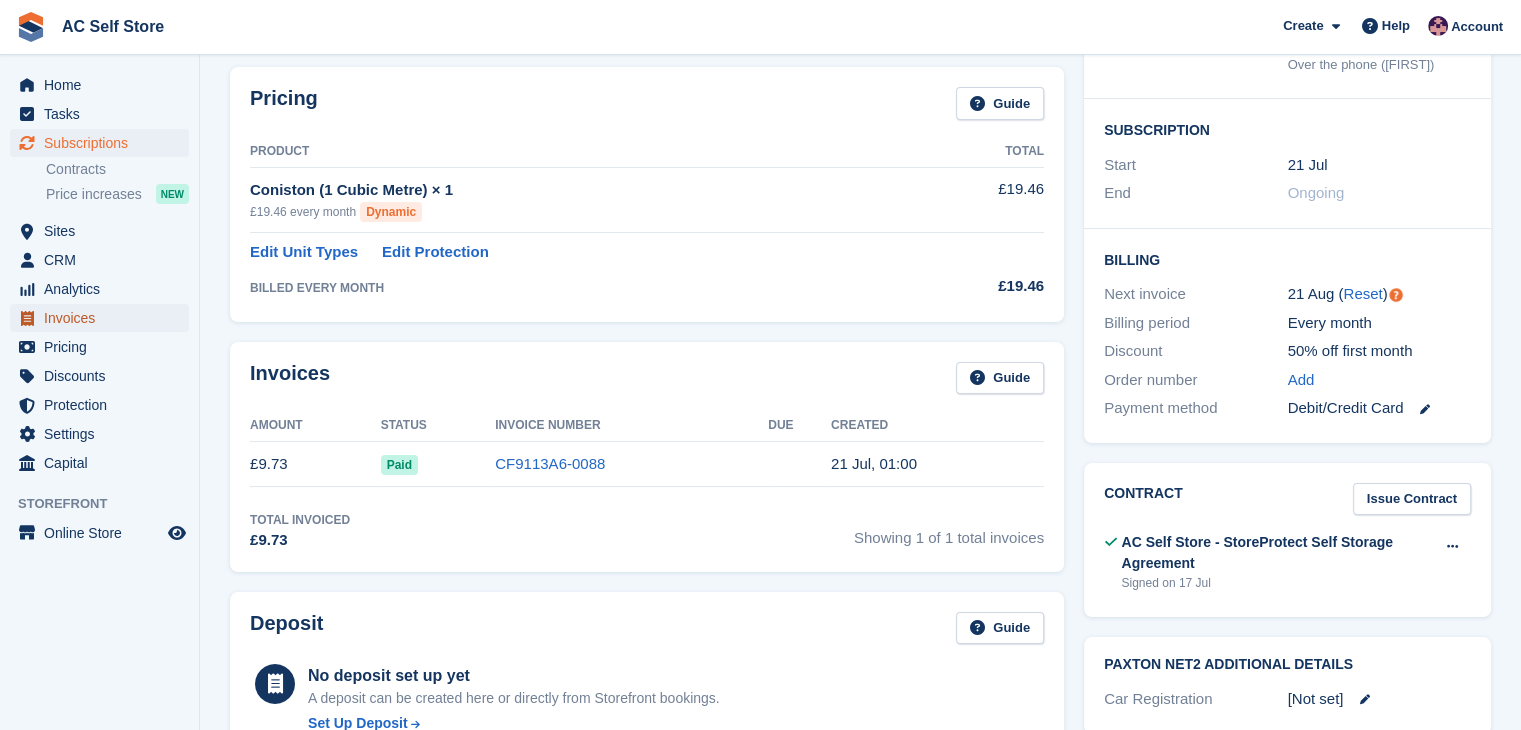 click on "Invoices" at bounding box center [104, 318] 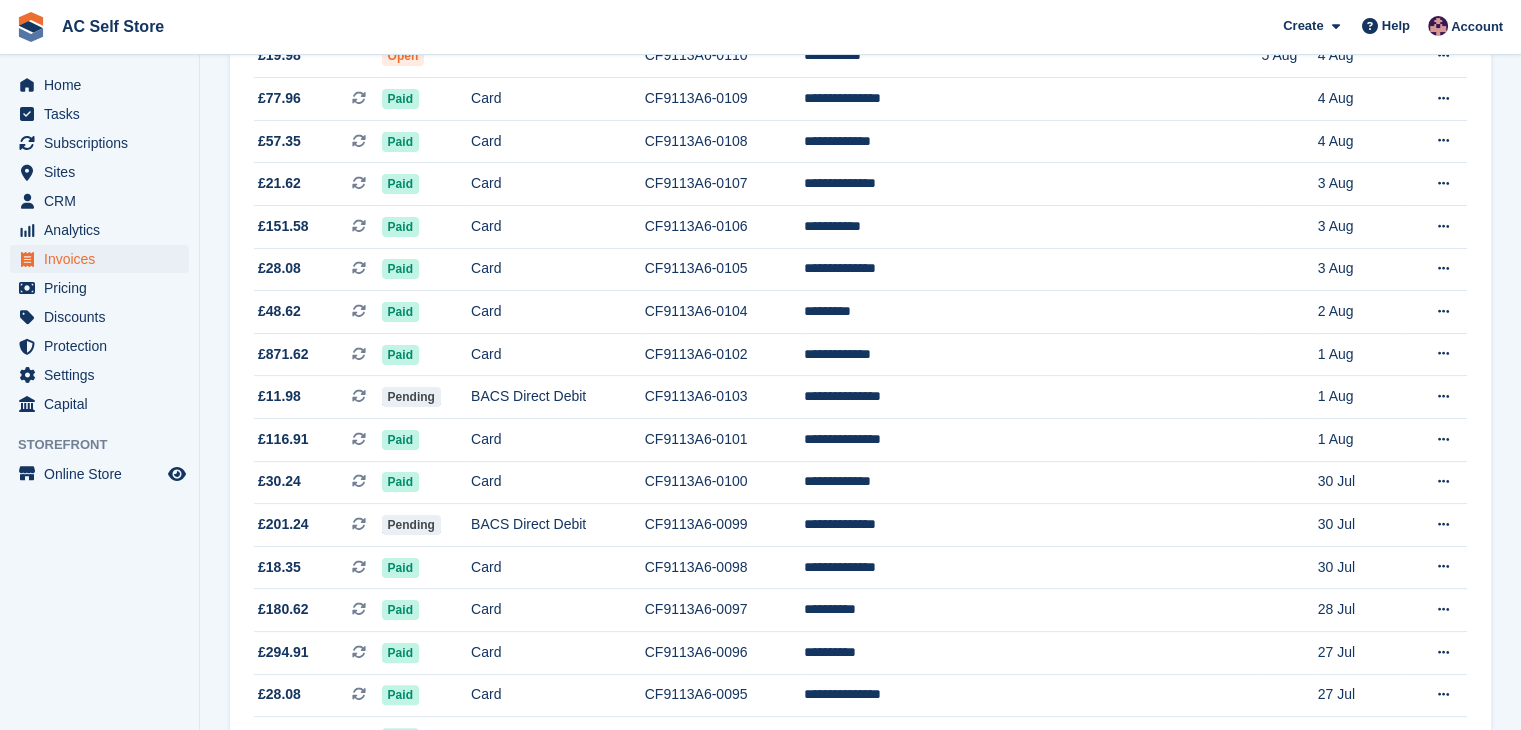 scroll, scrollTop: 0, scrollLeft: 0, axis: both 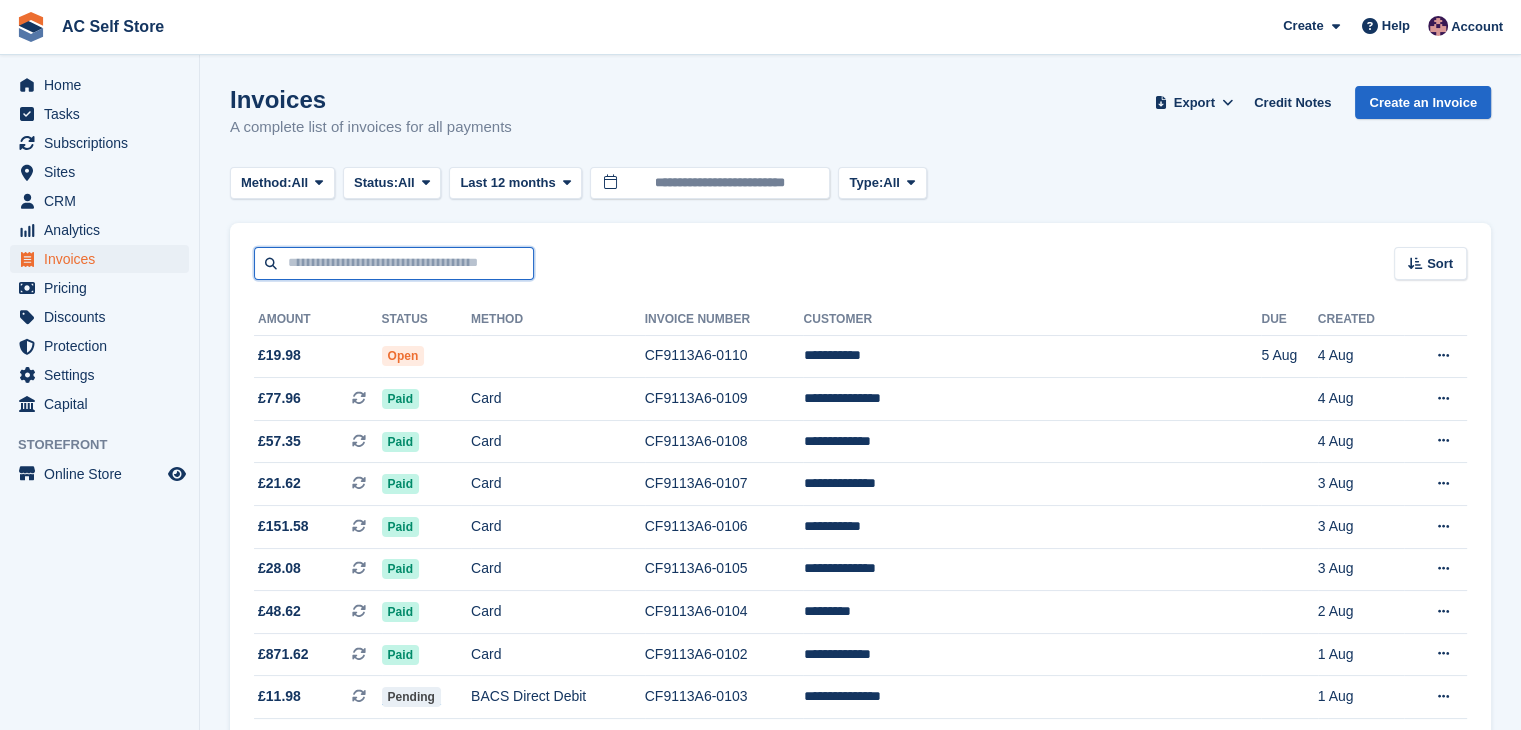 click at bounding box center [394, 263] 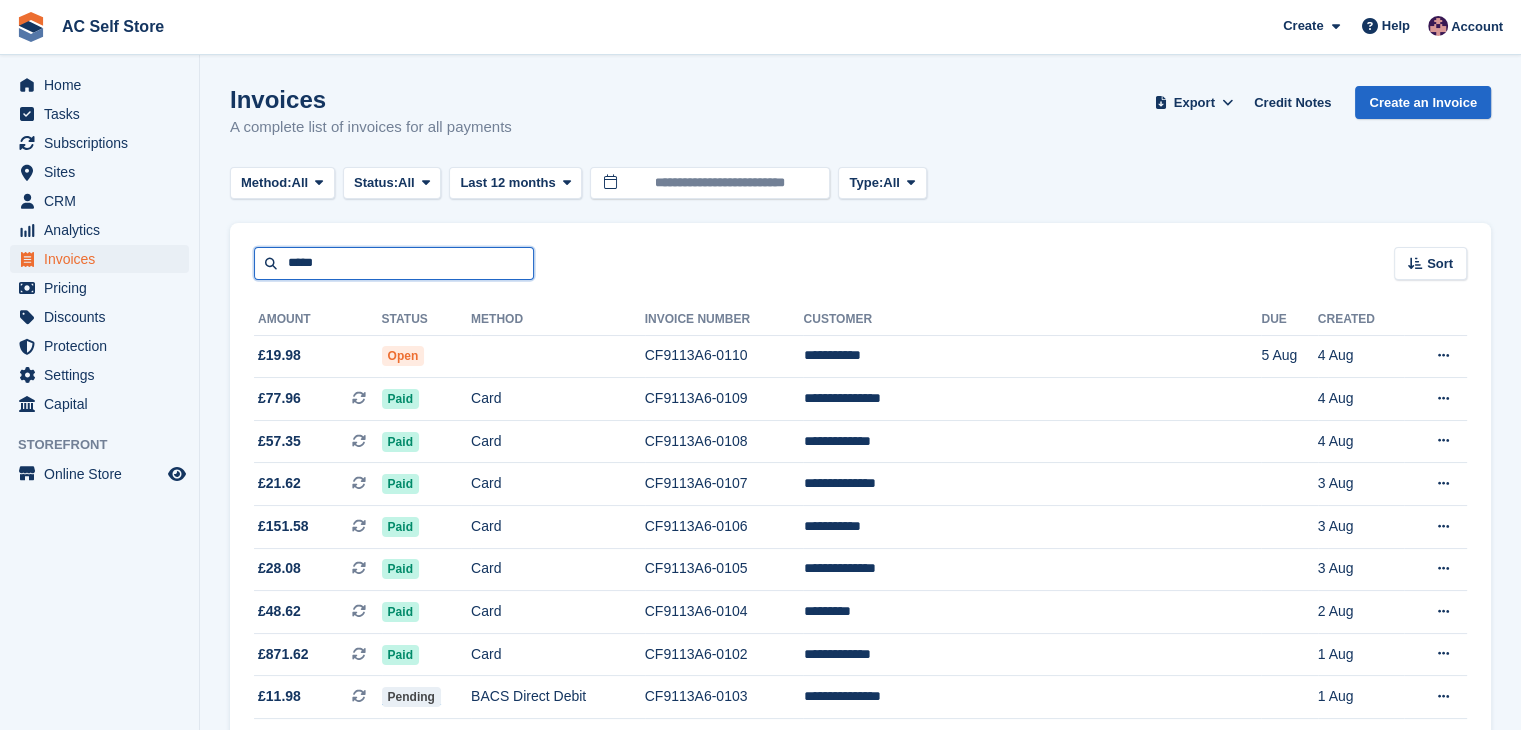 type on "*****" 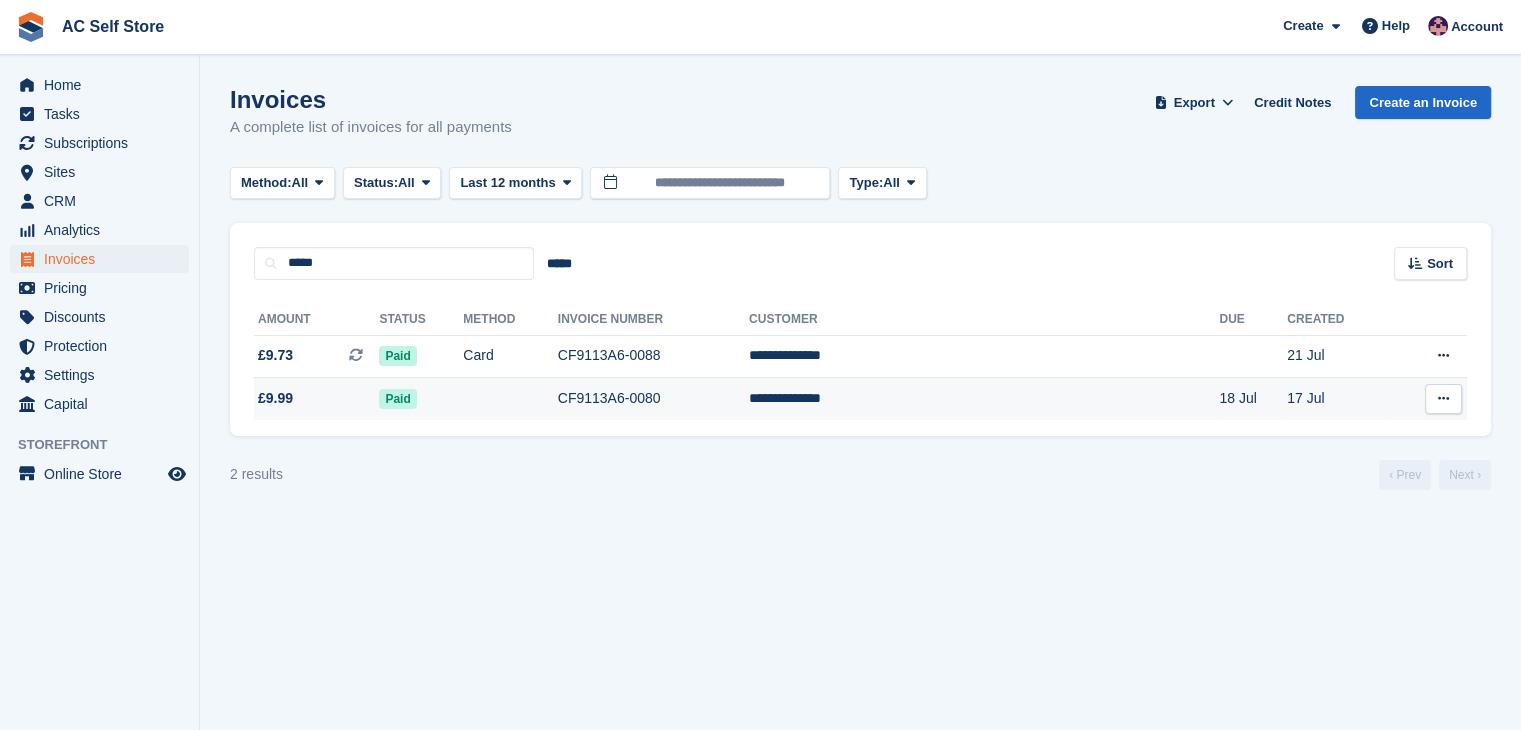 click on "CF9113A6-0080" at bounding box center (653, 399) 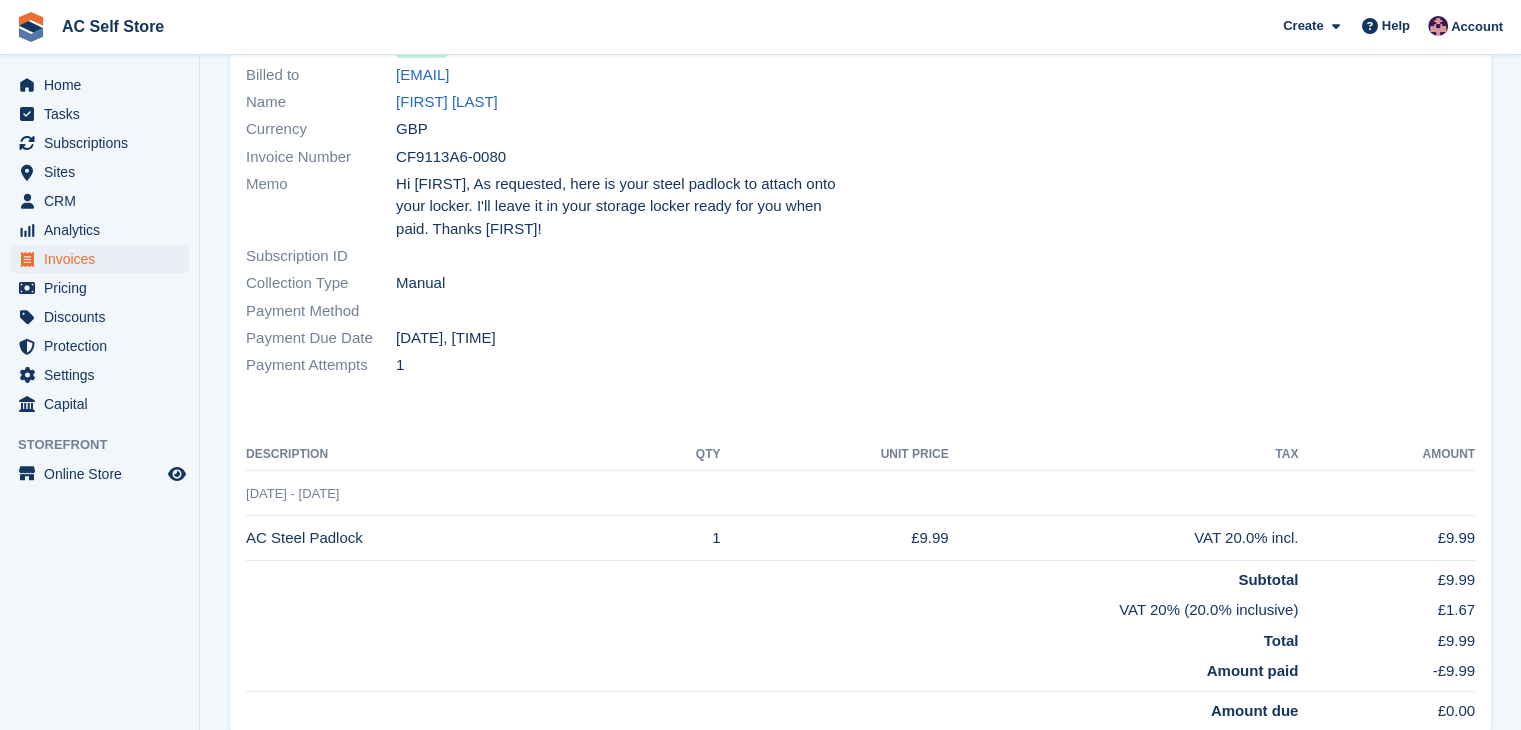 scroll, scrollTop: 0, scrollLeft: 0, axis: both 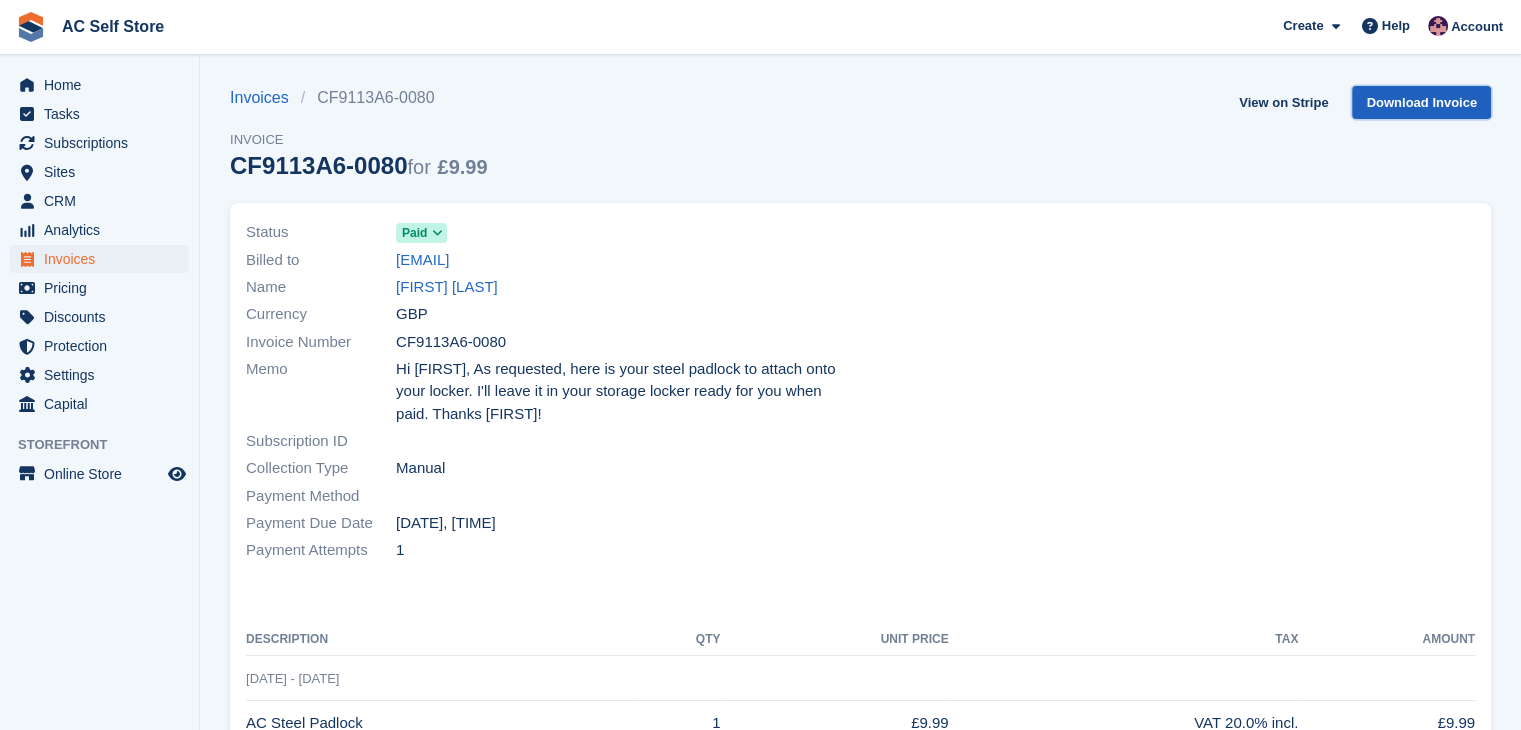 click on "Download Invoice" at bounding box center [1421, 102] 